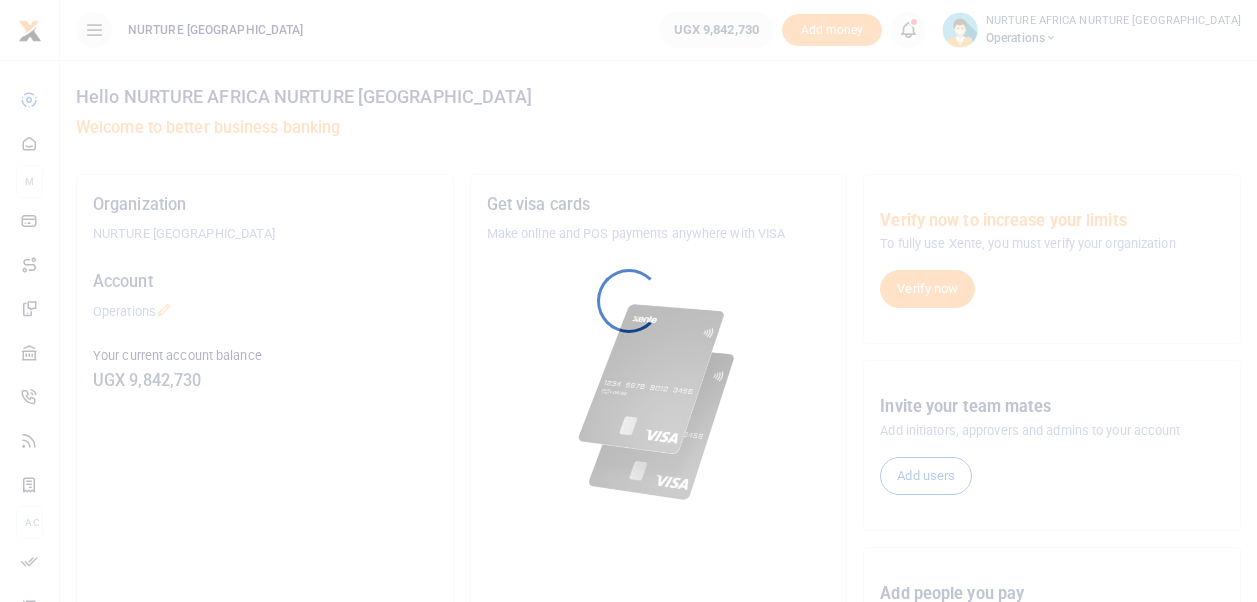 scroll, scrollTop: 0, scrollLeft: 0, axis: both 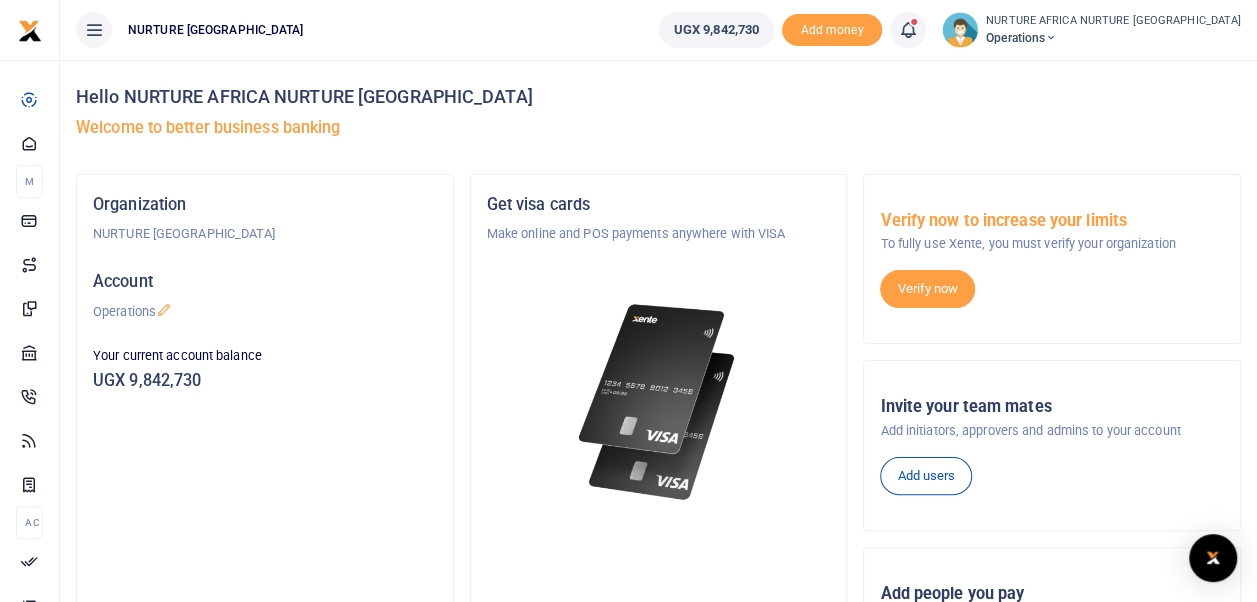 click at bounding box center (908, 30) 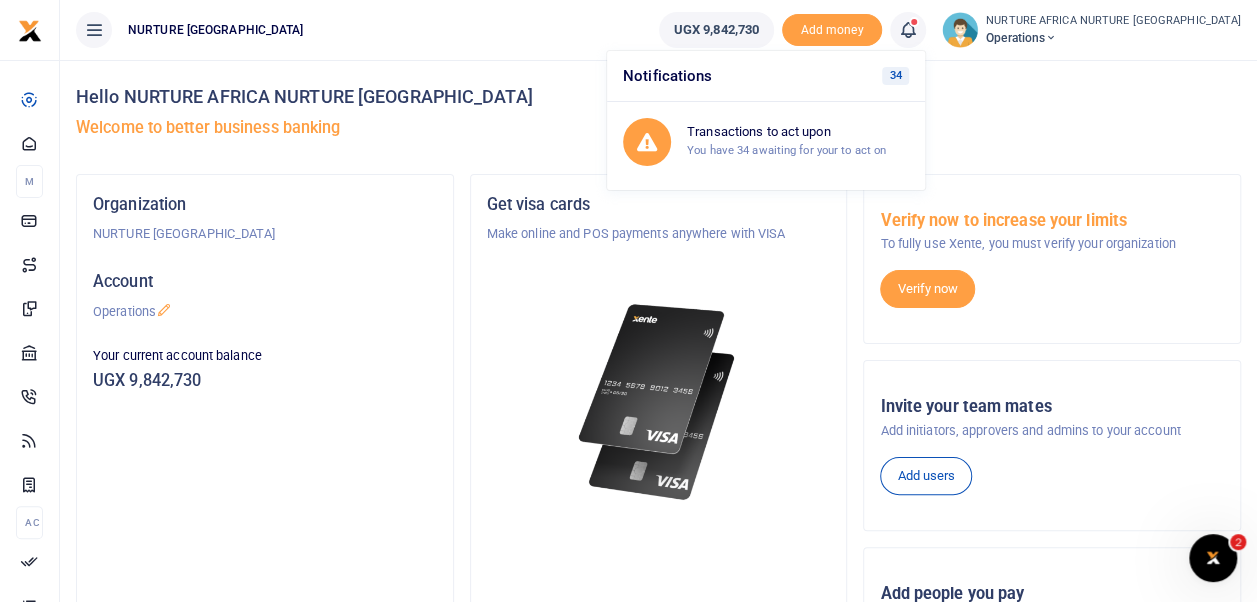 scroll, scrollTop: 0, scrollLeft: 0, axis: both 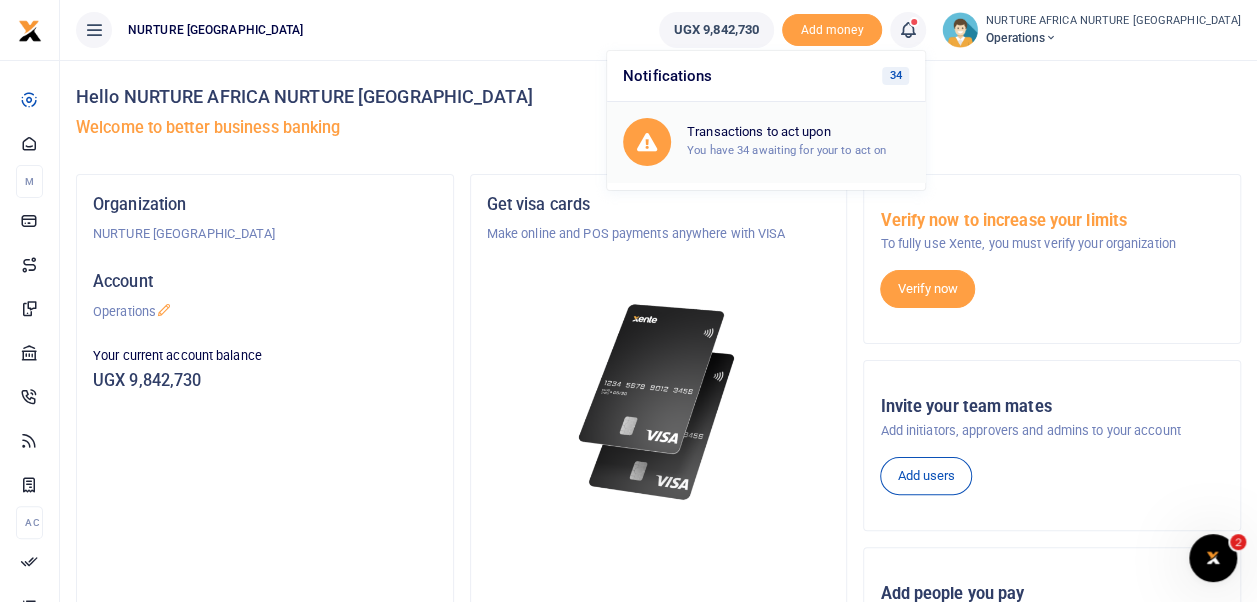 click on "Transactions to act upon
You have 34 awaiting for your to act on" at bounding box center [798, 141] 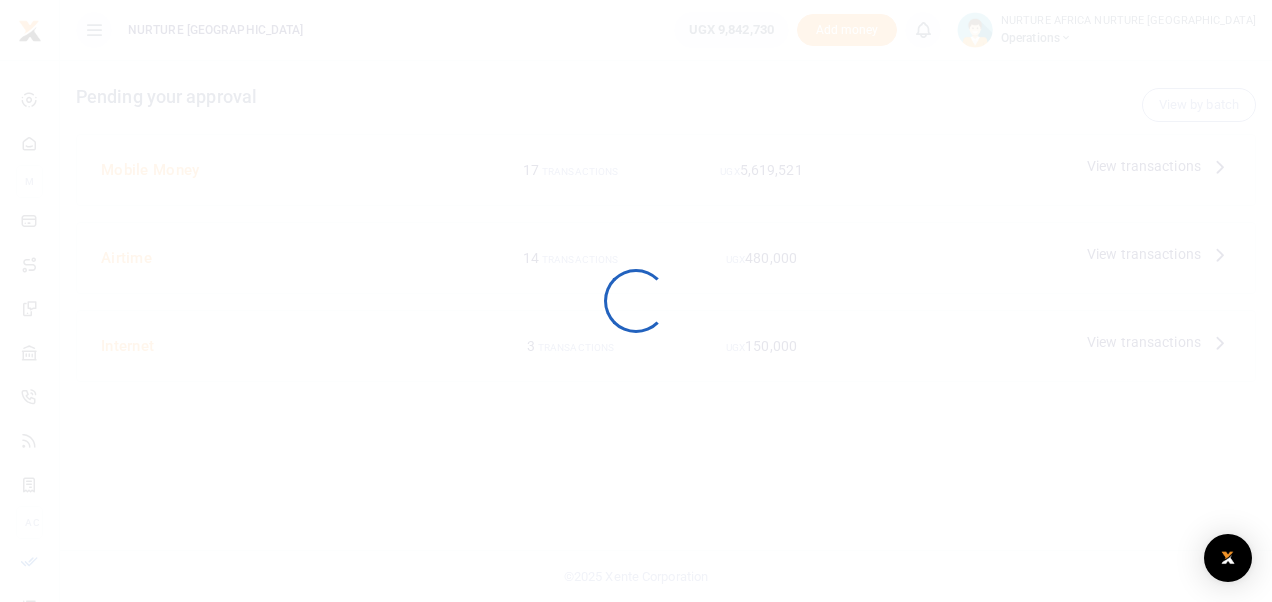 scroll, scrollTop: 0, scrollLeft: 0, axis: both 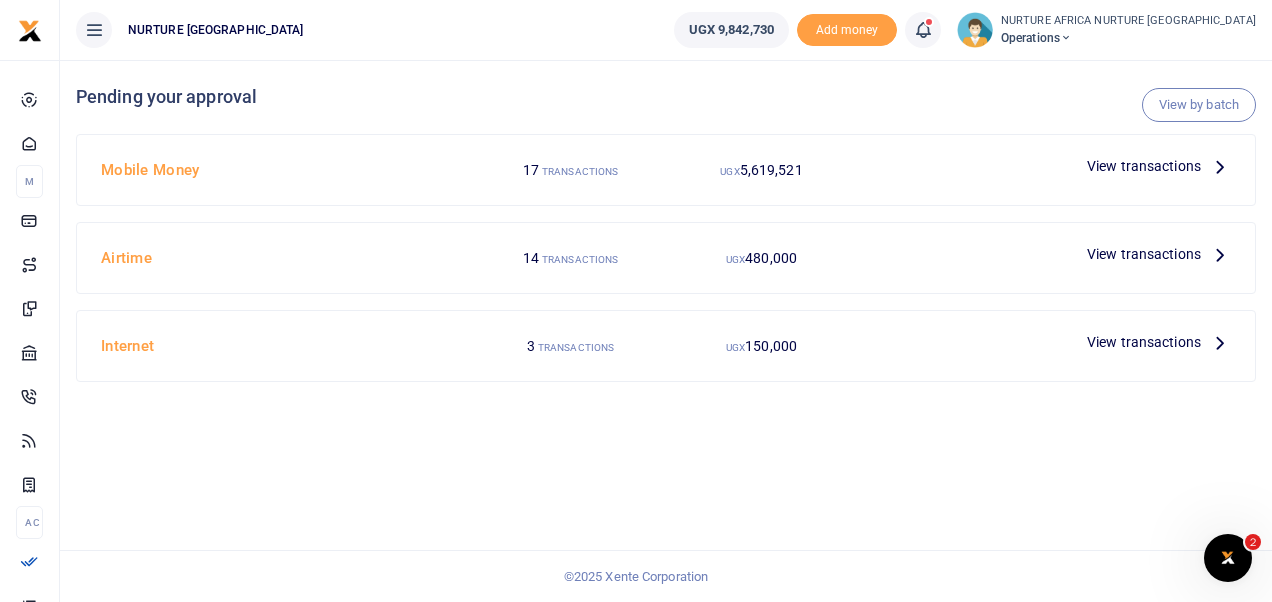 click on "View transactions" at bounding box center (1144, 166) 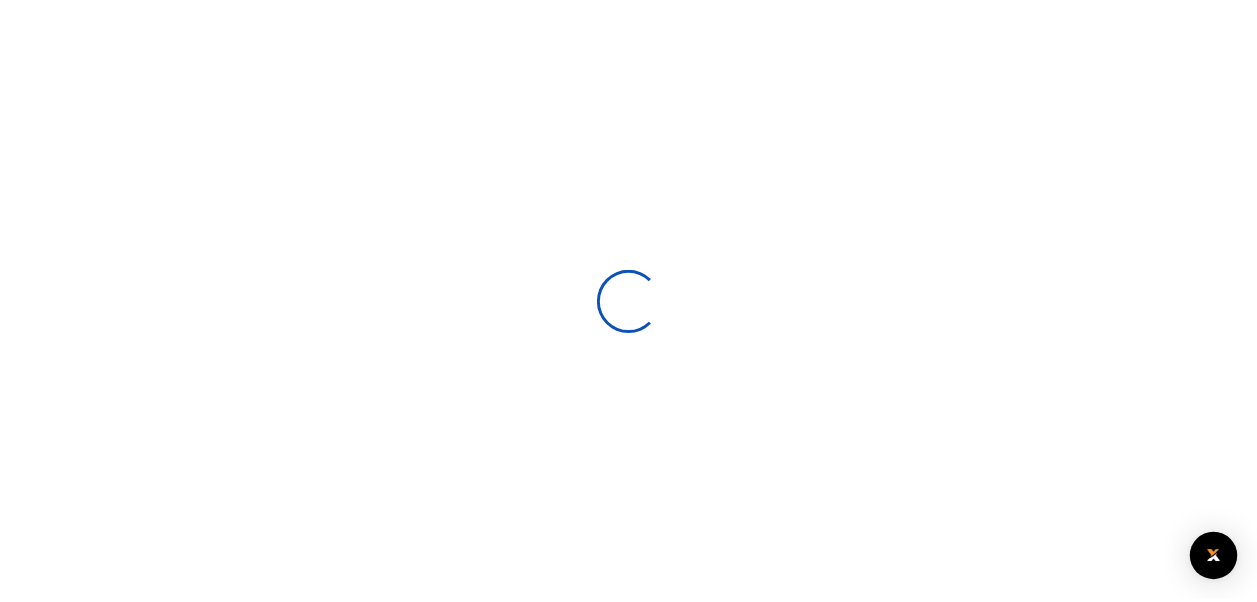 scroll, scrollTop: 0, scrollLeft: 0, axis: both 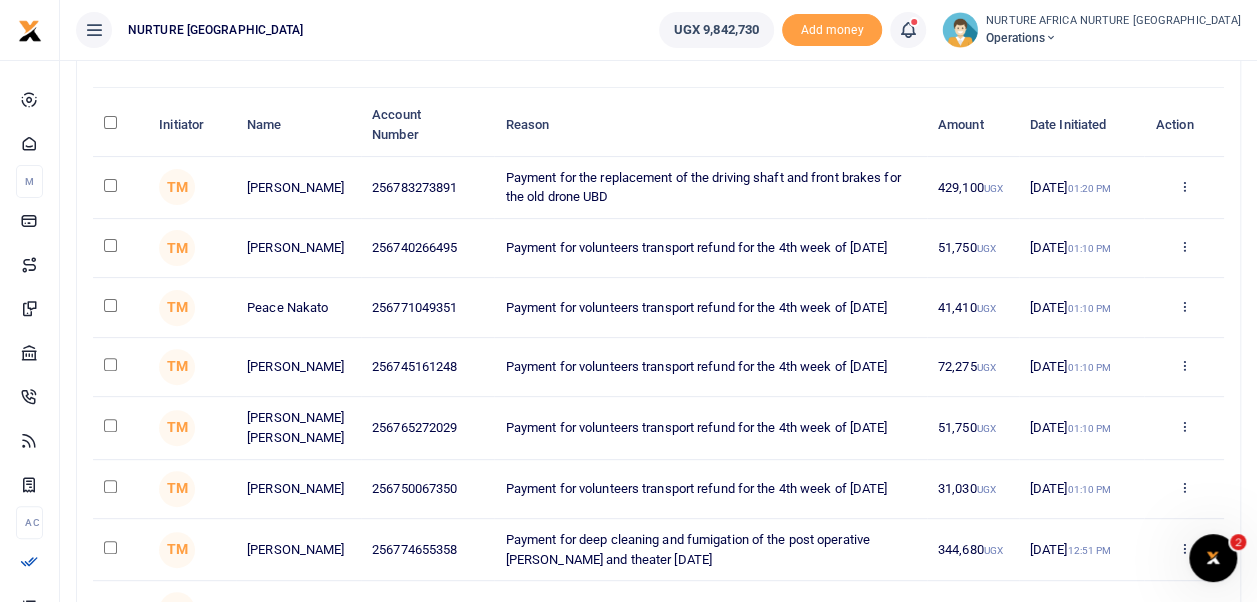 click at bounding box center (110, 425) 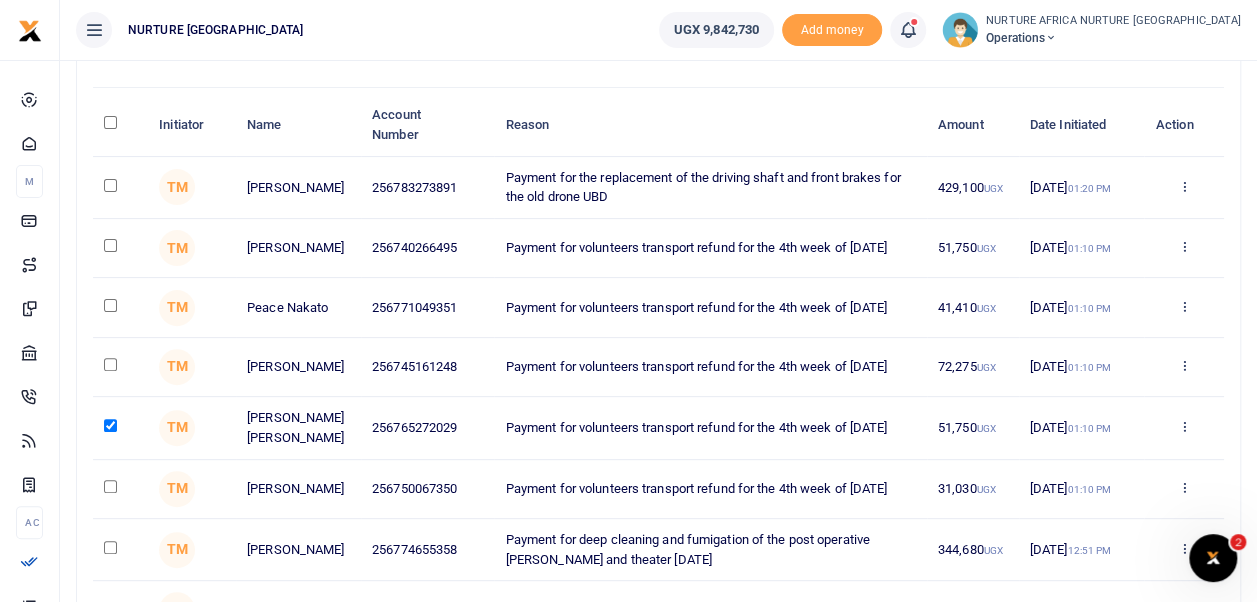 click at bounding box center [110, 486] 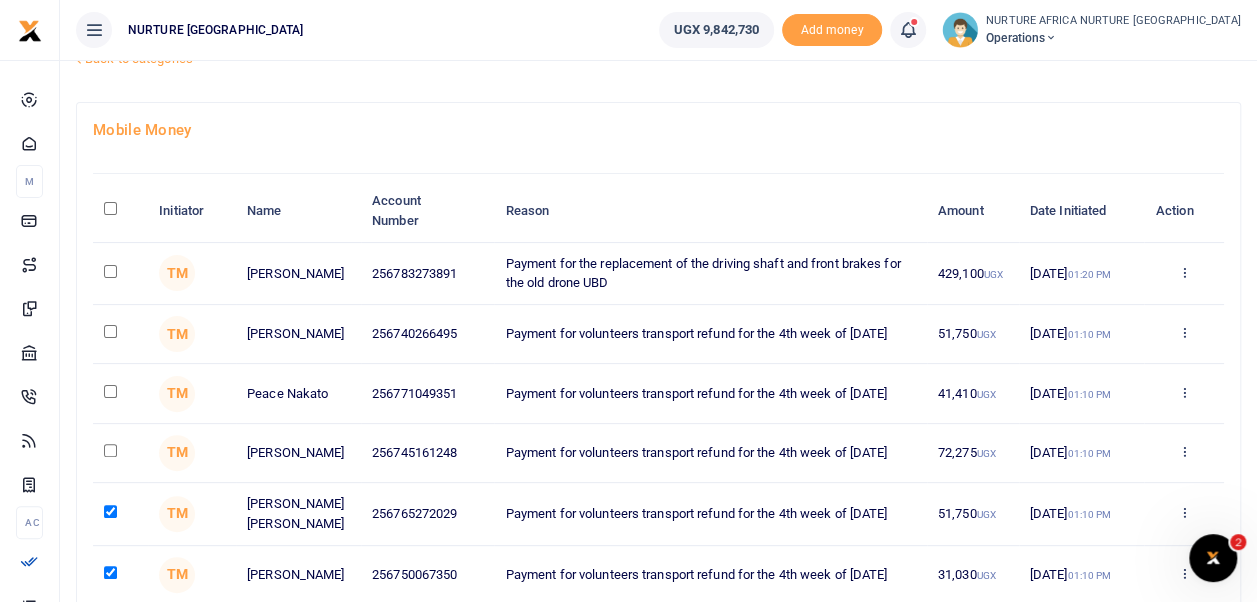 scroll, scrollTop: 68, scrollLeft: 0, axis: vertical 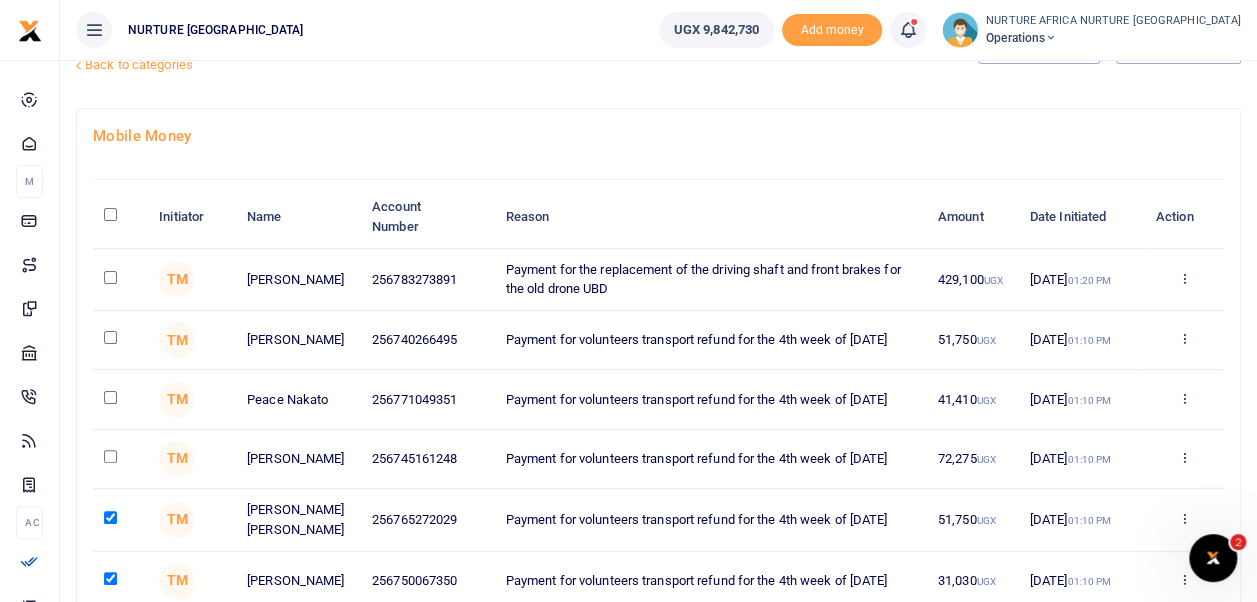 click at bounding box center [110, 397] 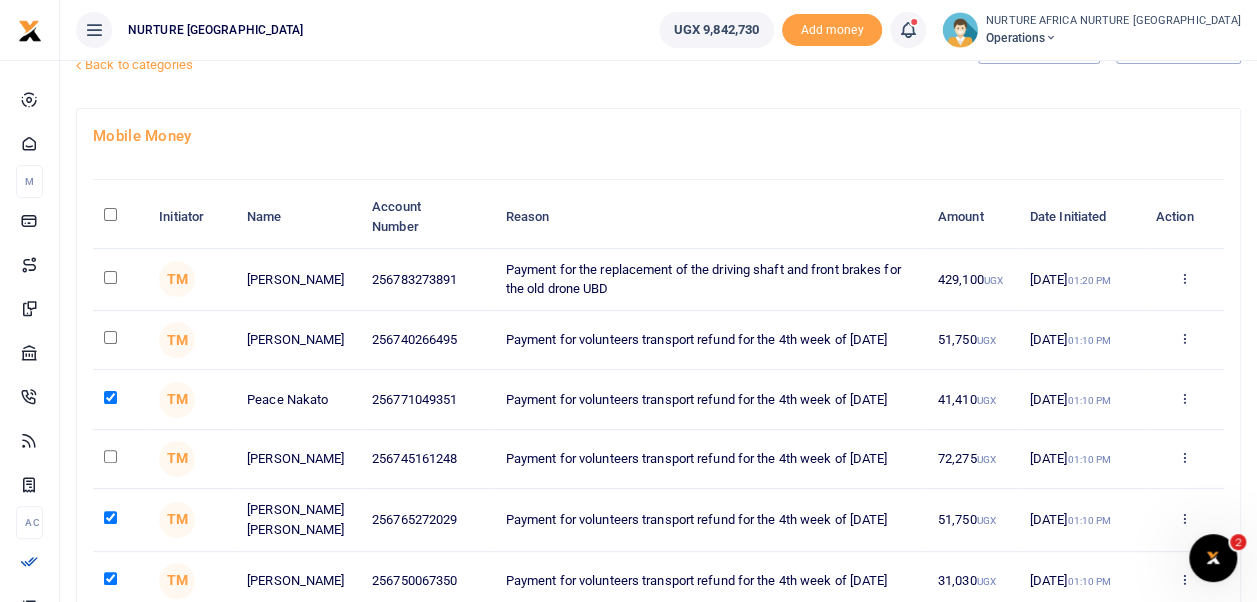 click at bounding box center [110, 456] 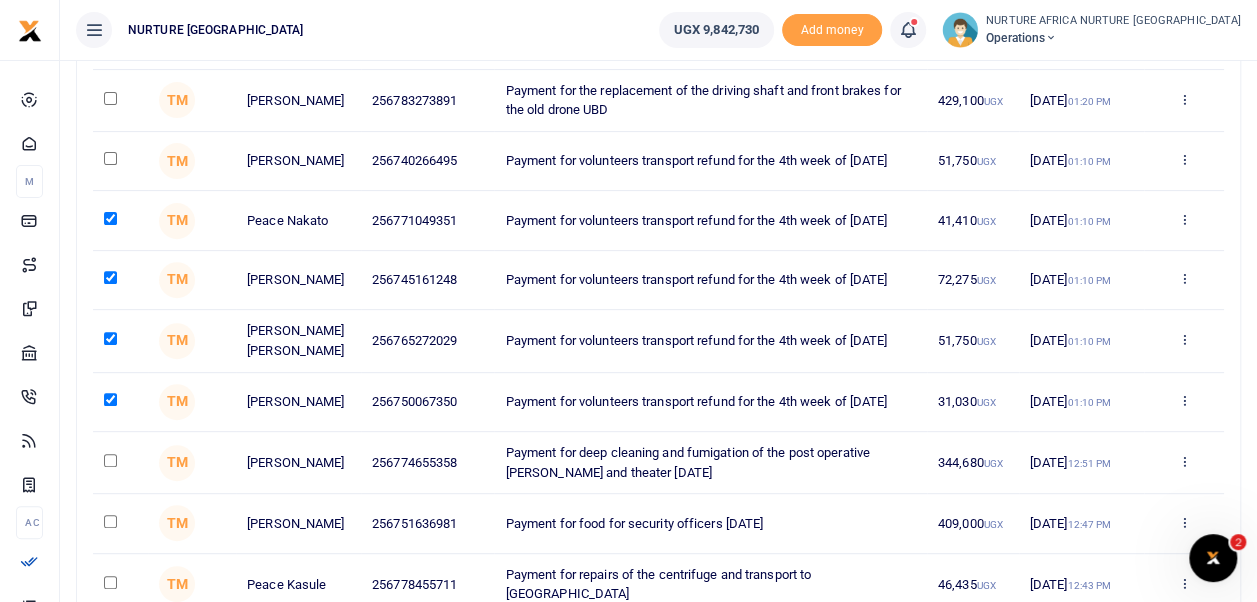 scroll, scrollTop: 256, scrollLeft: 0, axis: vertical 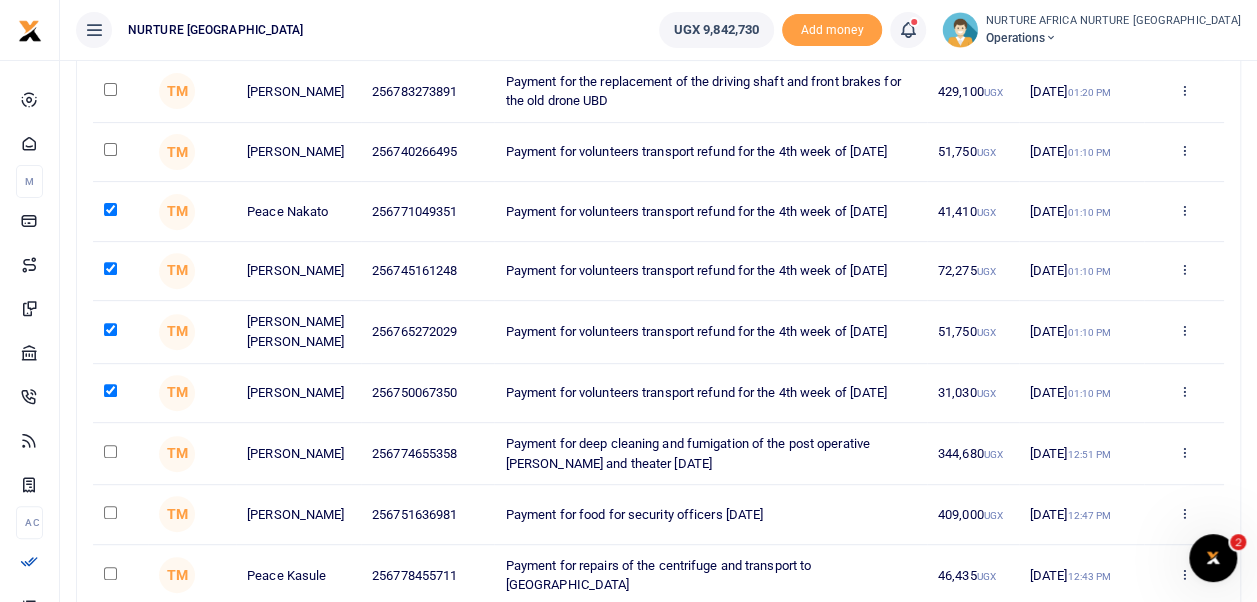 click on "TM" at bounding box center [177, 454] 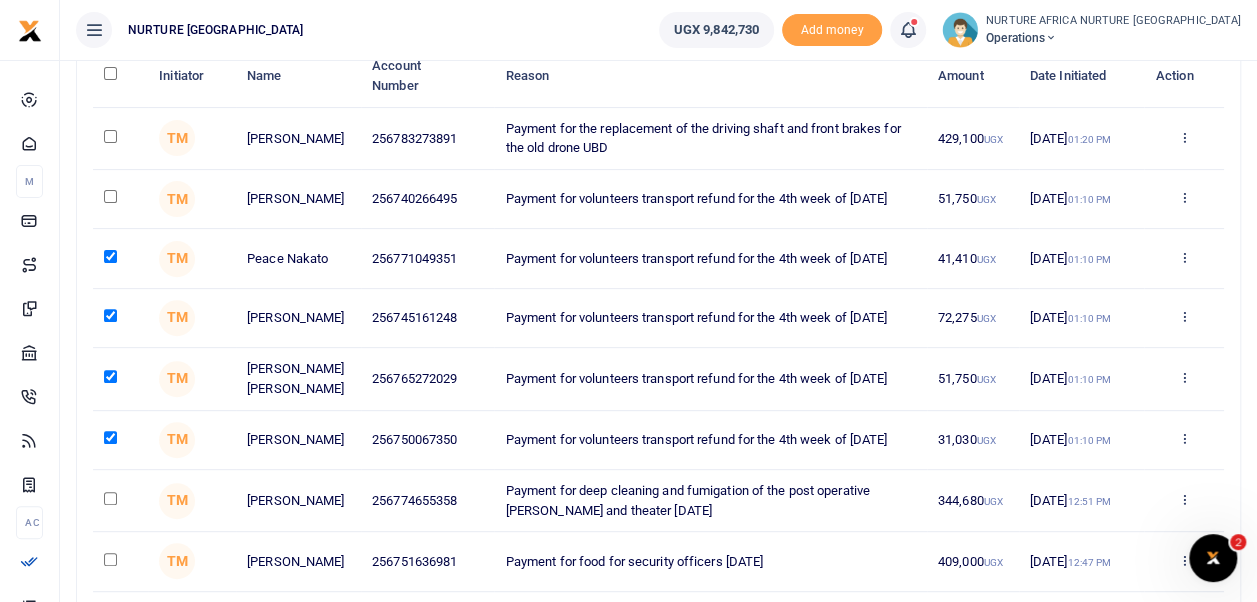 scroll, scrollTop: 205, scrollLeft: 0, axis: vertical 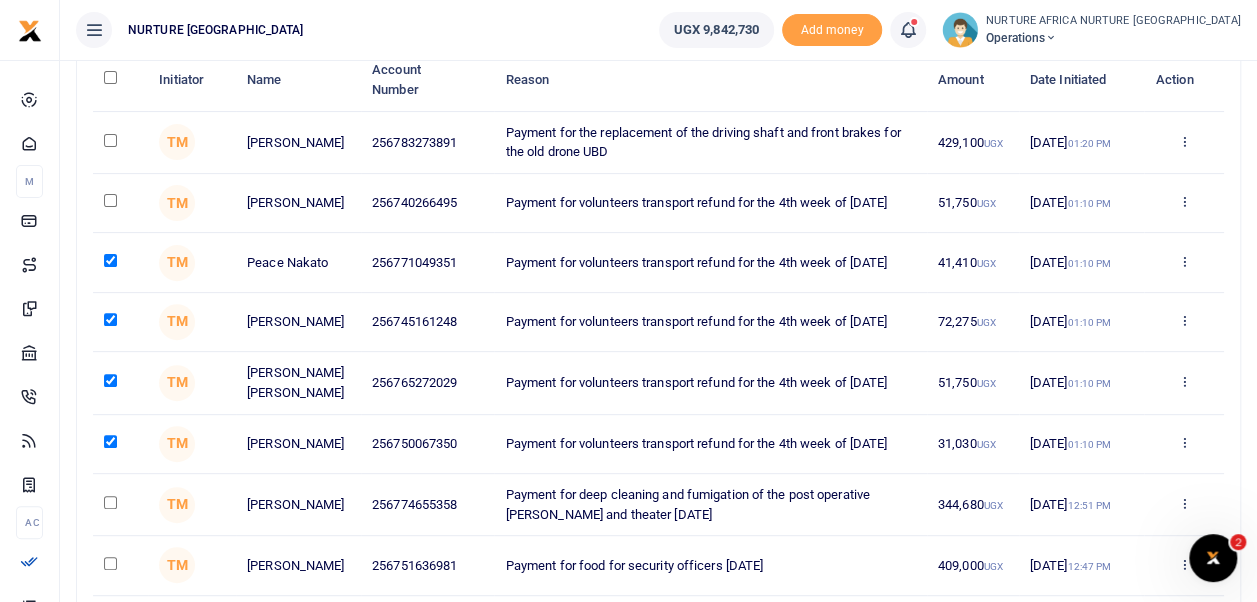 click at bounding box center (110, 200) 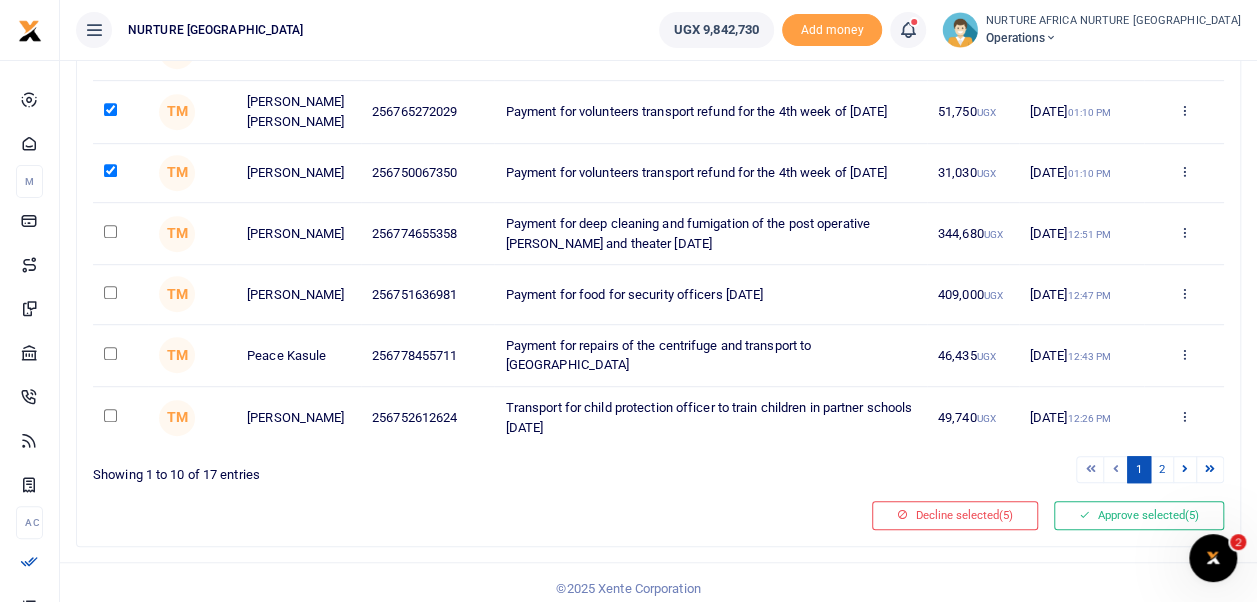 scroll, scrollTop: 497, scrollLeft: 0, axis: vertical 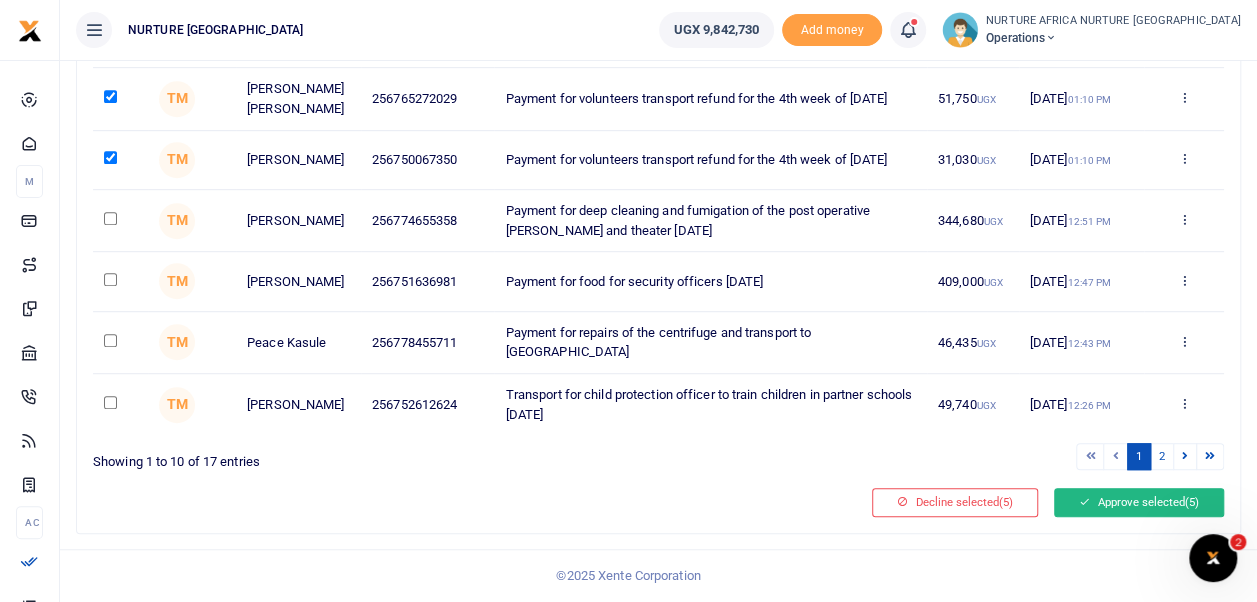 click on "Approve selected  (5)" at bounding box center [1139, 502] 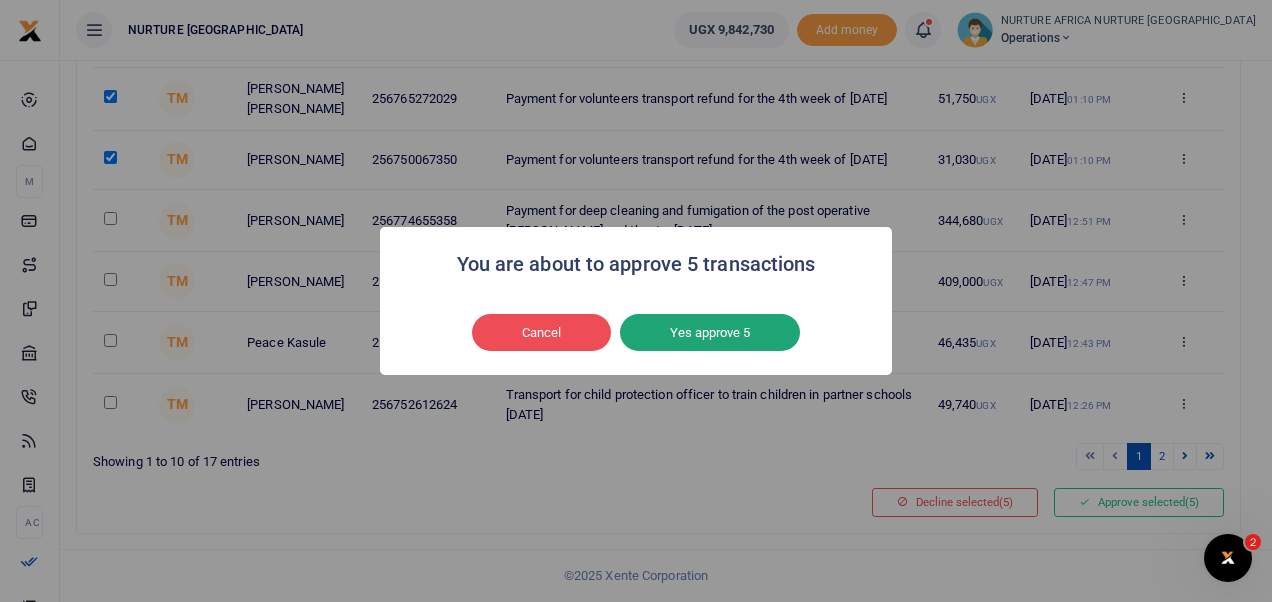 click on "Yes approve 5" at bounding box center (710, 333) 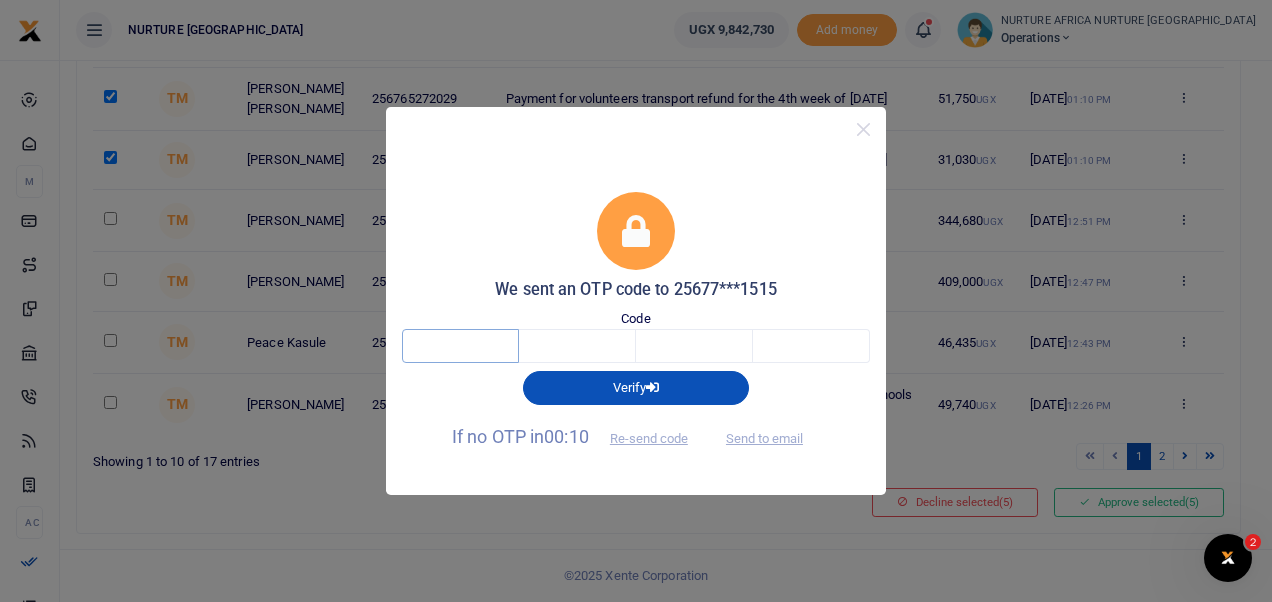 click at bounding box center [460, 346] 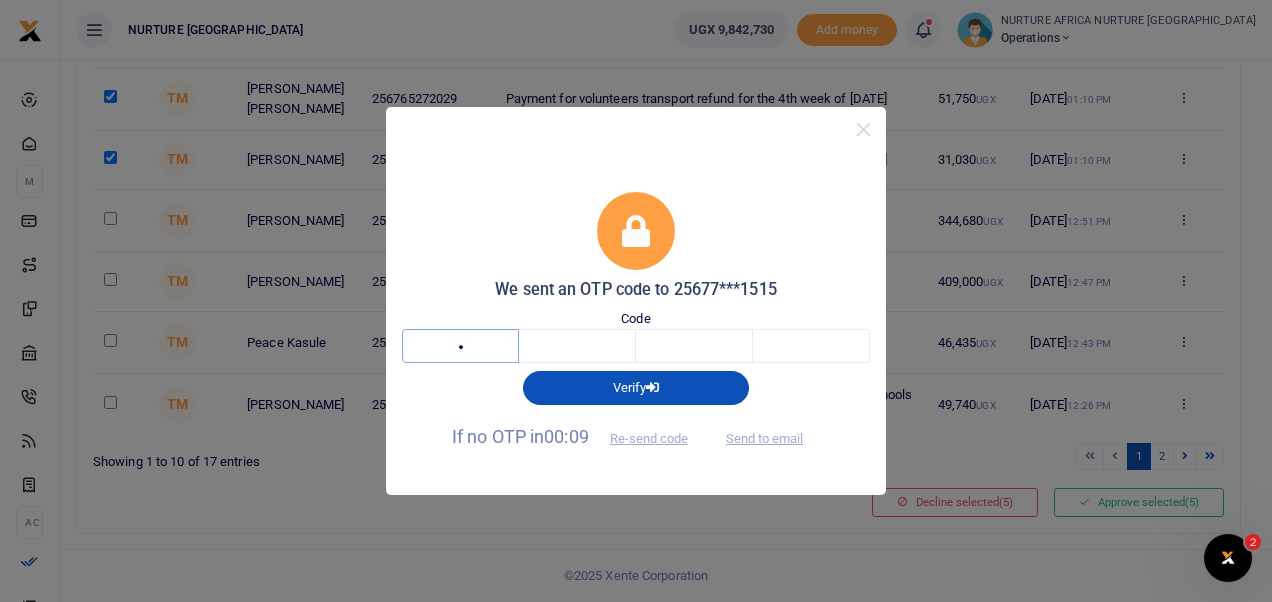 type on "5" 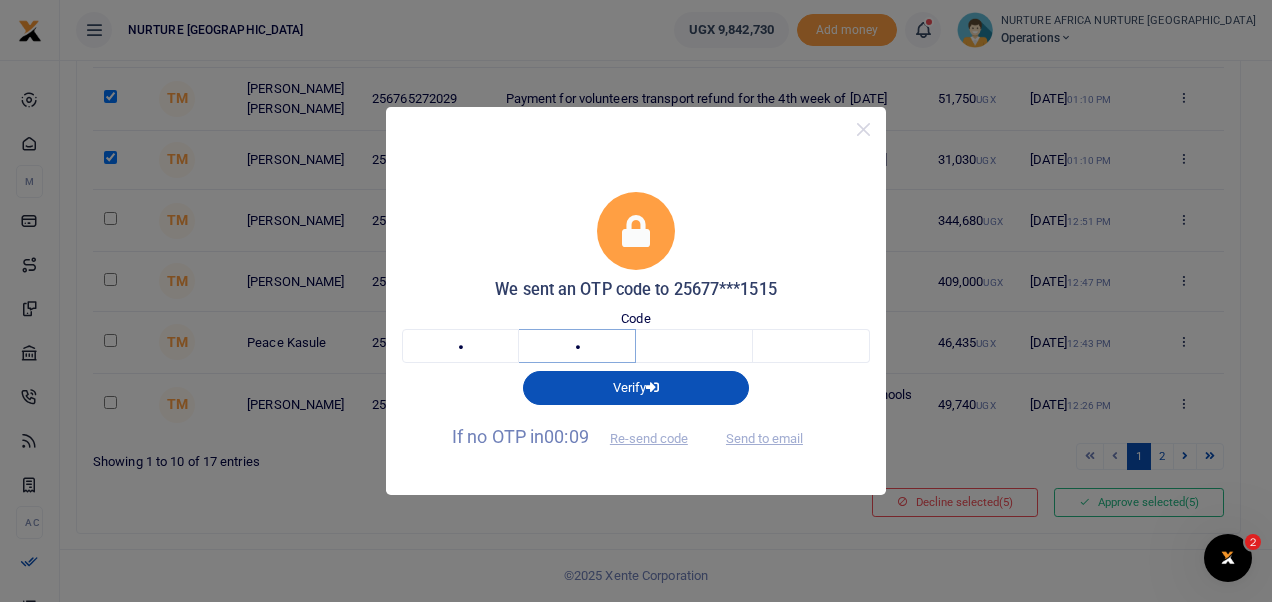type on "0" 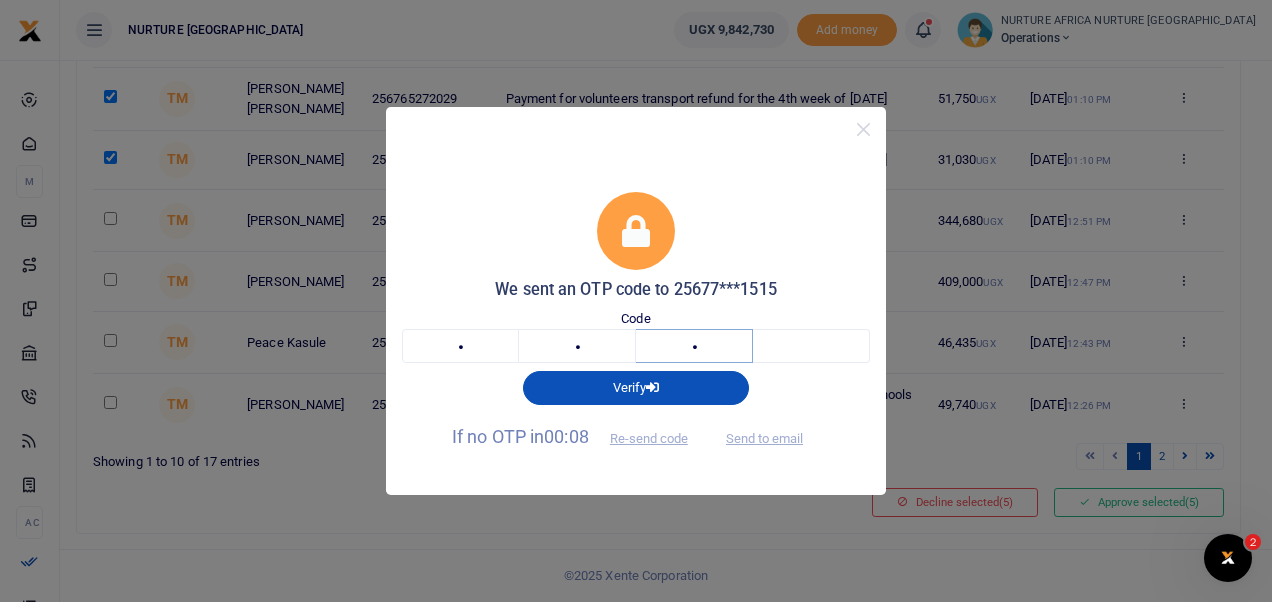type on "3" 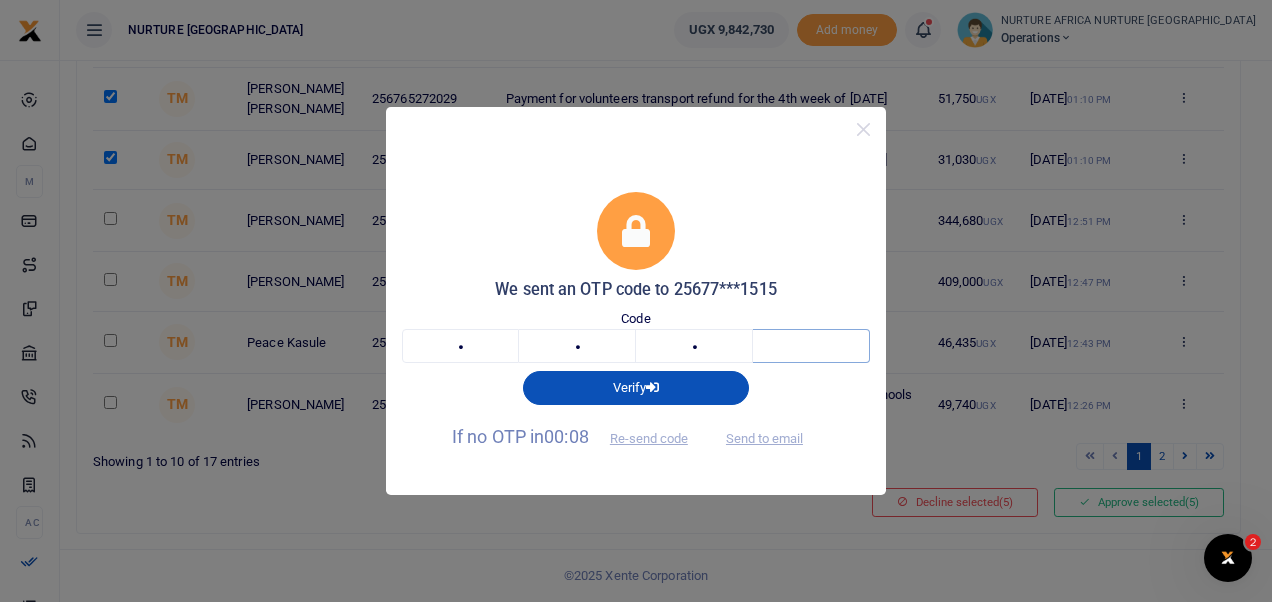 type on "9" 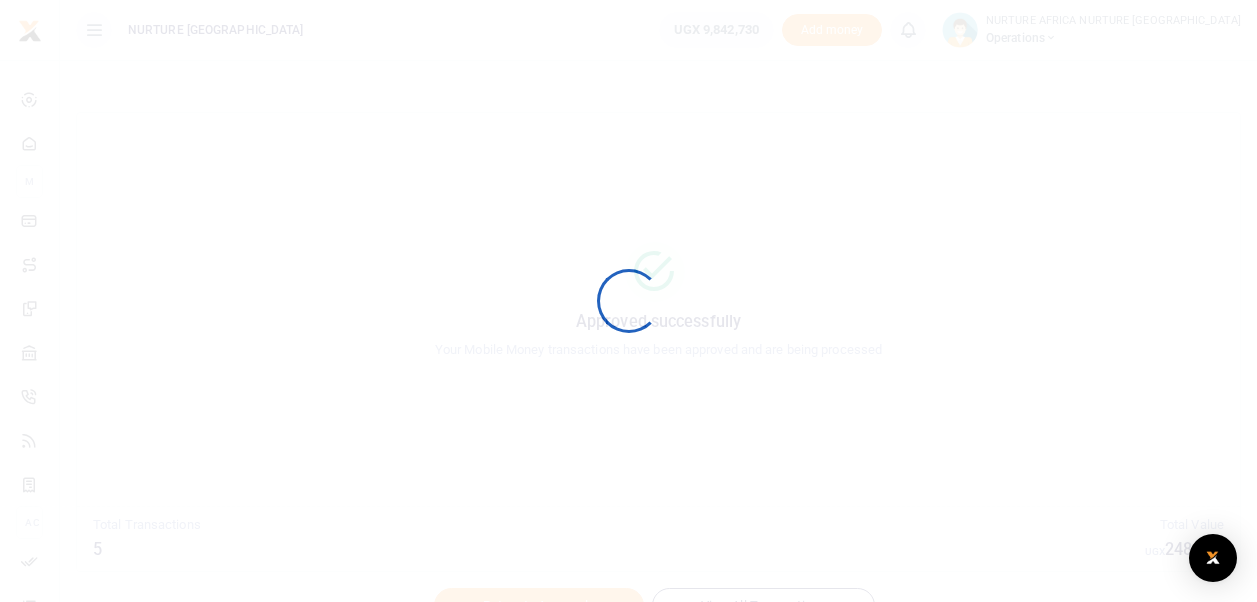 scroll, scrollTop: 0, scrollLeft: 0, axis: both 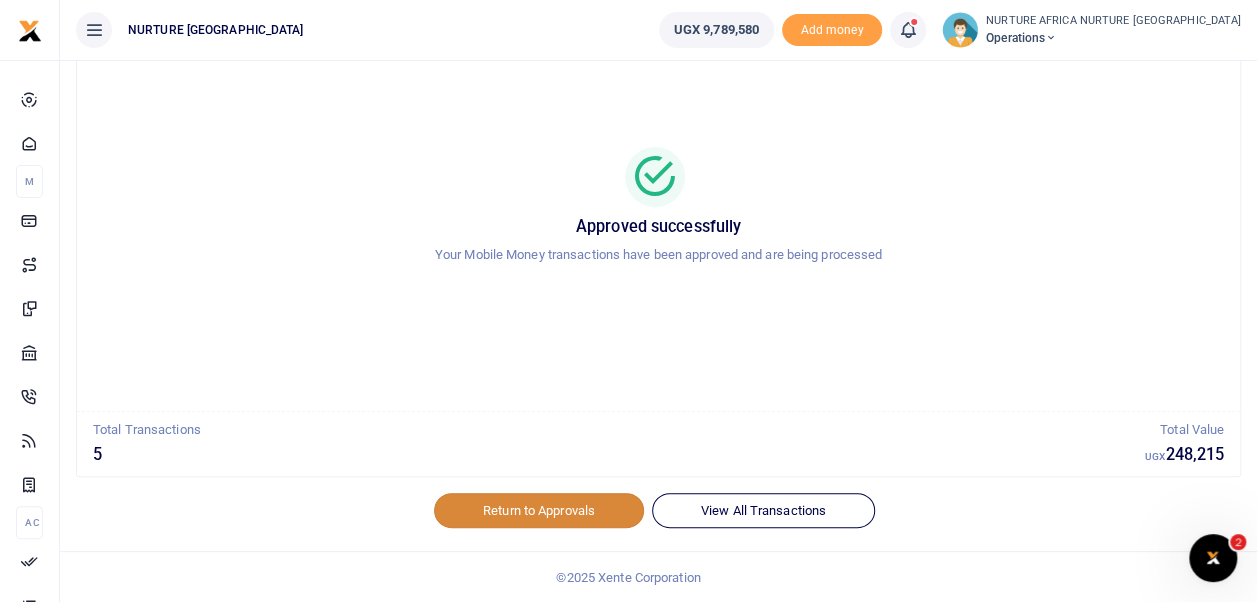 click on "Return to Approvals" at bounding box center [539, 510] 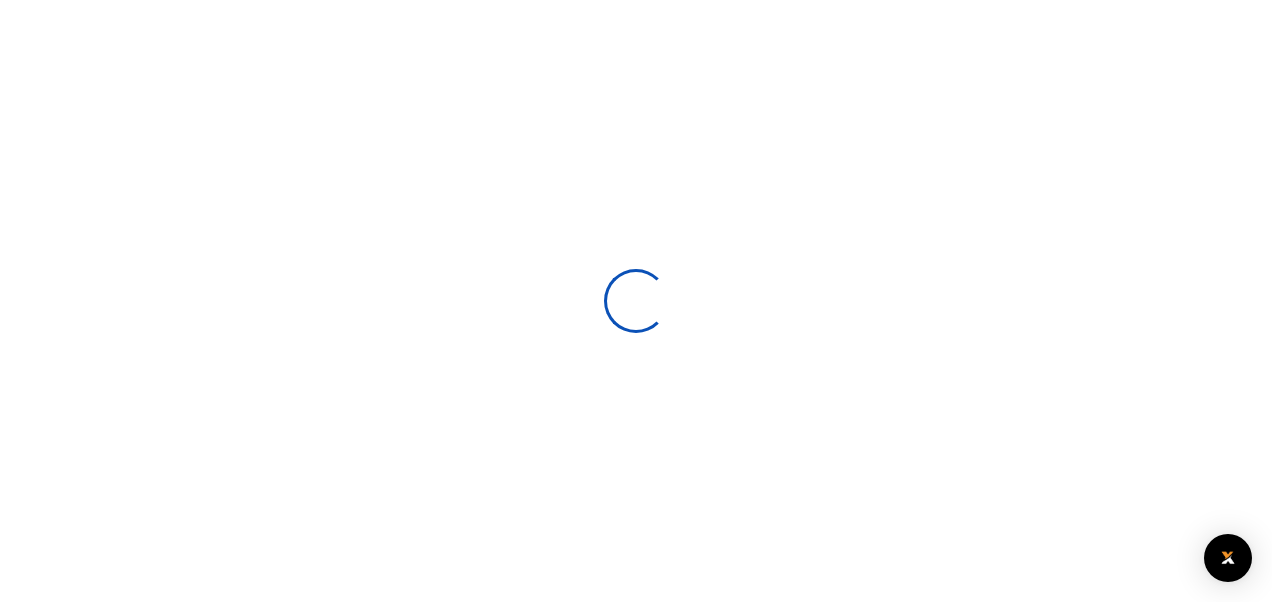 scroll, scrollTop: 0, scrollLeft: 0, axis: both 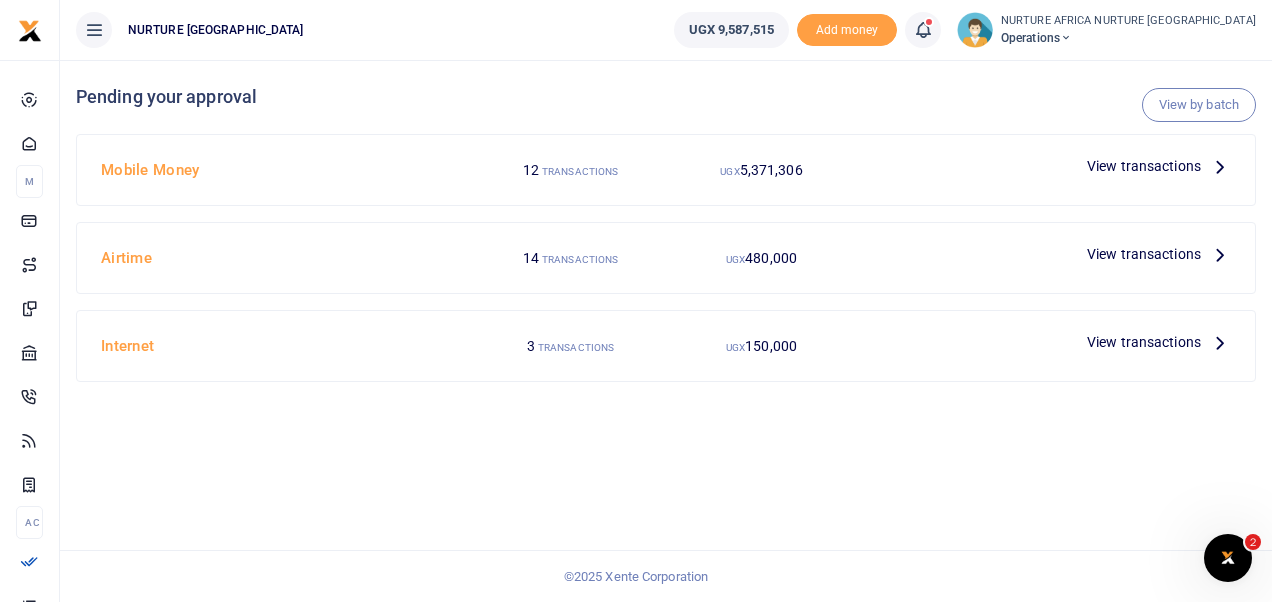click on "View transactions" at bounding box center (1144, 254) 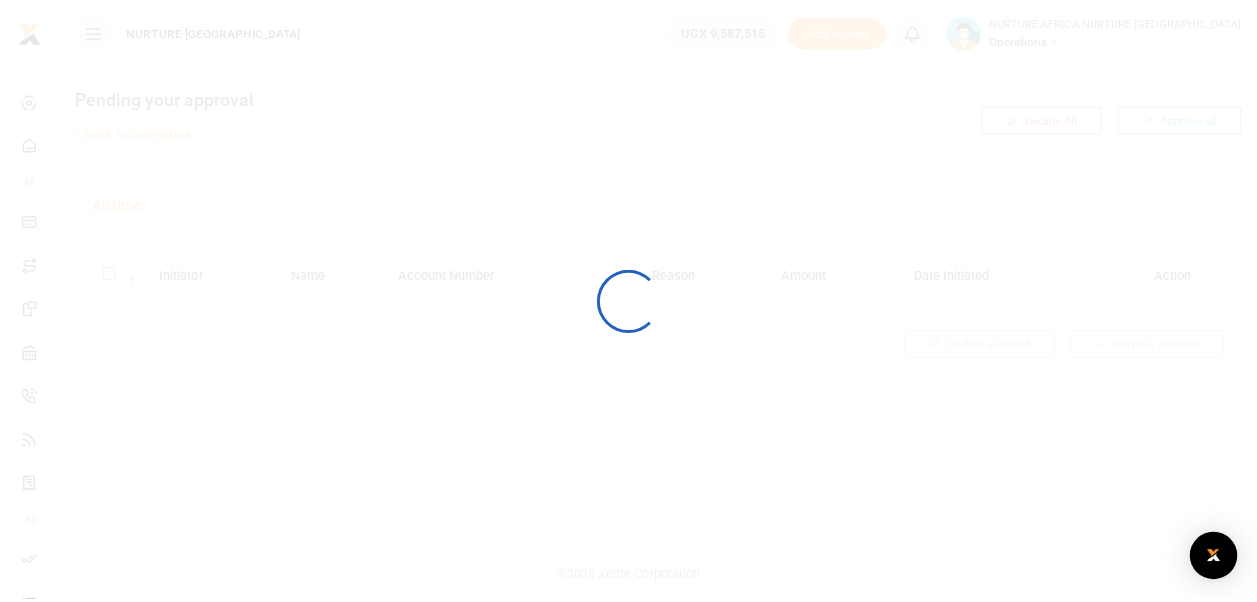 scroll, scrollTop: 0, scrollLeft: 0, axis: both 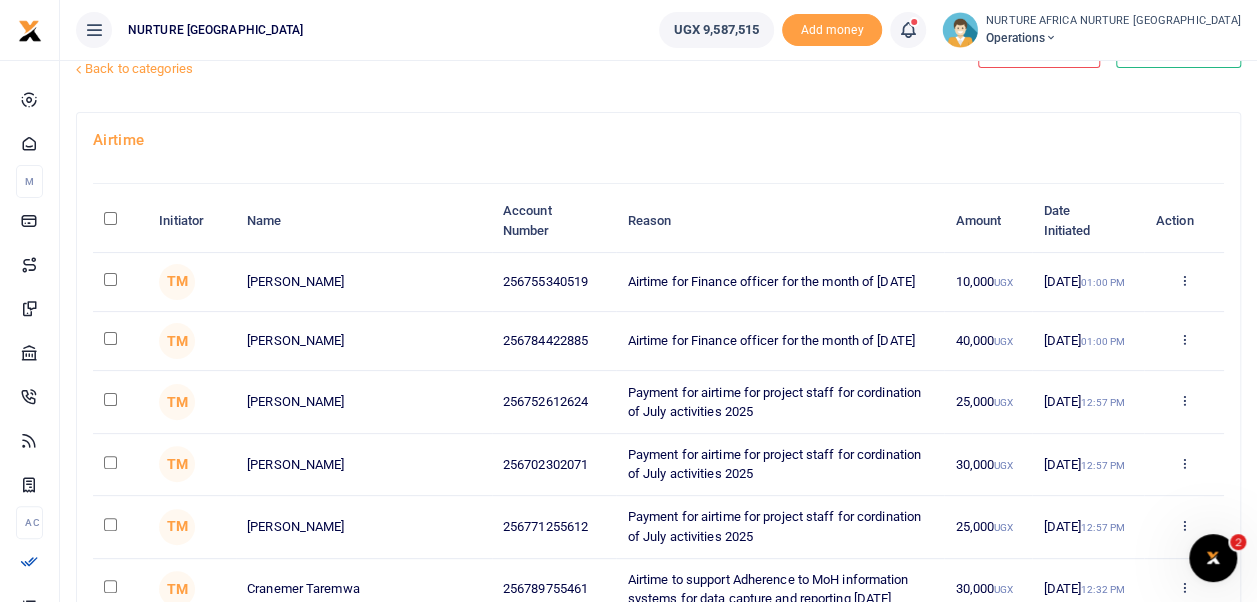 click at bounding box center (110, 399) 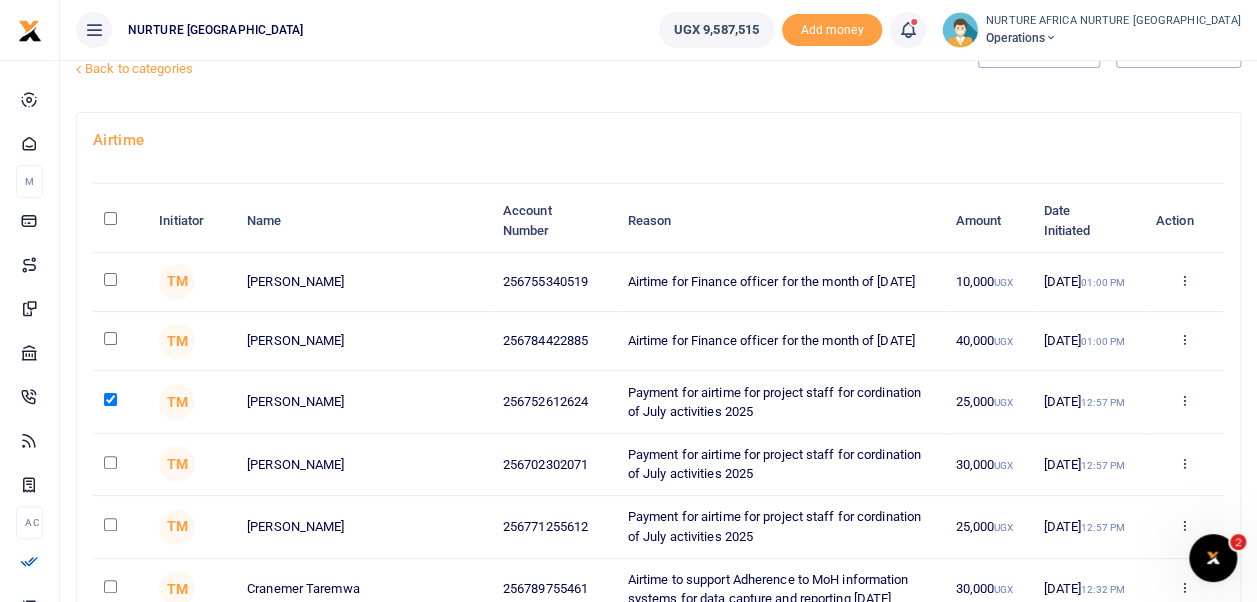 click at bounding box center [110, 524] 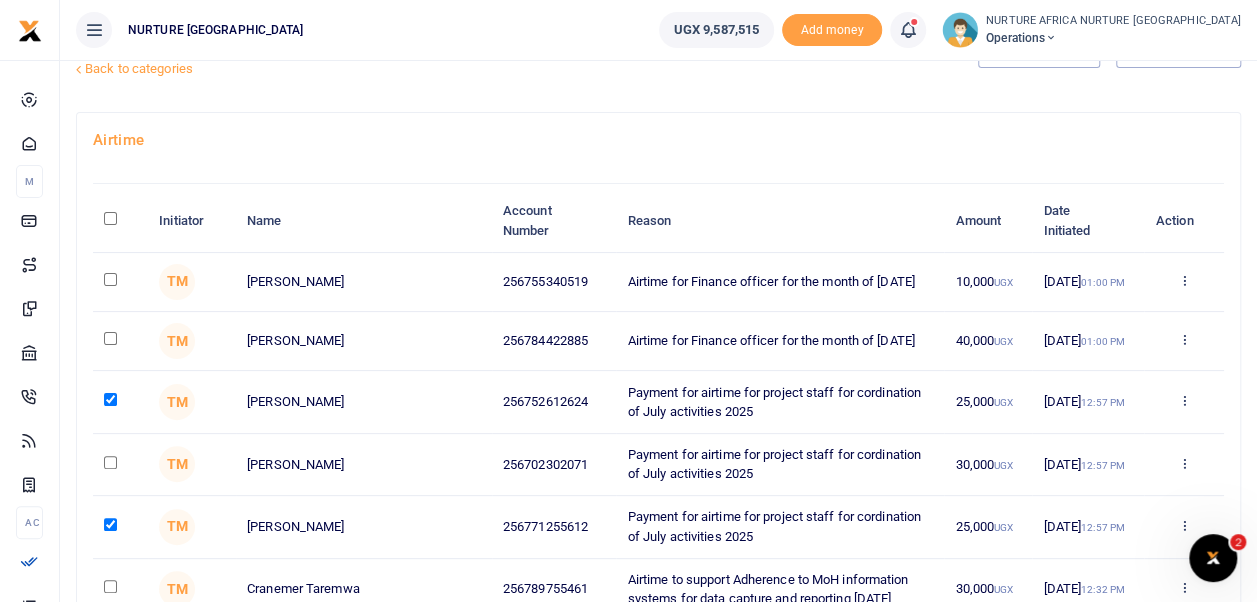 click at bounding box center (110, 462) 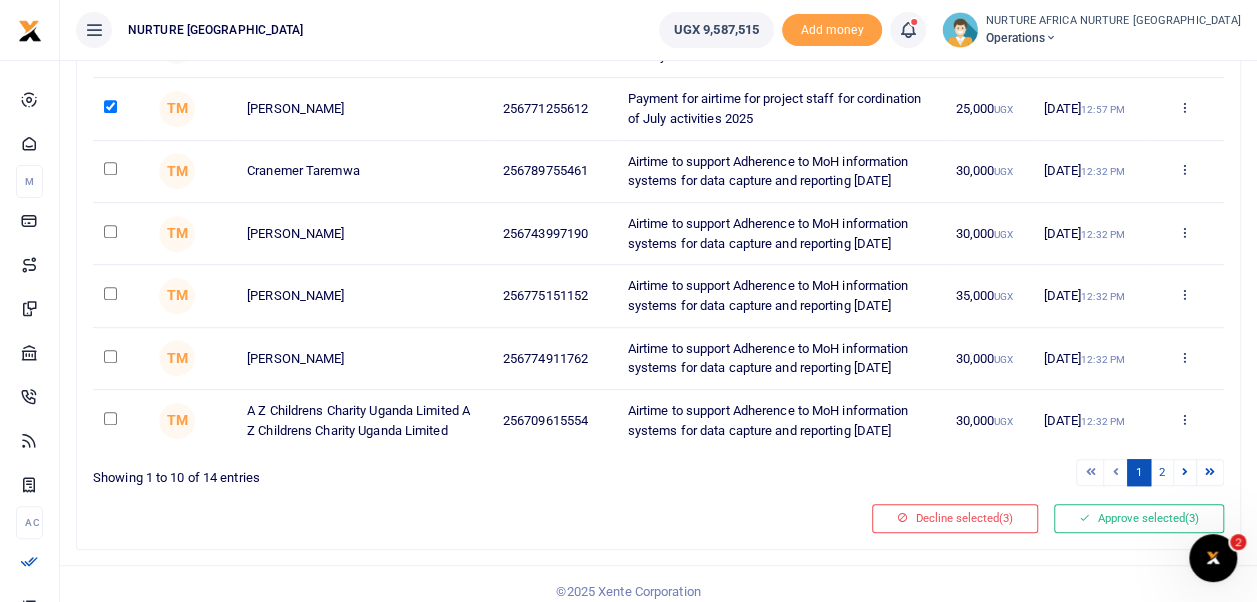 scroll, scrollTop: 497, scrollLeft: 0, axis: vertical 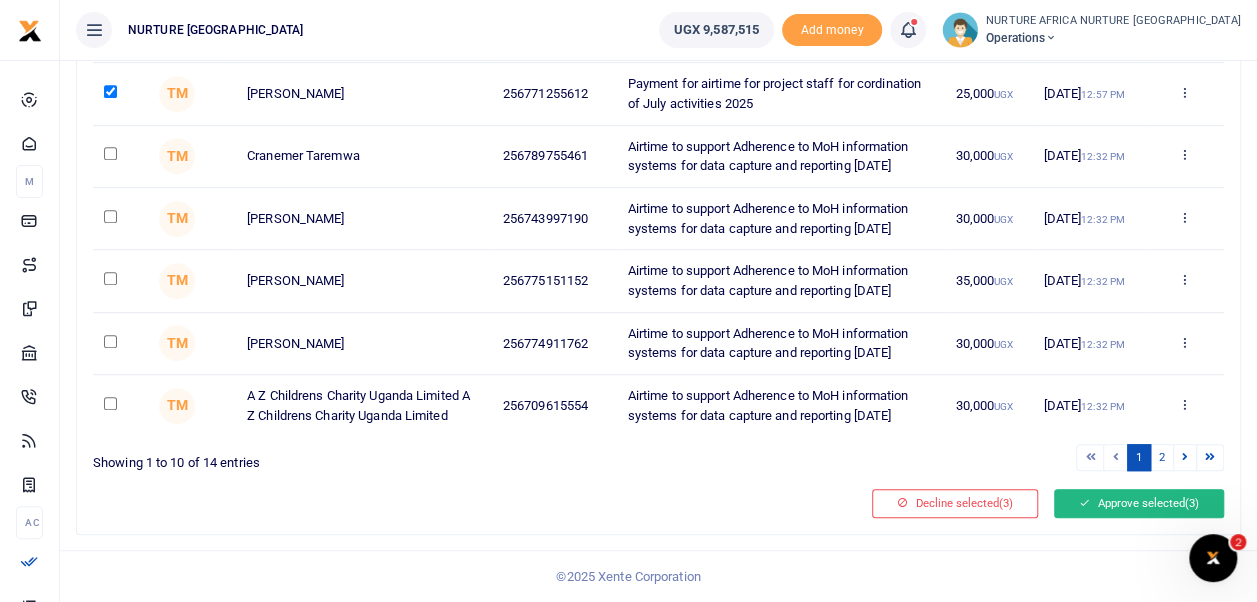 click on "Approve selected  (3)" at bounding box center (1139, 503) 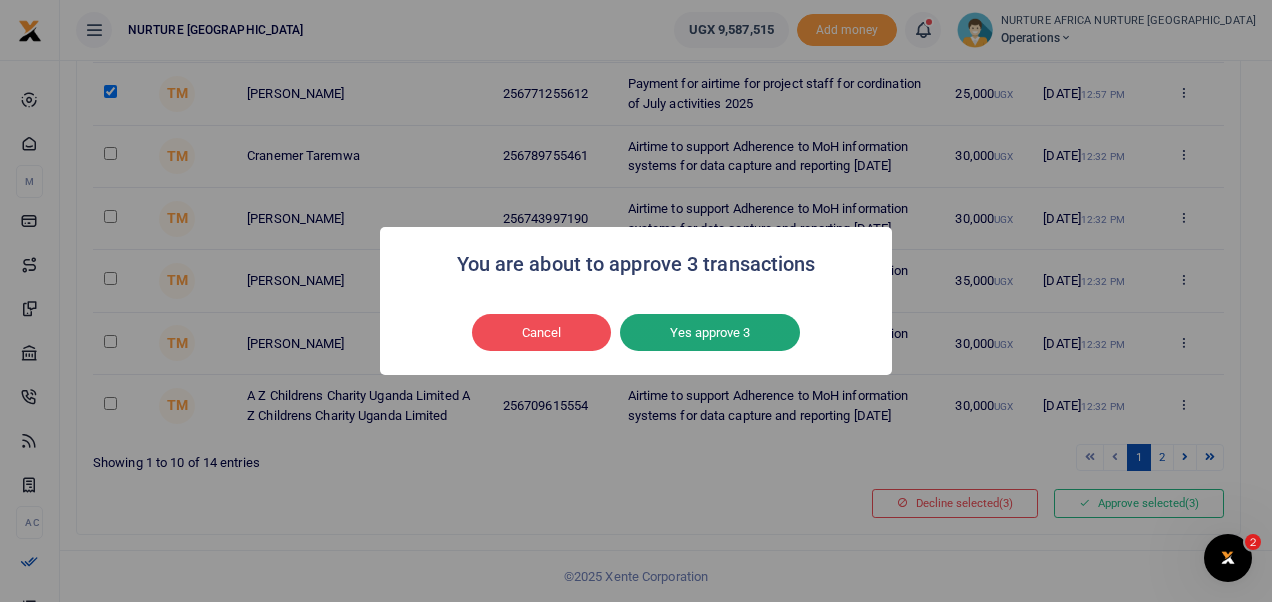 click on "Yes approve 3" at bounding box center (710, 333) 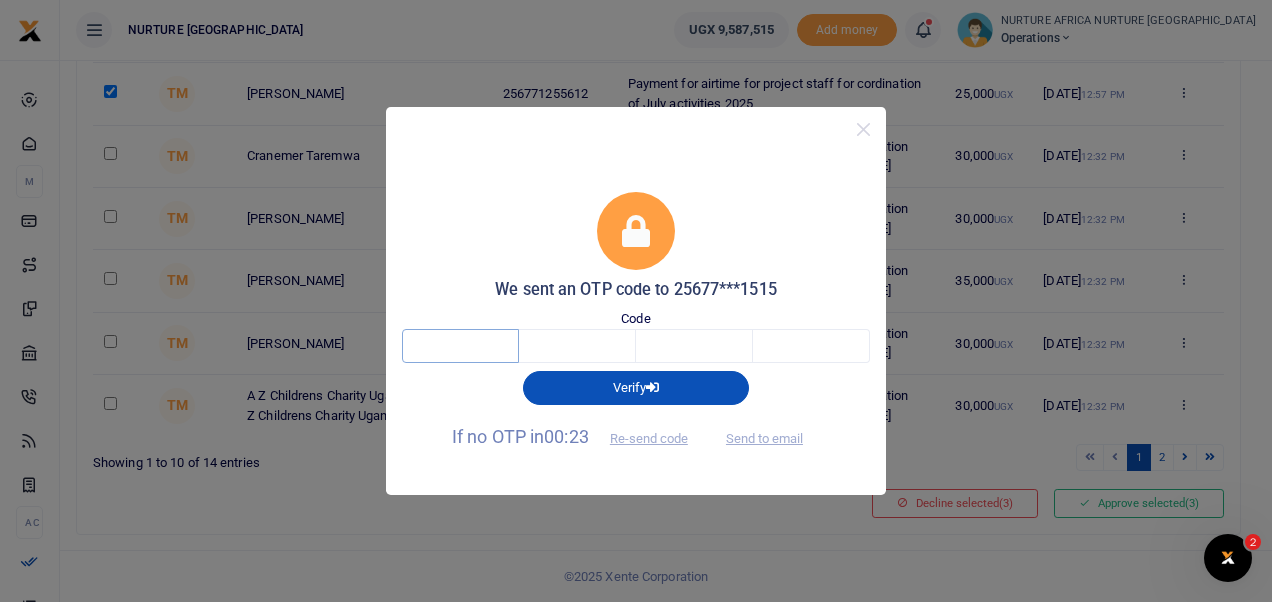 click at bounding box center [460, 346] 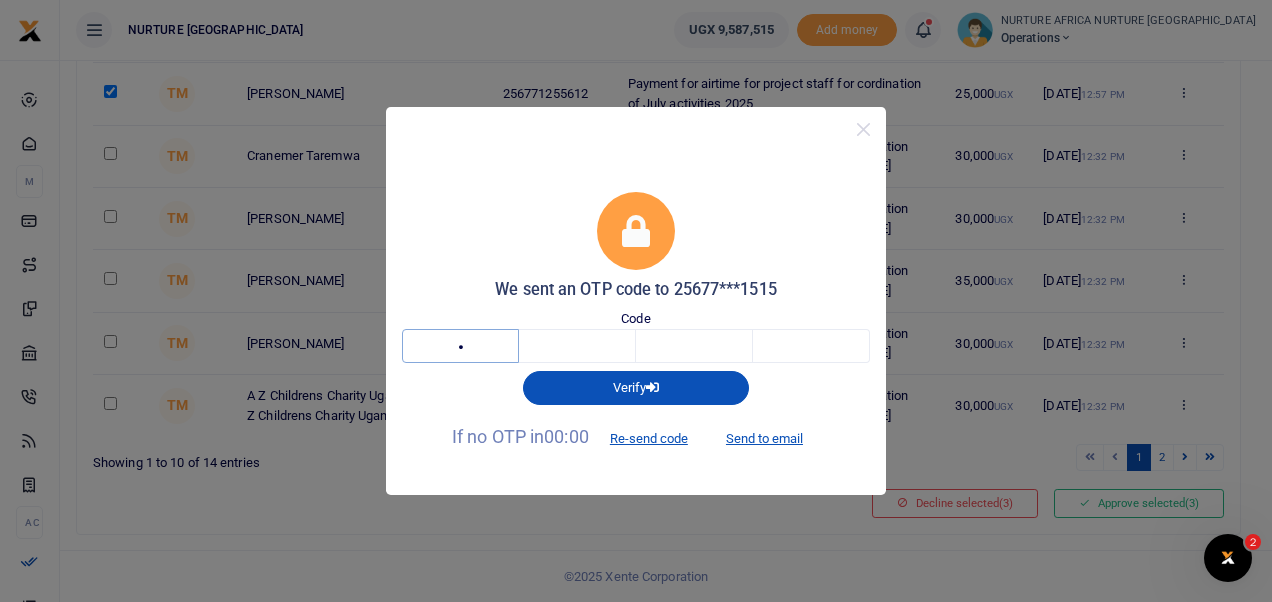 type on "6" 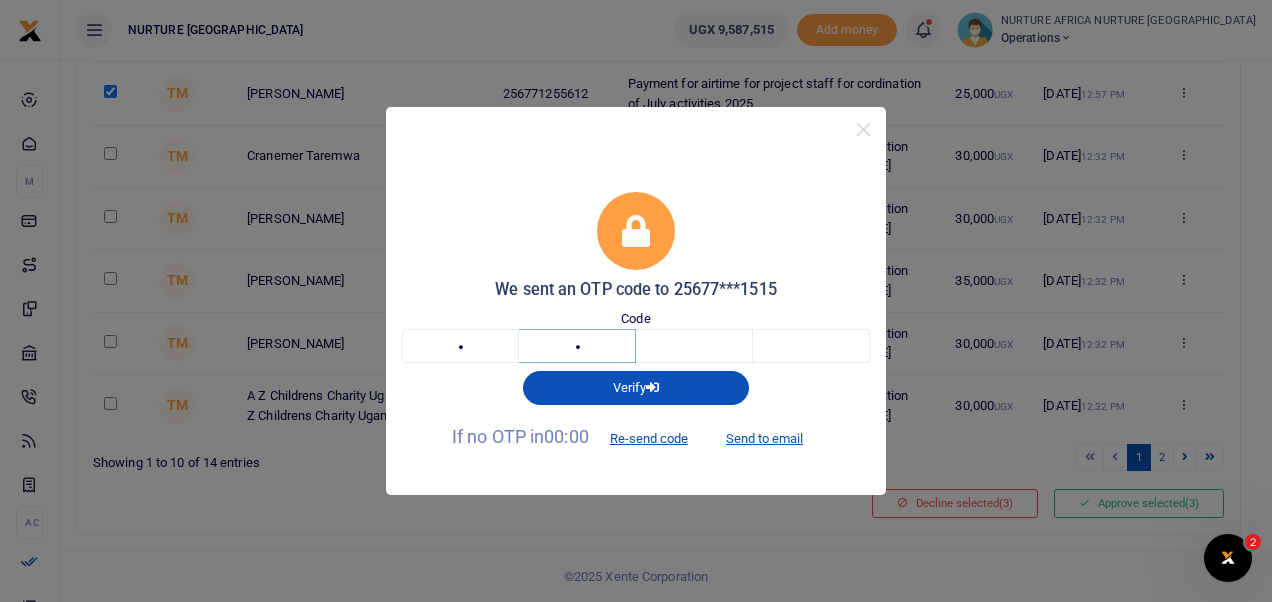type on "4" 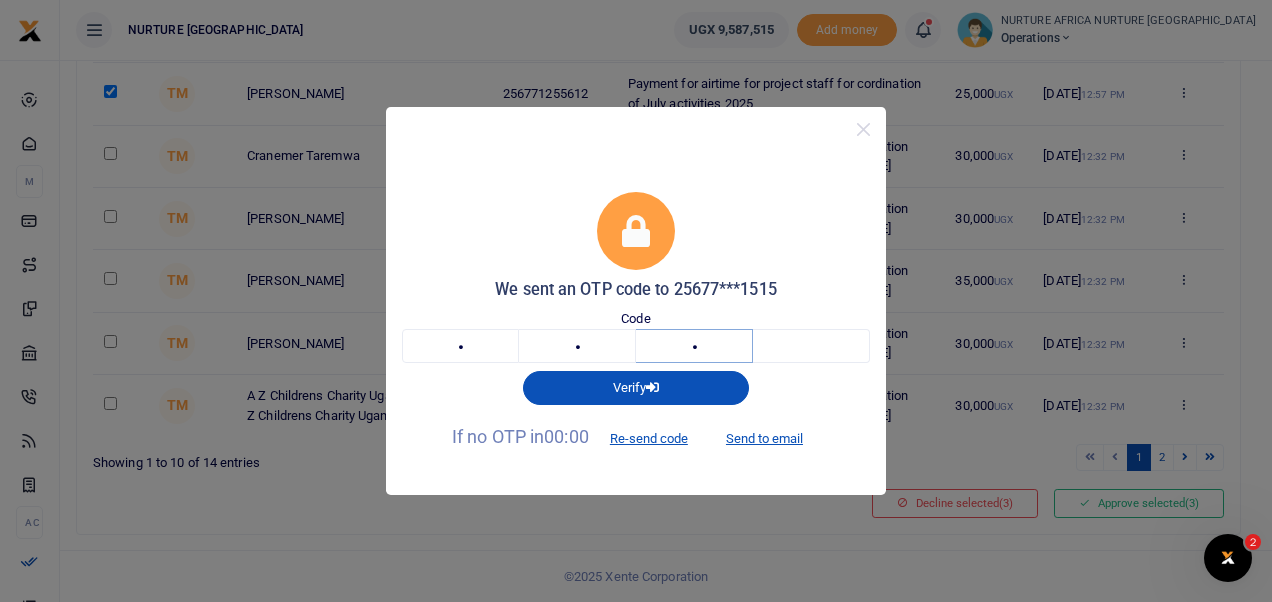 type on "9" 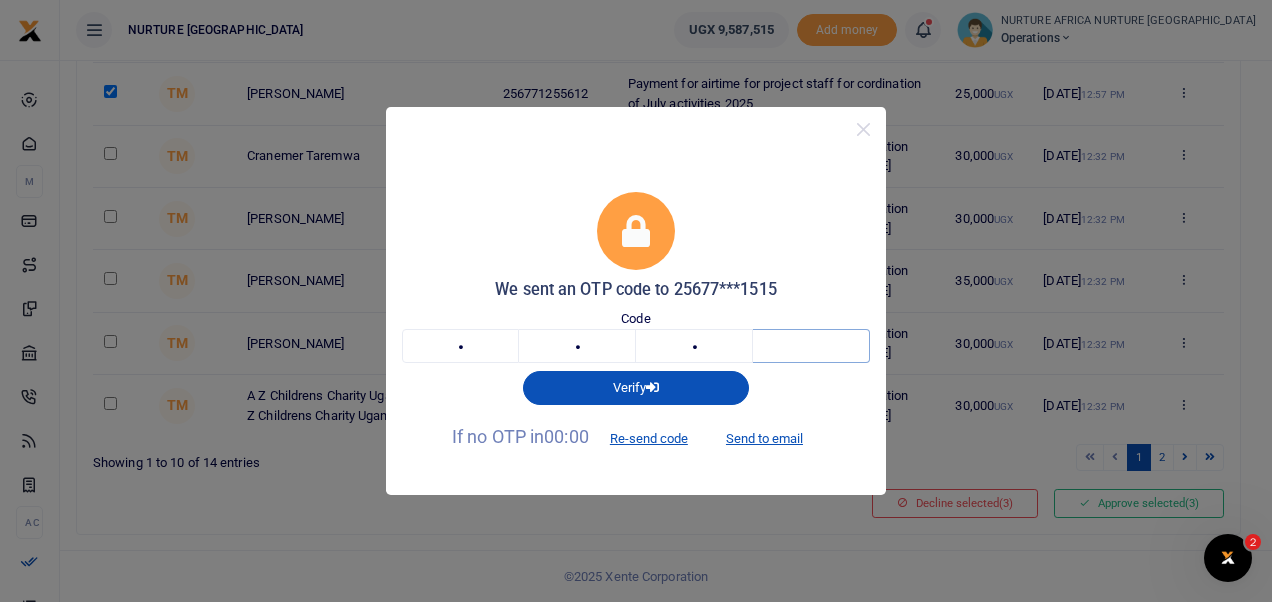 type on "3" 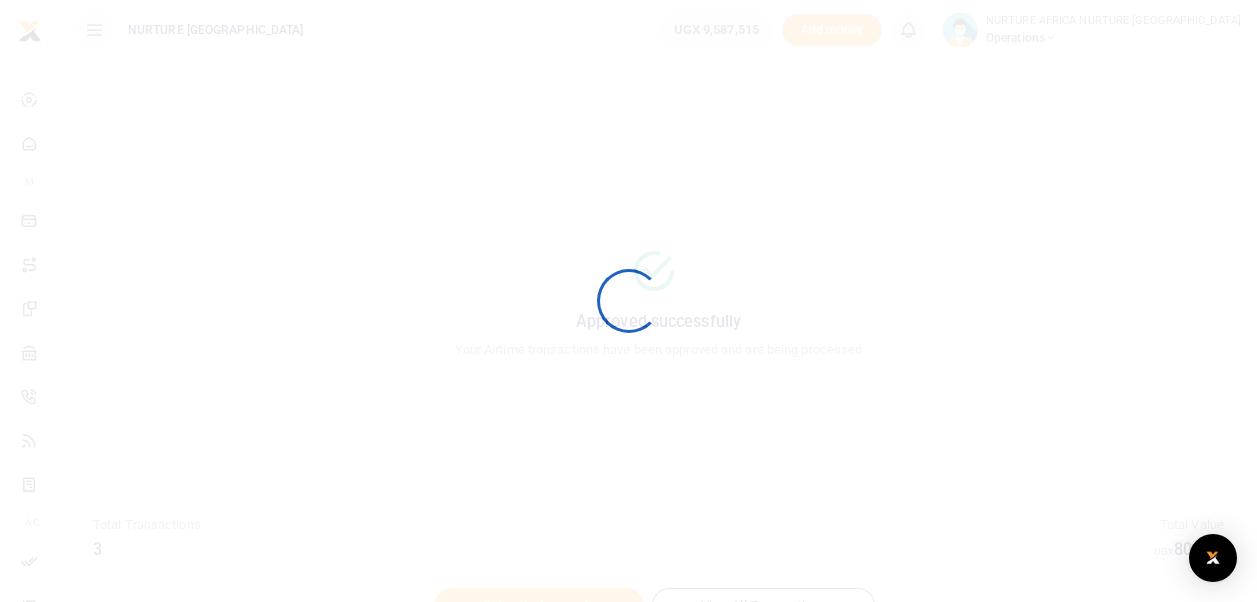 scroll, scrollTop: 0, scrollLeft: 0, axis: both 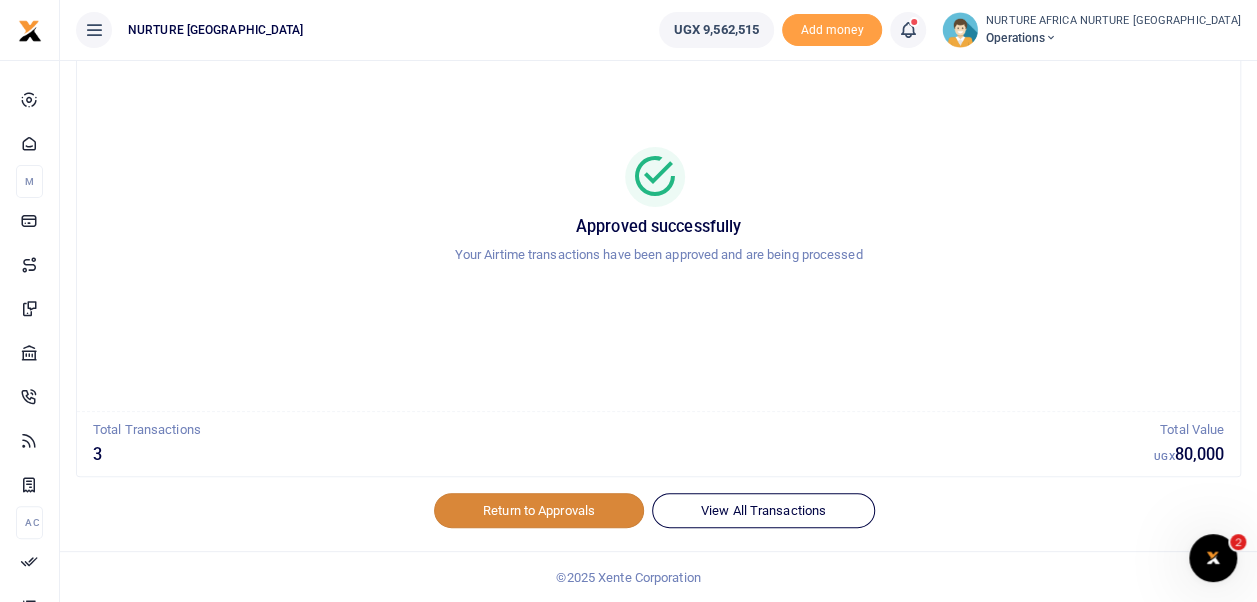 click on "Return to Approvals" at bounding box center [539, 510] 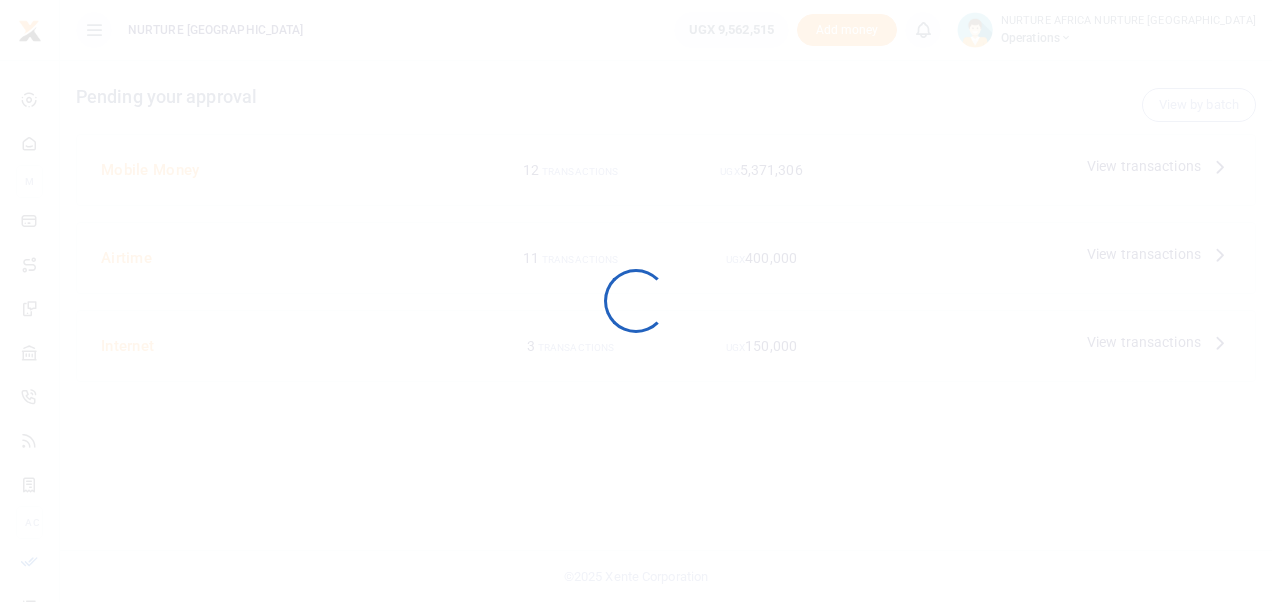 scroll, scrollTop: 0, scrollLeft: 0, axis: both 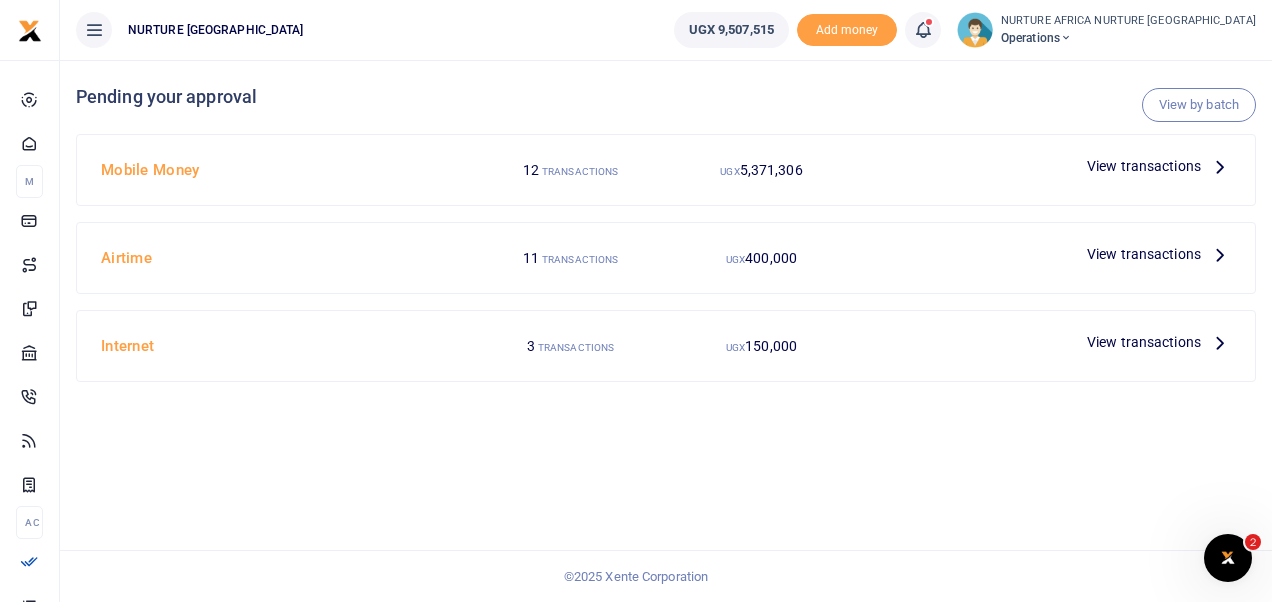 click on "Mobile Money" at bounding box center (284, 170) 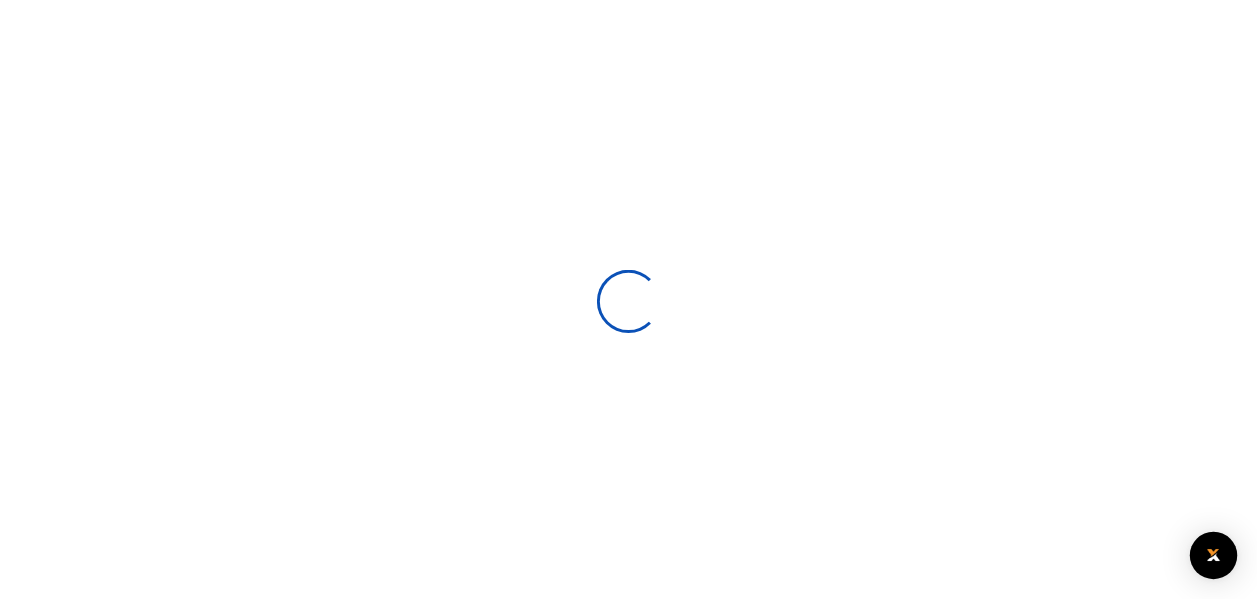 scroll, scrollTop: 0, scrollLeft: 0, axis: both 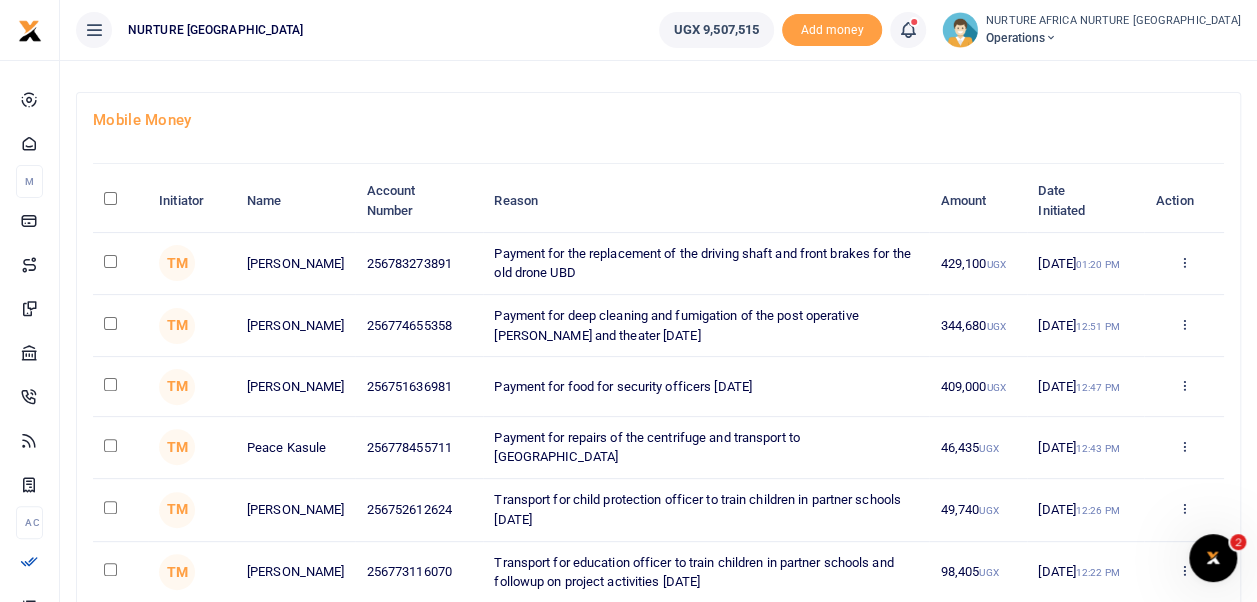 click at bounding box center (110, 323) 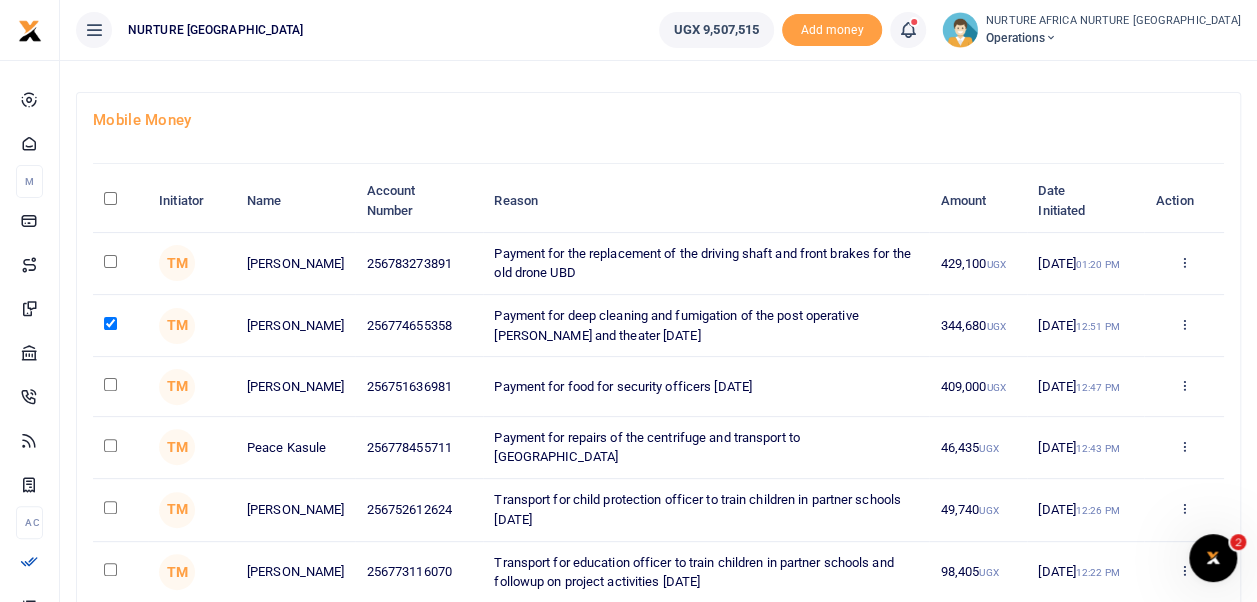 click at bounding box center (110, 384) 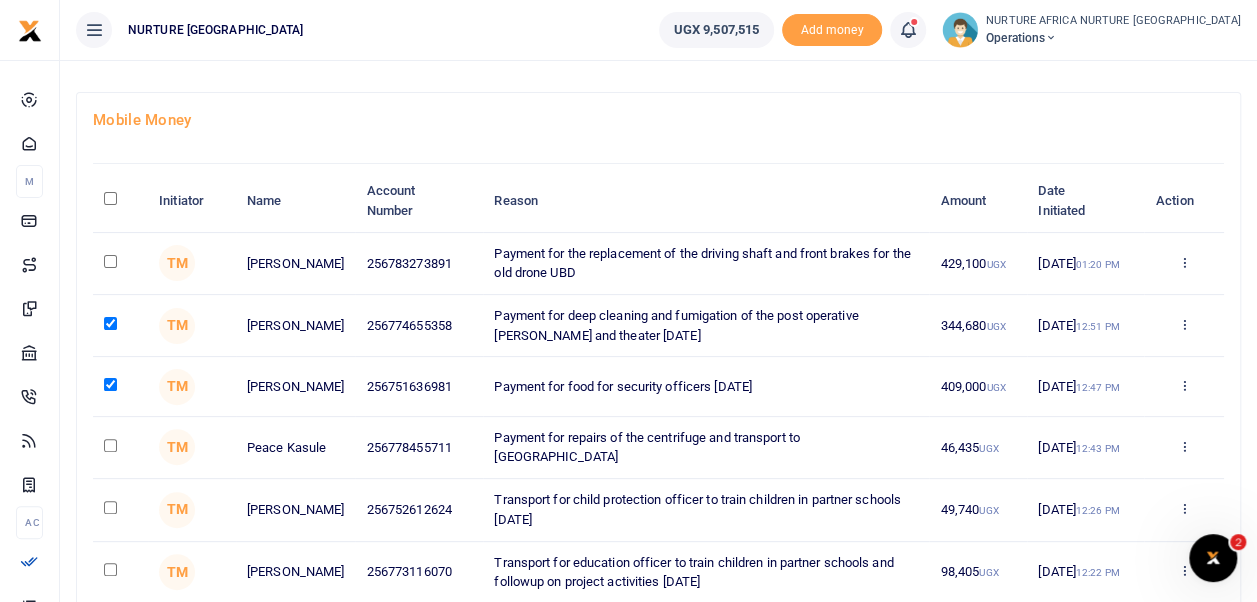 click at bounding box center [110, 445] 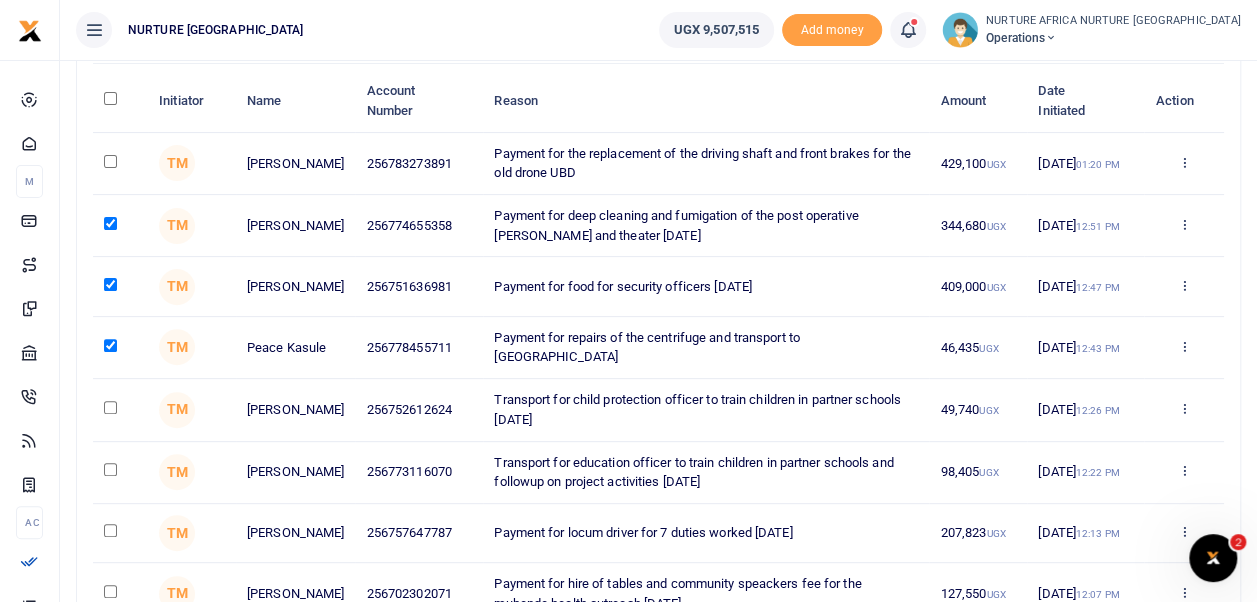 scroll, scrollTop: 188, scrollLeft: 0, axis: vertical 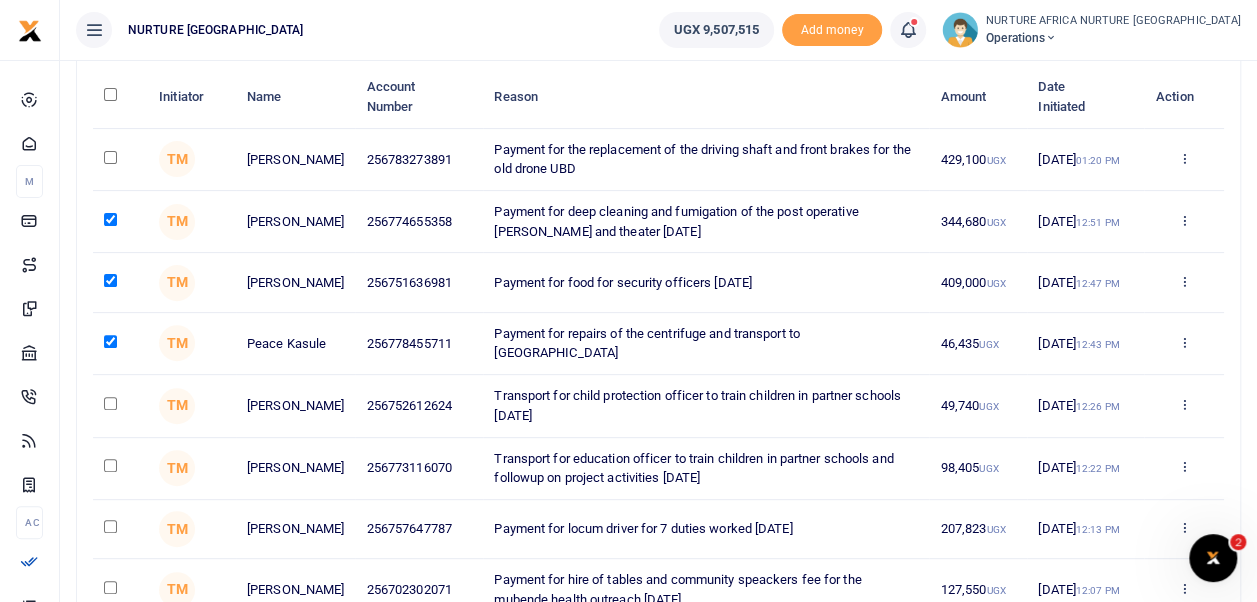 click at bounding box center (110, 403) 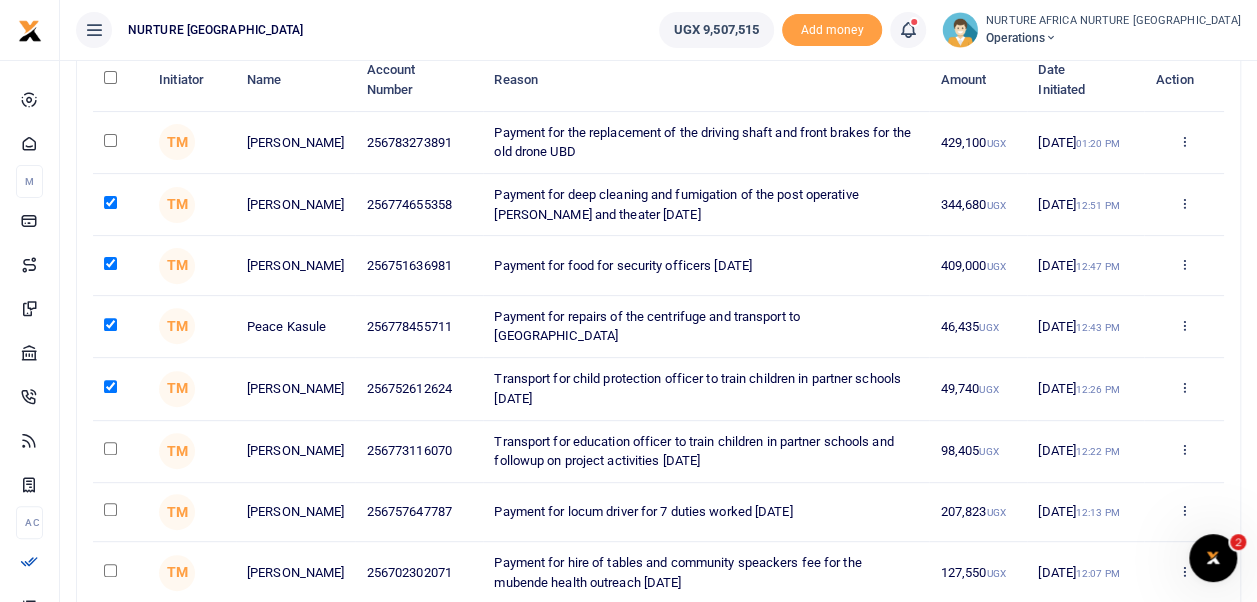 scroll, scrollTop: 213, scrollLeft: 0, axis: vertical 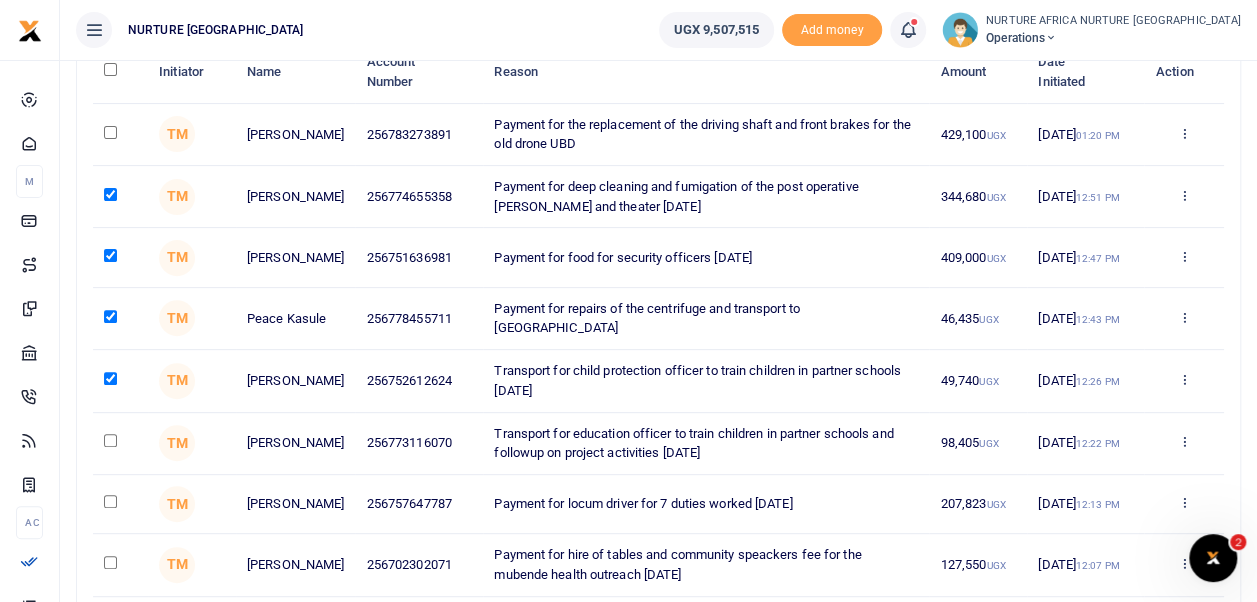 click at bounding box center [110, 440] 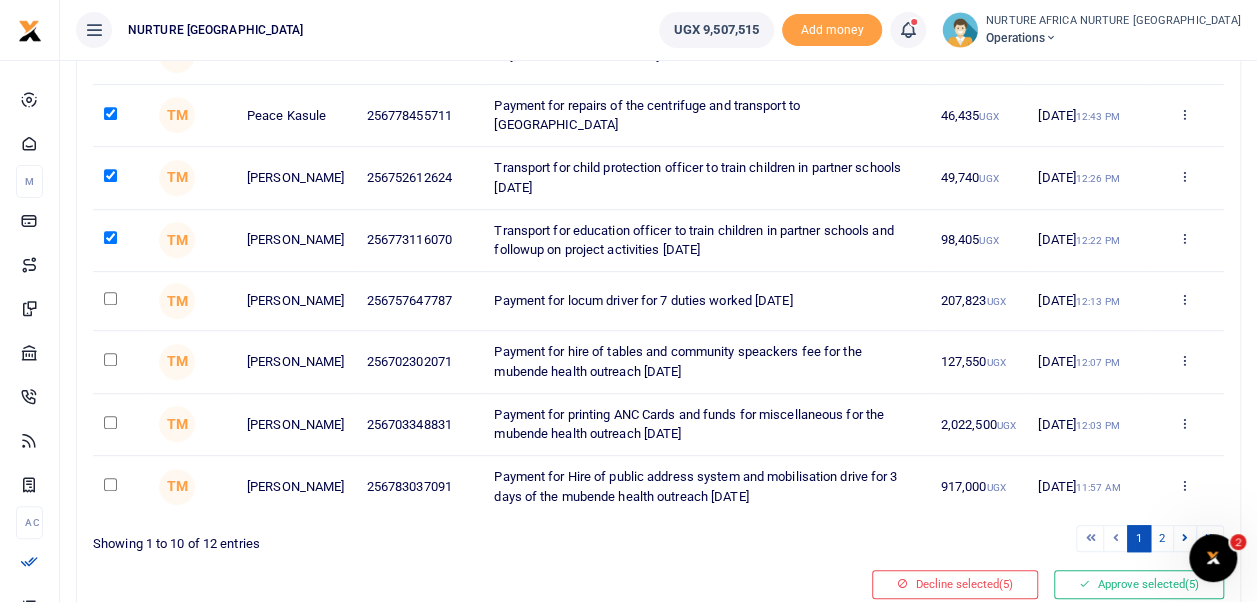 scroll, scrollTop: 497, scrollLeft: 0, axis: vertical 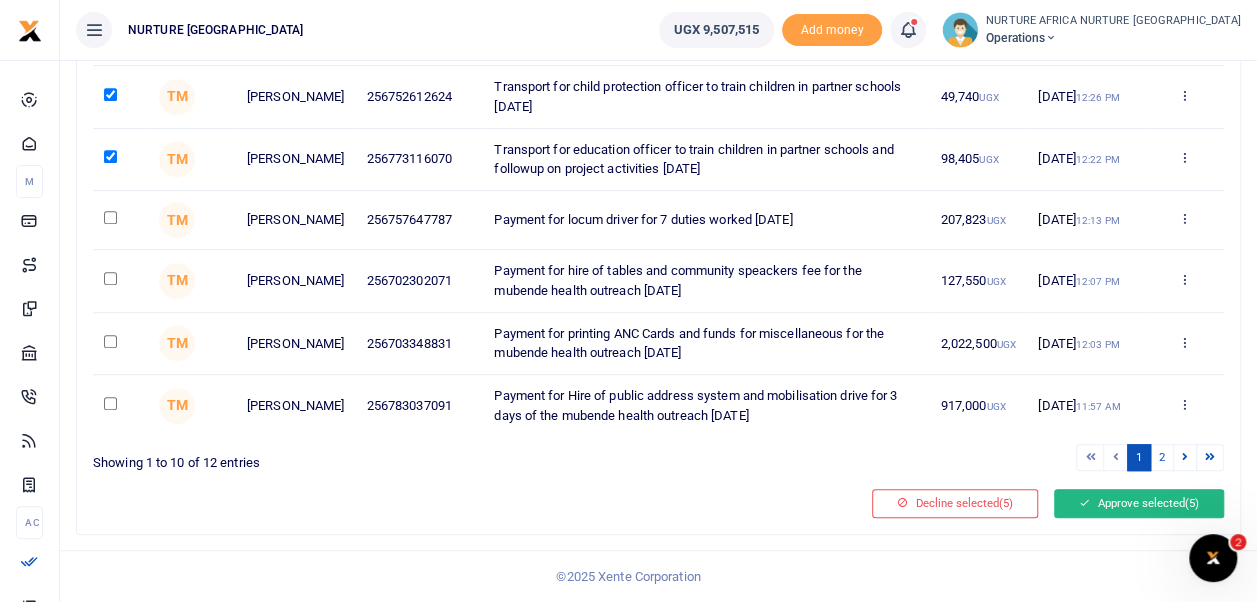 click on "Approve selected  (5)" at bounding box center (1139, 503) 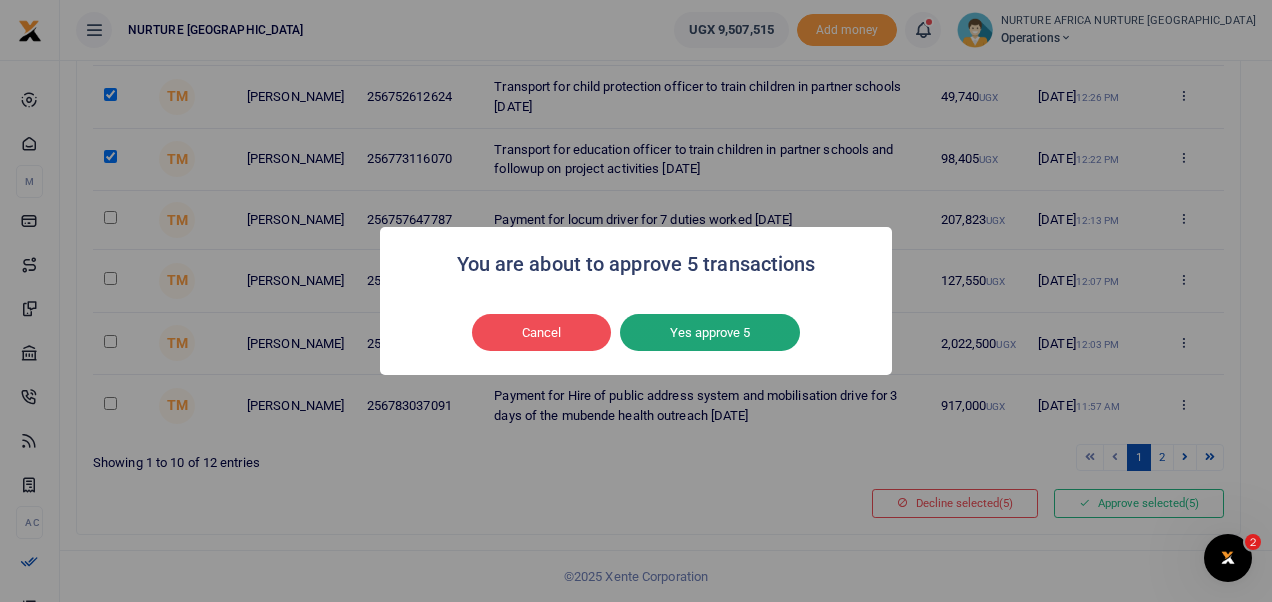 click on "Yes approve 5" at bounding box center (710, 333) 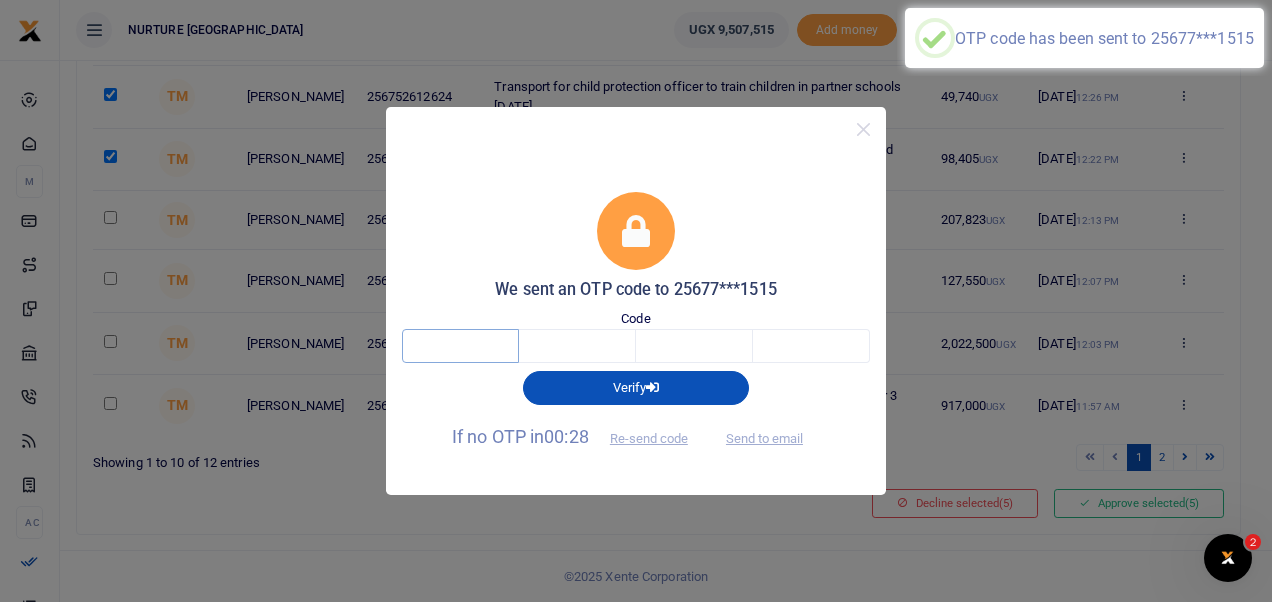 click at bounding box center [460, 346] 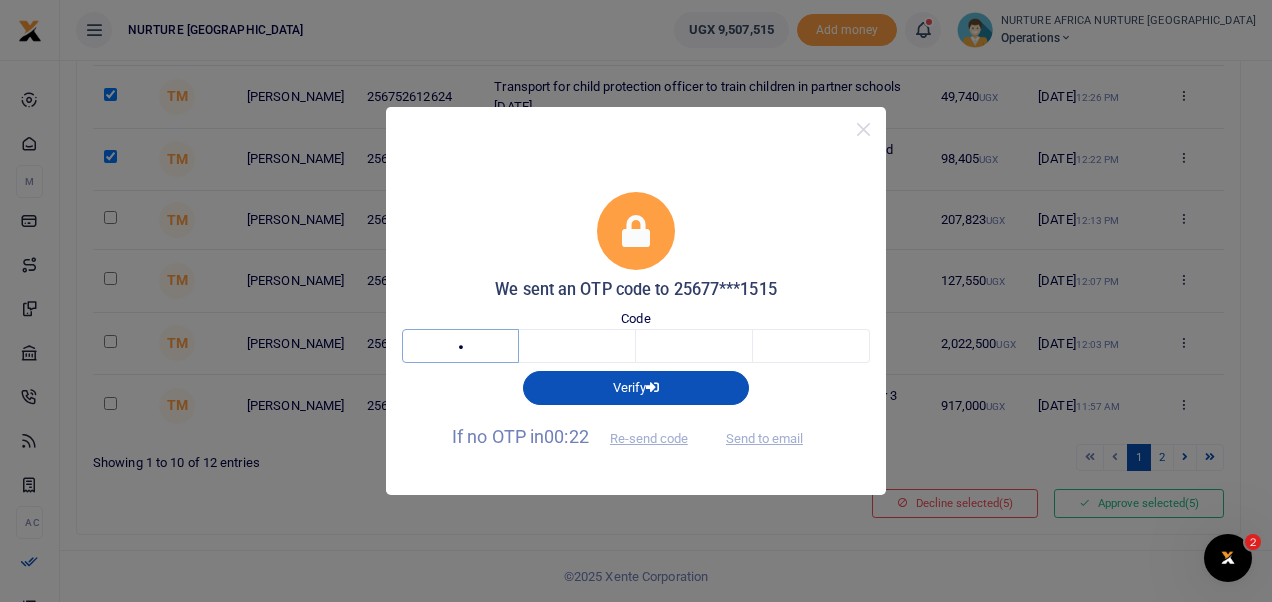type on "2" 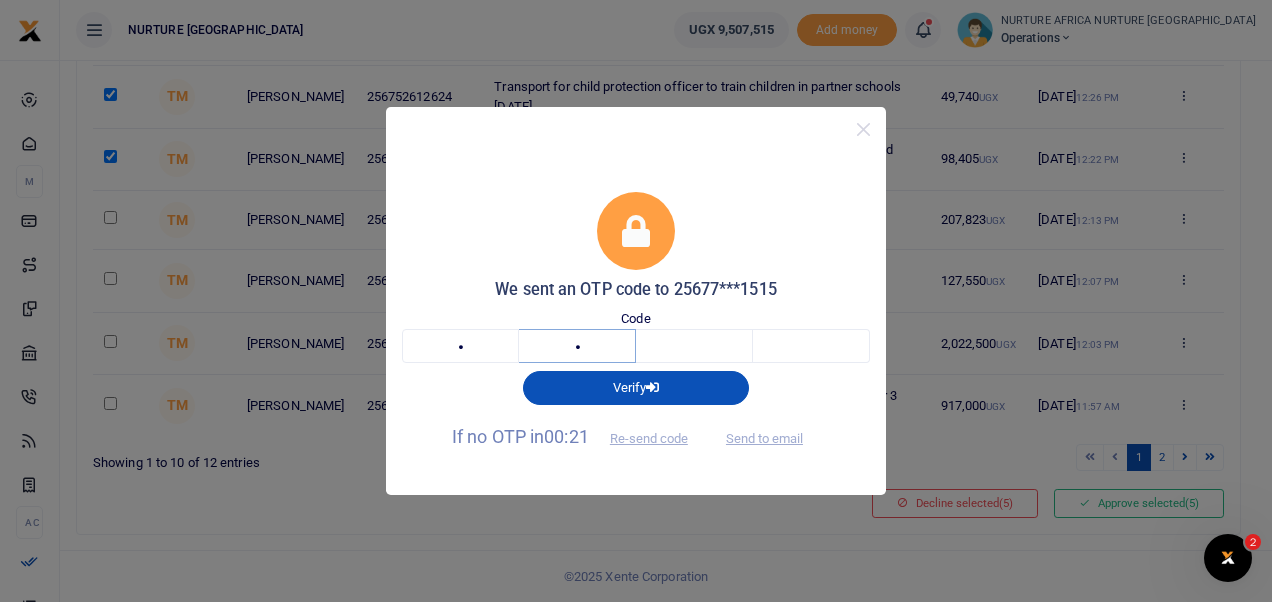 type on "4" 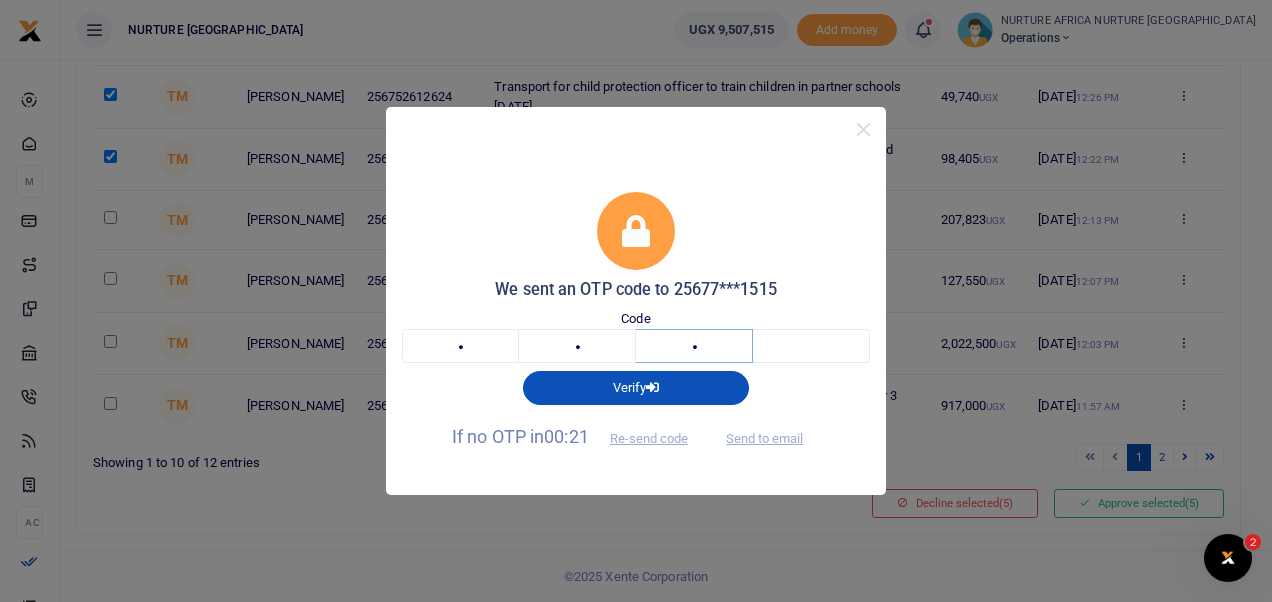 type on "3" 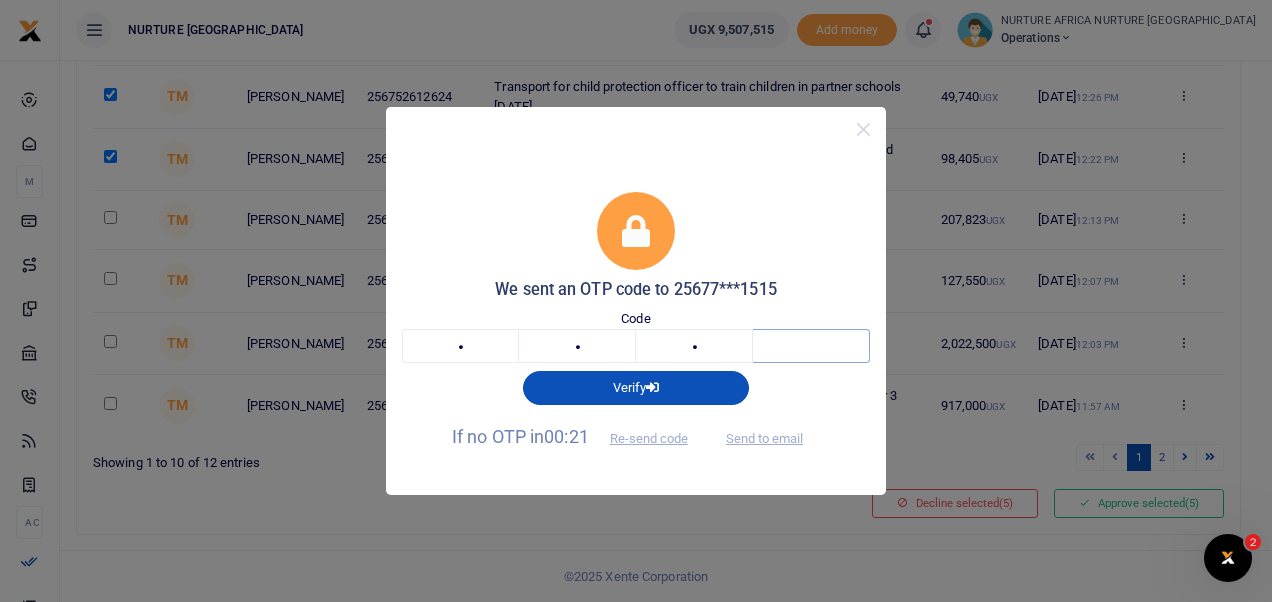 type on "0" 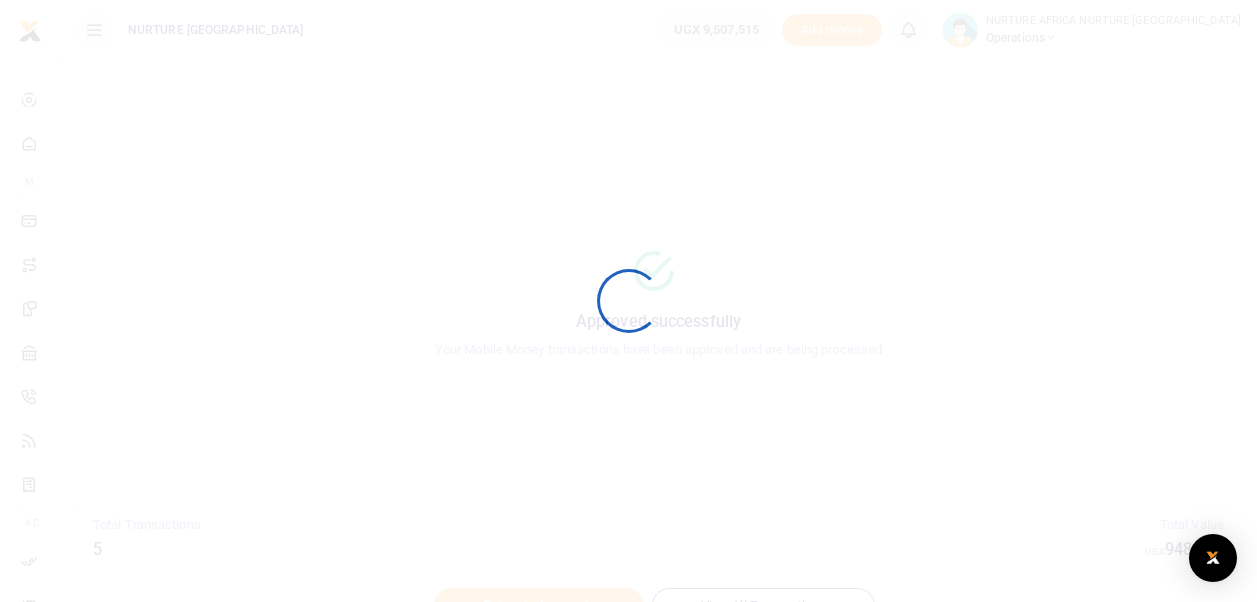 scroll, scrollTop: 0, scrollLeft: 0, axis: both 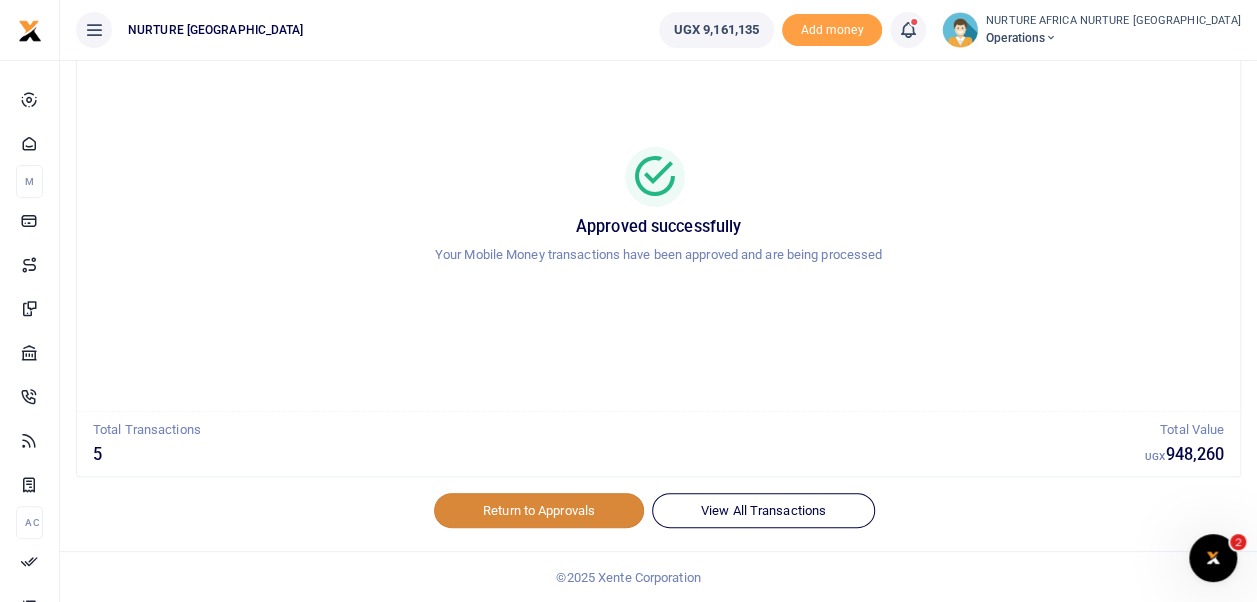 click on "Return to Approvals" at bounding box center [539, 510] 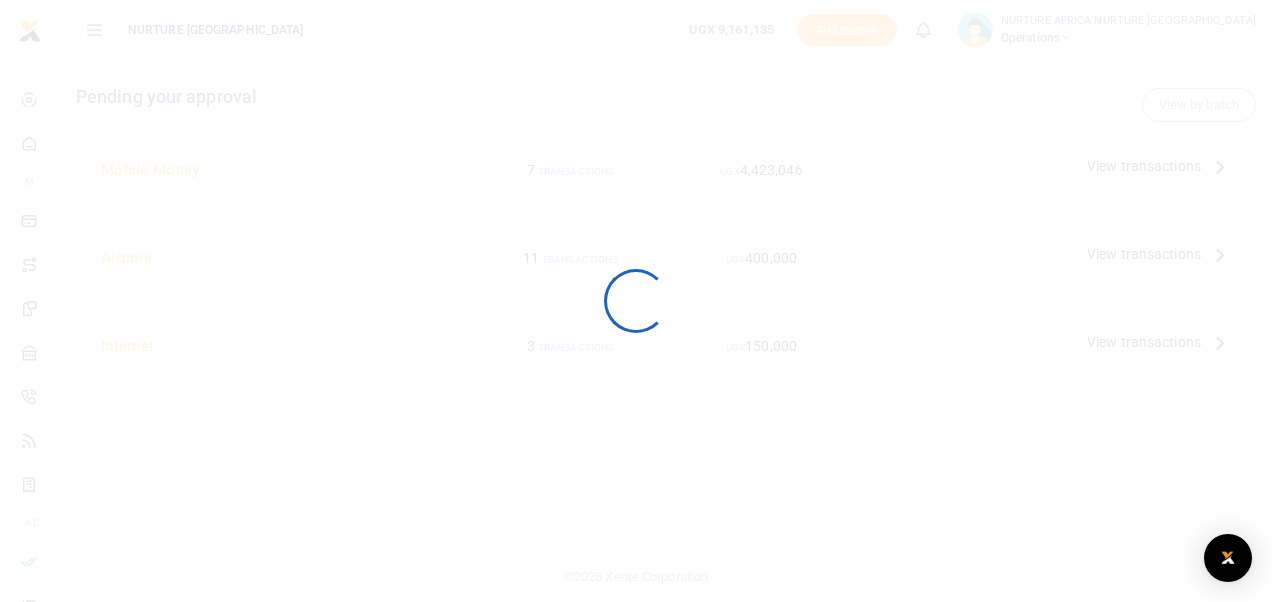 scroll, scrollTop: 0, scrollLeft: 0, axis: both 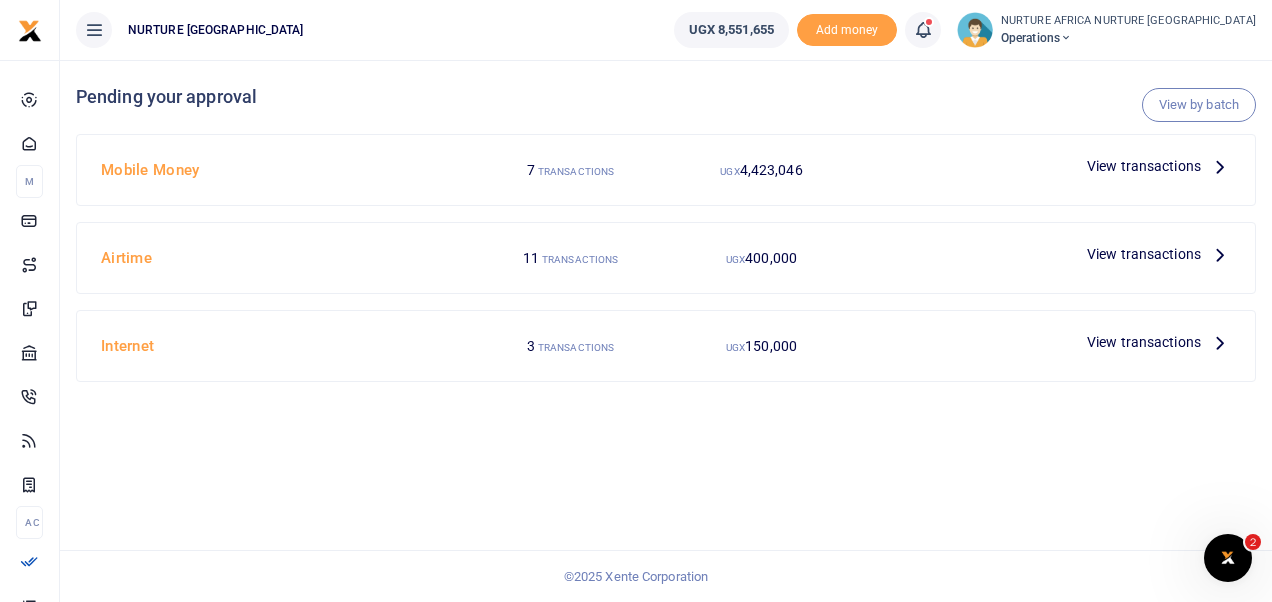 click on "View transactions" at bounding box center [1144, 254] 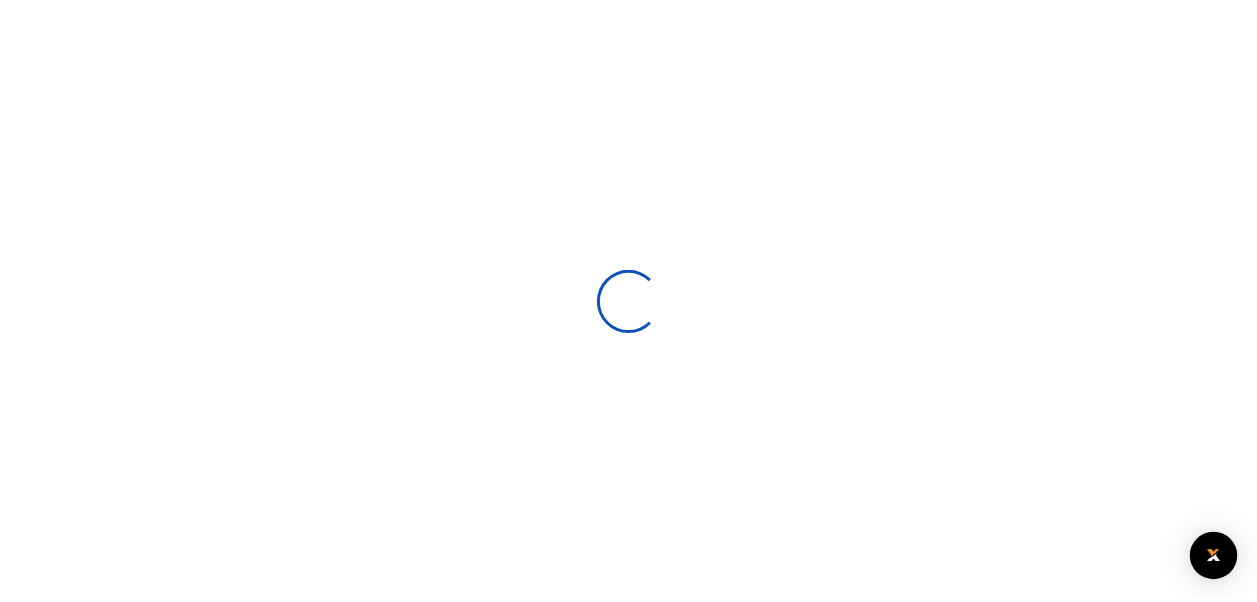 scroll, scrollTop: 0, scrollLeft: 0, axis: both 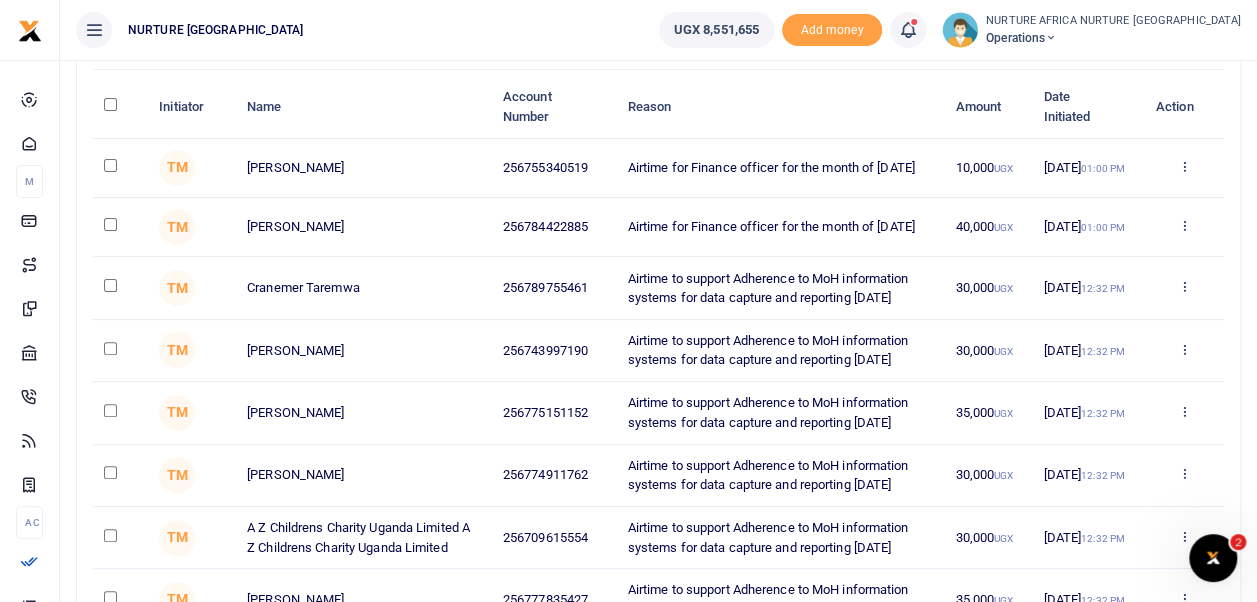click at bounding box center (110, 285) 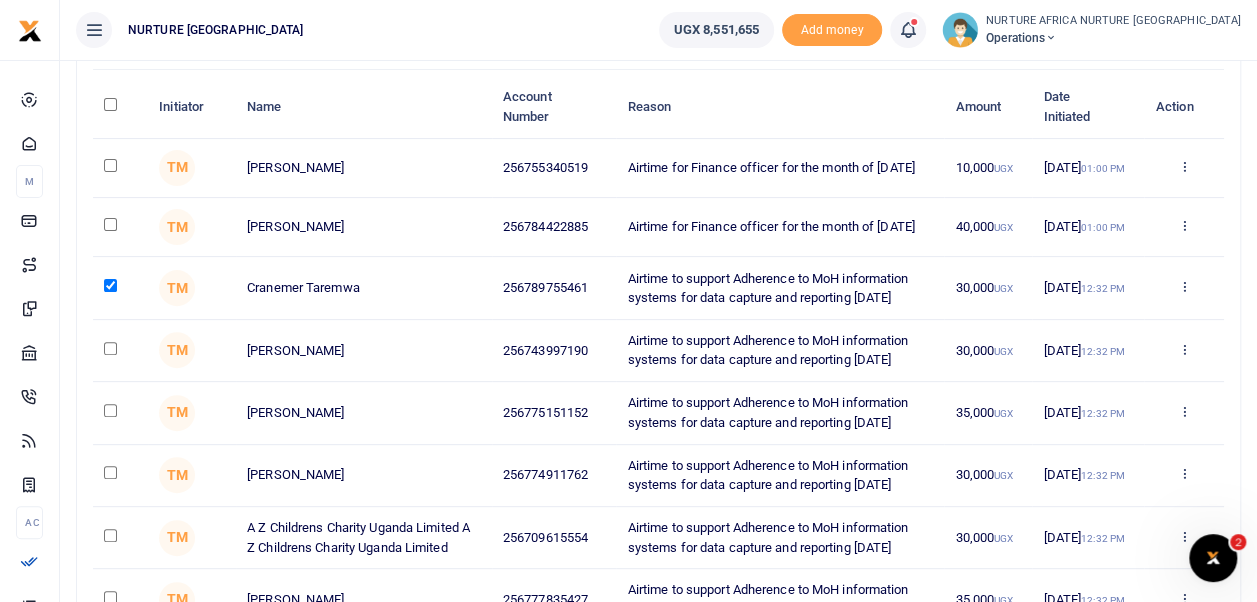 click at bounding box center [110, 348] 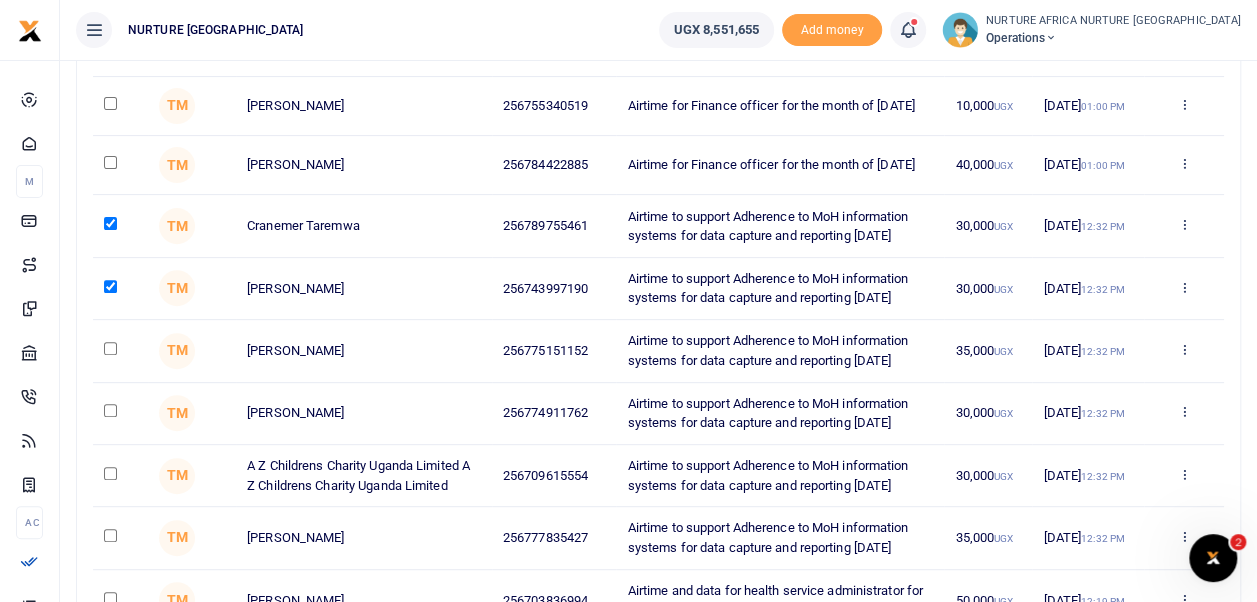 scroll, scrollTop: 242, scrollLeft: 0, axis: vertical 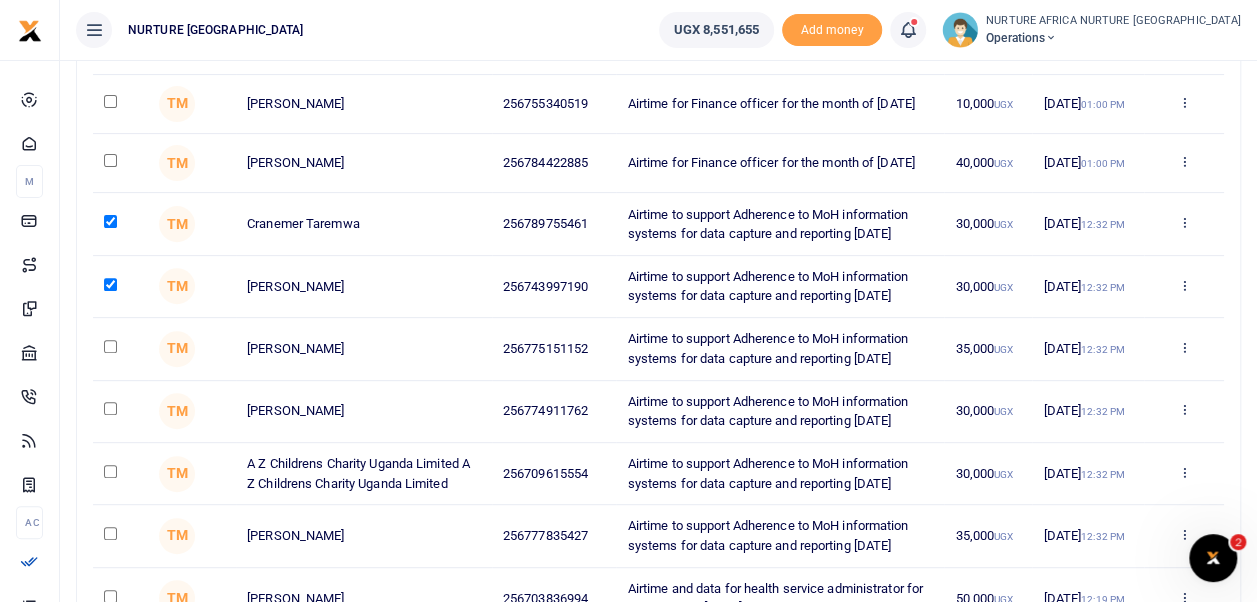 click at bounding box center (110, 346) 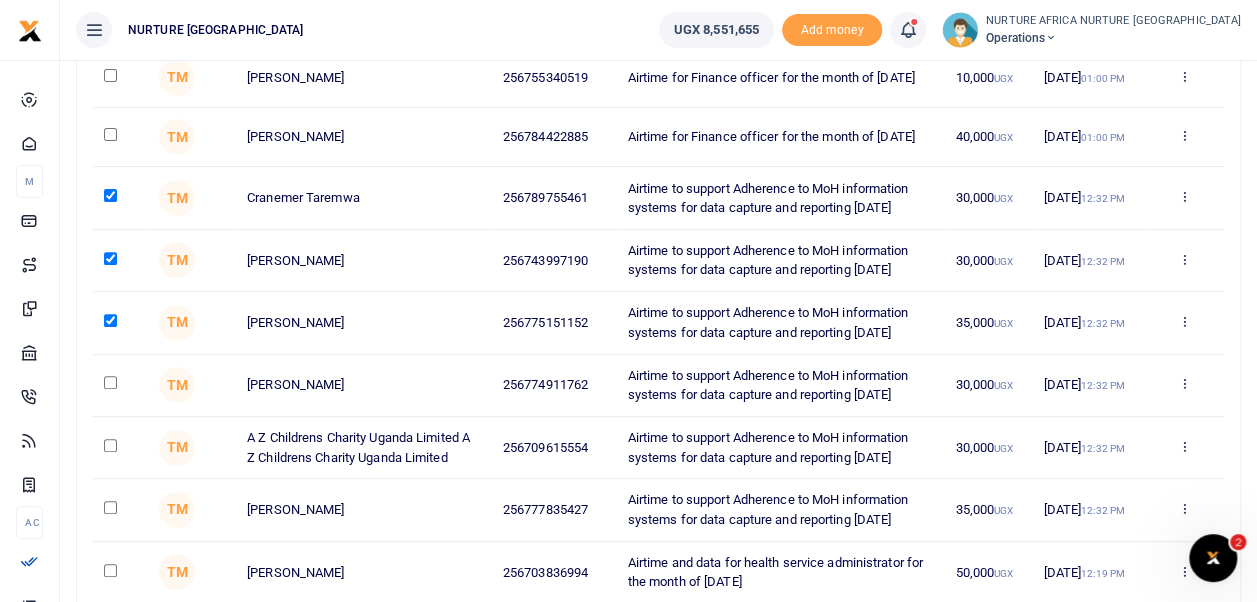 scroll, scrollTop: 301, scrollLeft: 0, axis: vertical 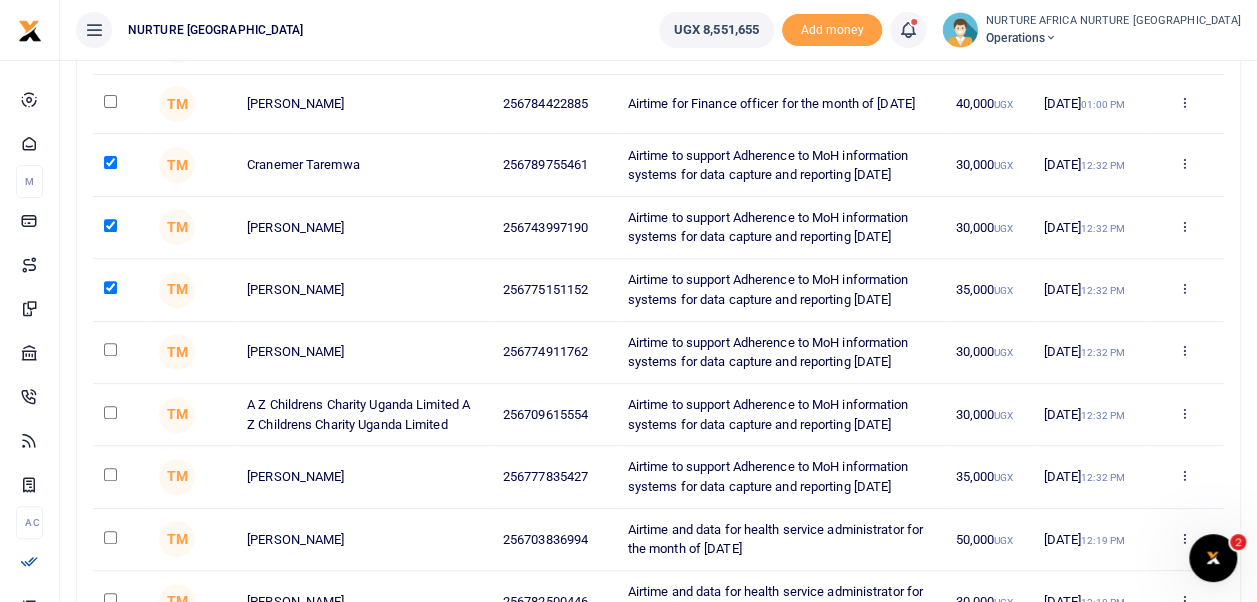 click at bounding box center (110, 349) 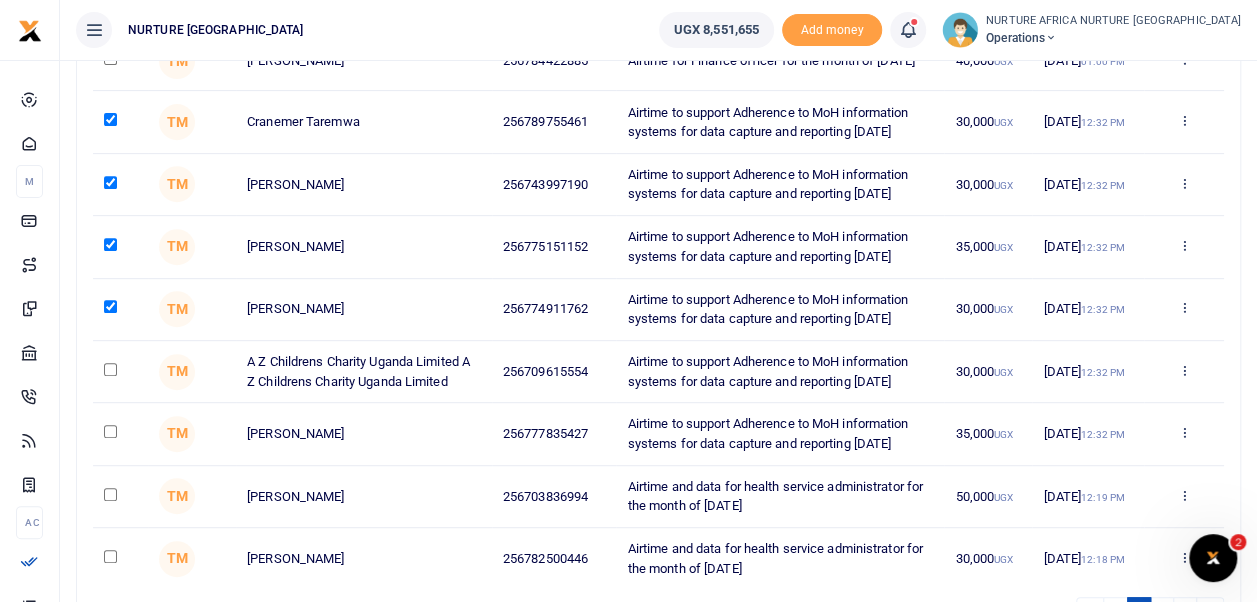 scroll, scrollTop: 346, scrollLeft: 0, axis: vertical 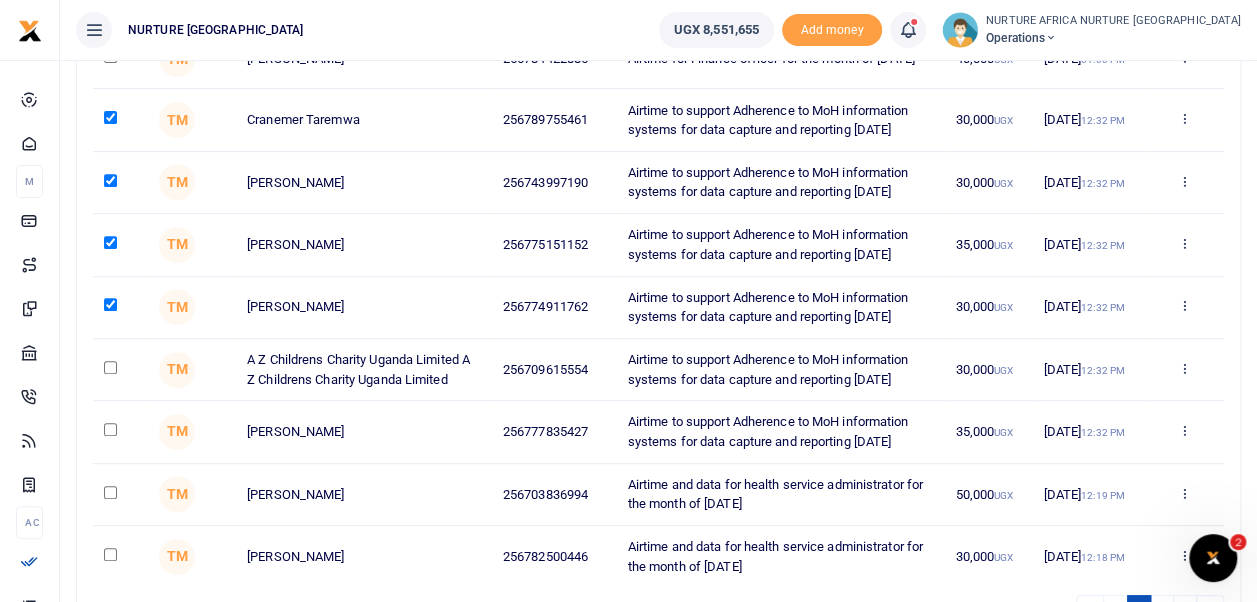 click at bounding box center [110, 367] 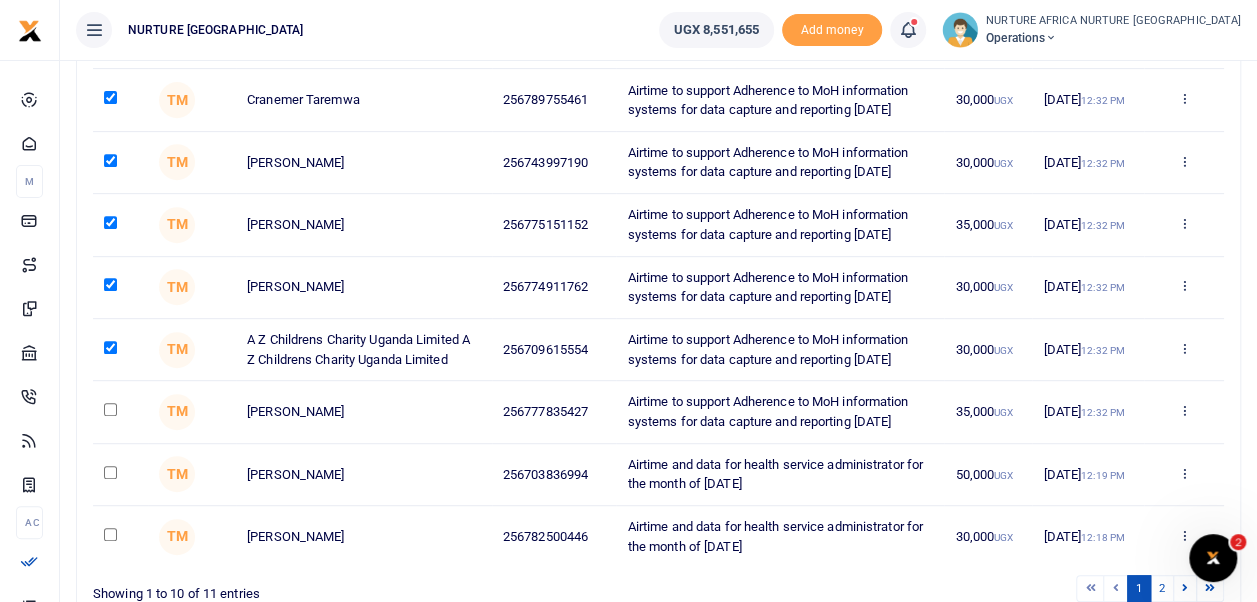 scroll, scrollTop: 395, scrollLeft: 0, axis: vertical 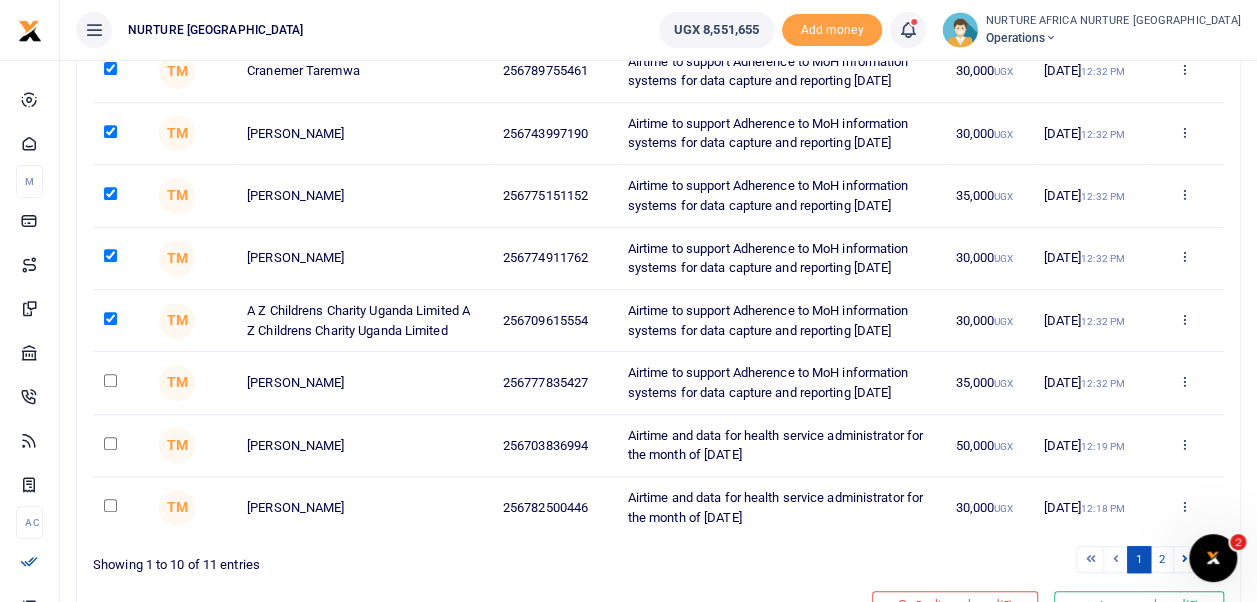 click at bounding box center [110, 380] 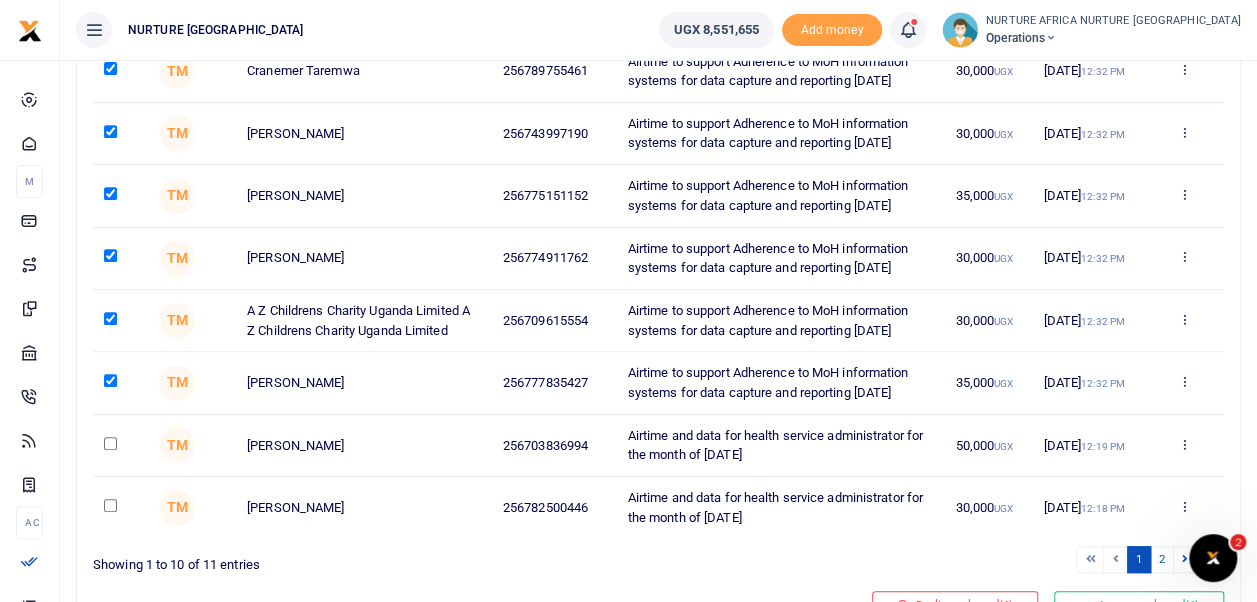 click at bounding box center (110, 443) 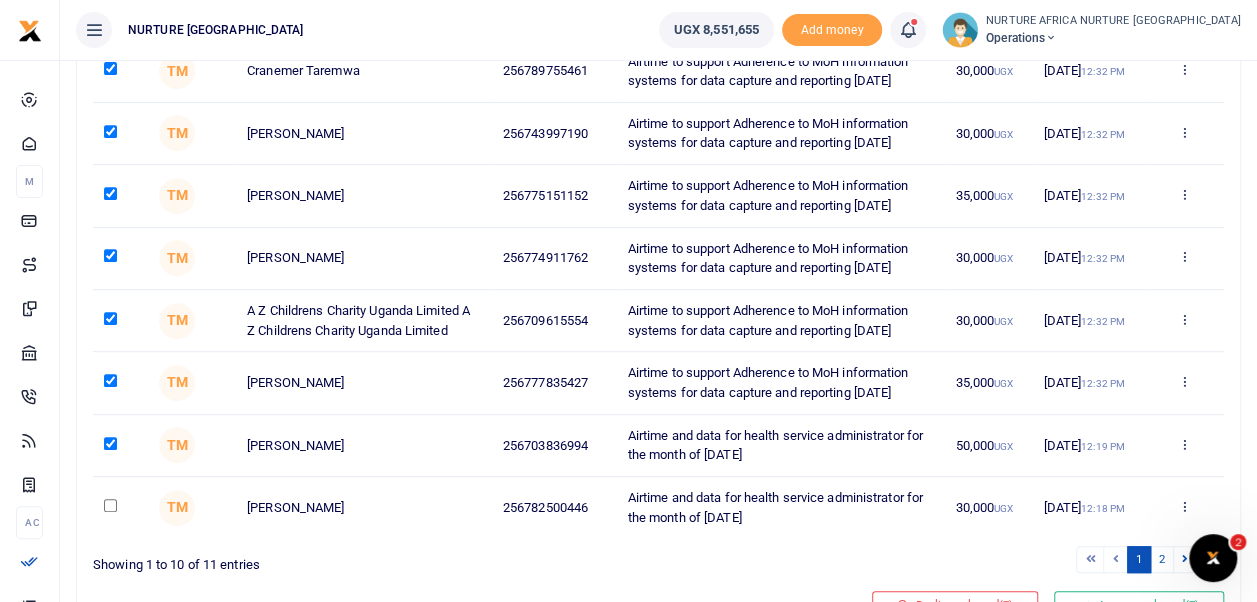 click at bounding box center [110, 505] 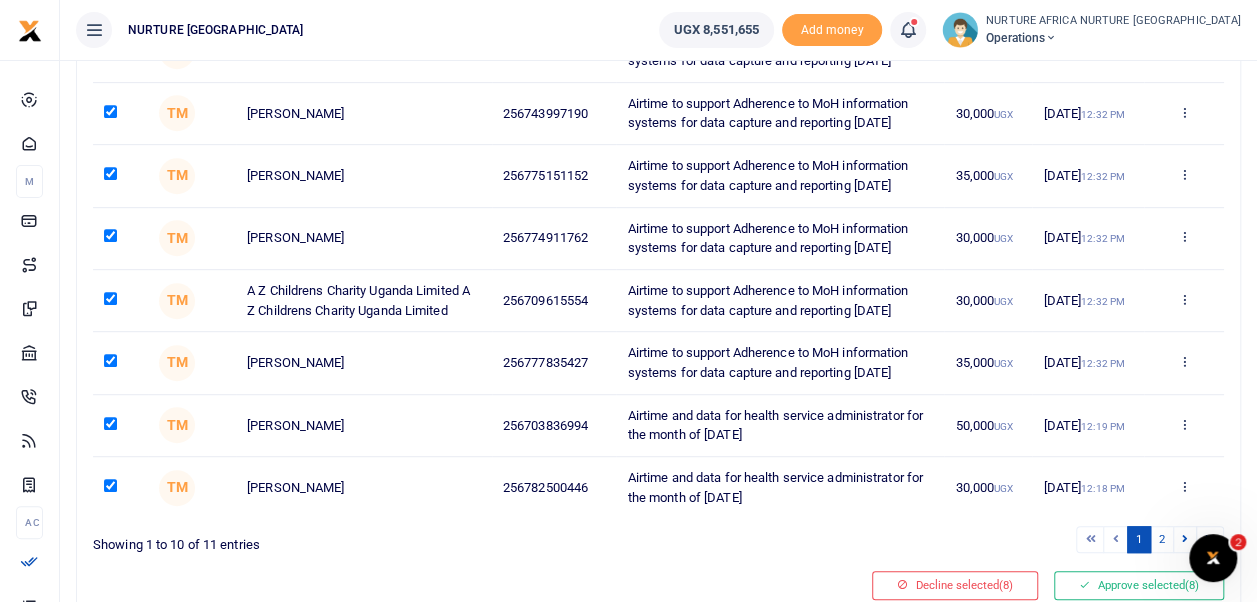 scroll, scrollTop: 497, scrollLeft: 0, axis: vertical 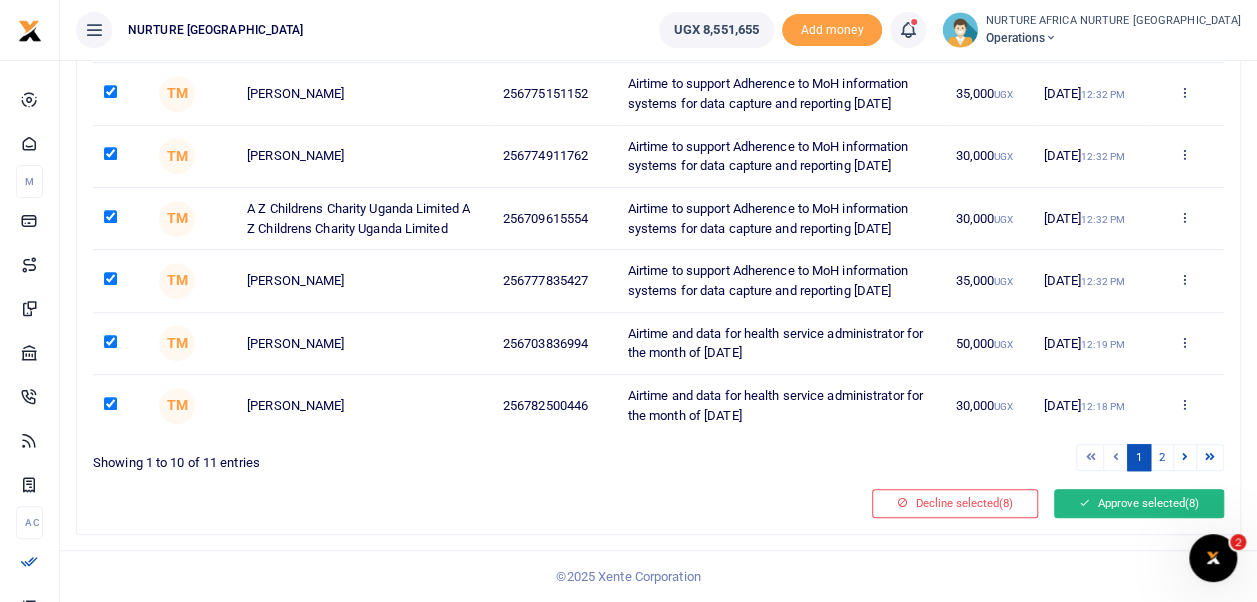 click on "Approve selected  (8)" at bounding box center [1139, 503] 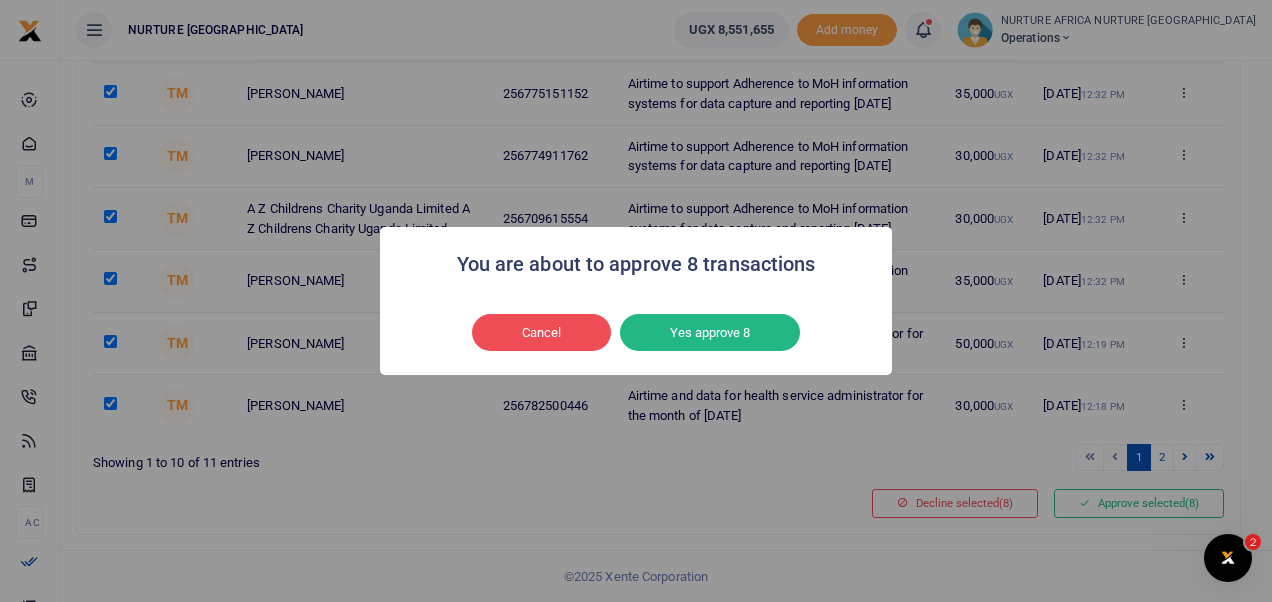 click on "You are about to approve 8 transactions × Cancel No Yes approve 8" at bounding box center [636, 301] 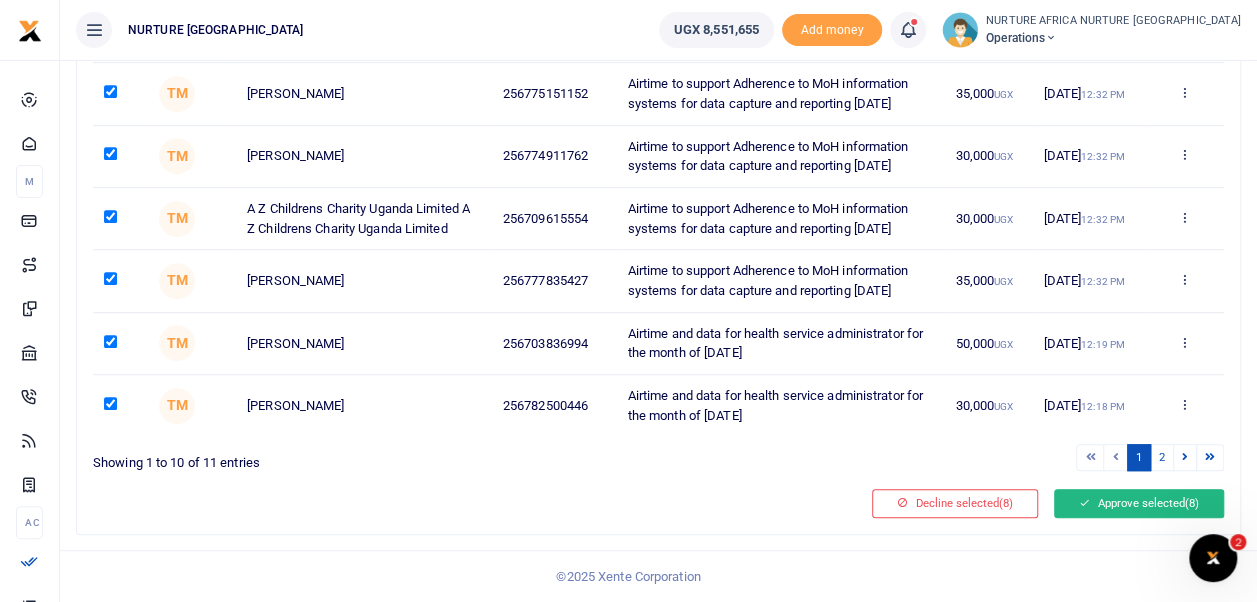 click on "Approve selected  (8)" at bounding box center (1139, 503) 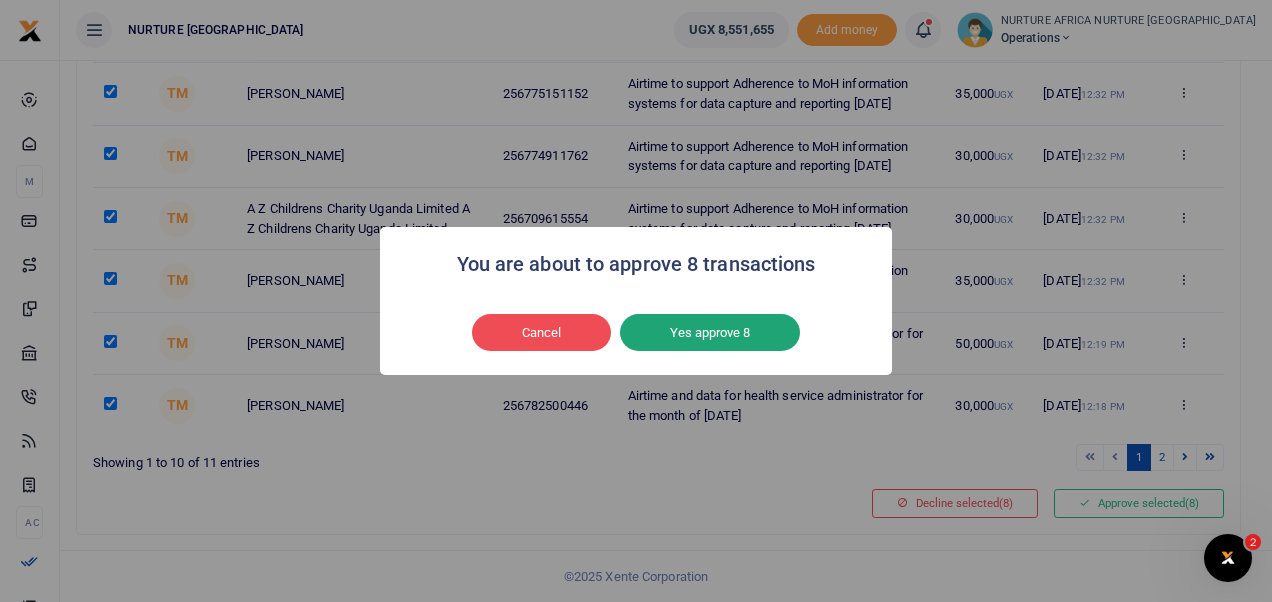 click on "Yes approve 8" at bounding box center [710, 333] 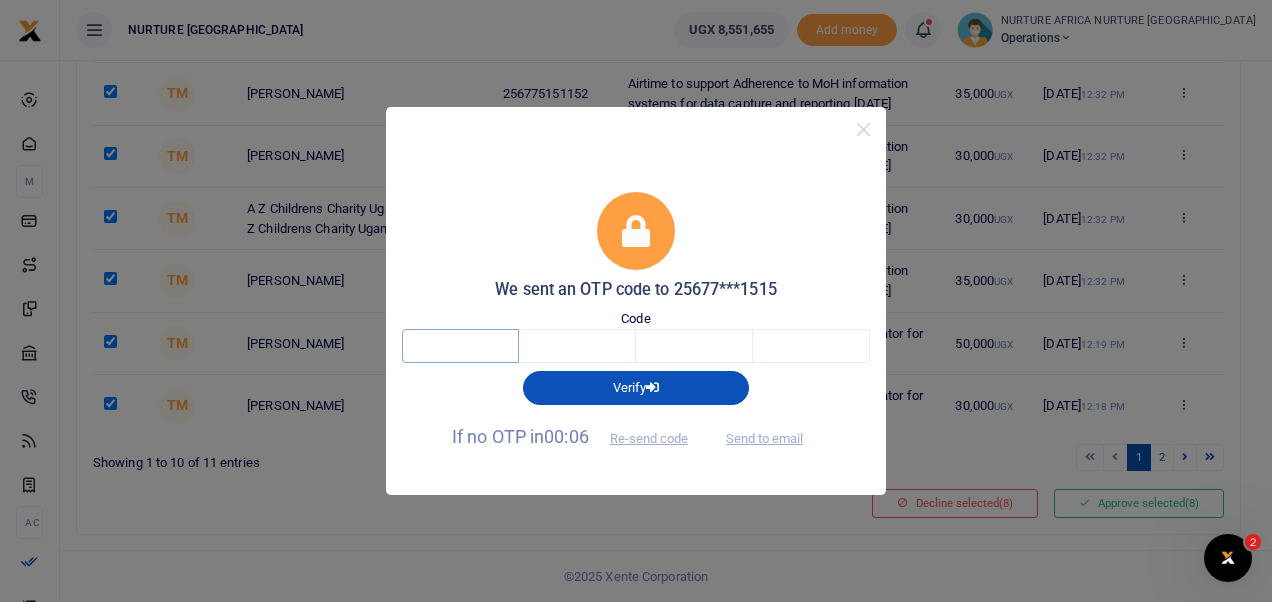 click at bounding box center (460, 346) 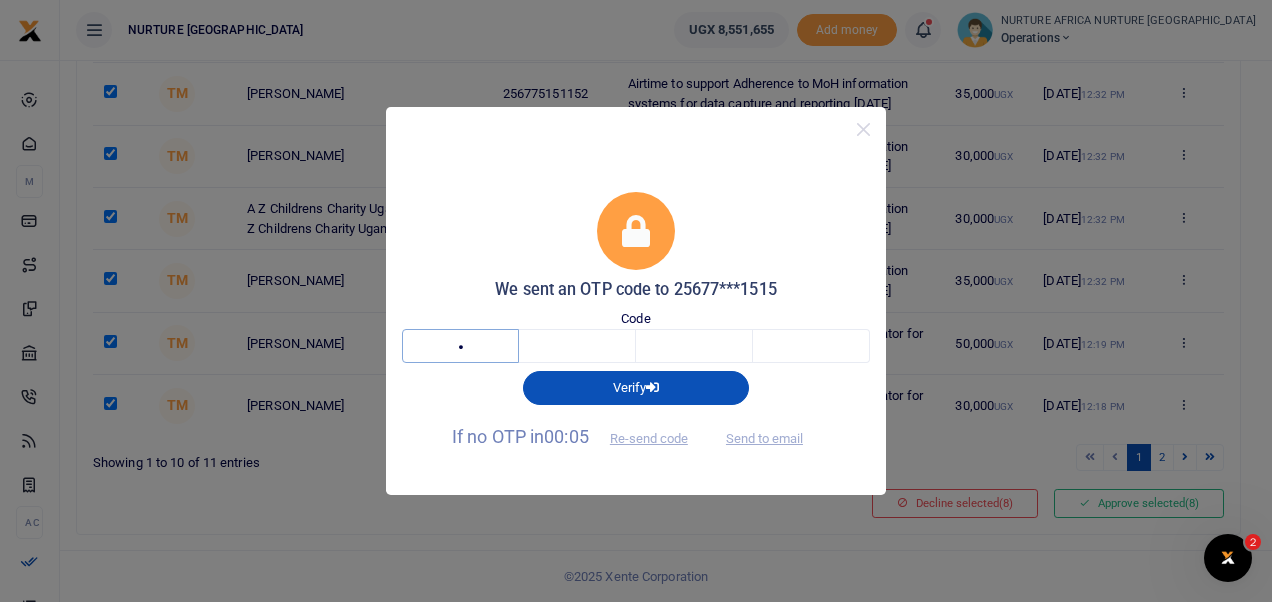 type on "2" 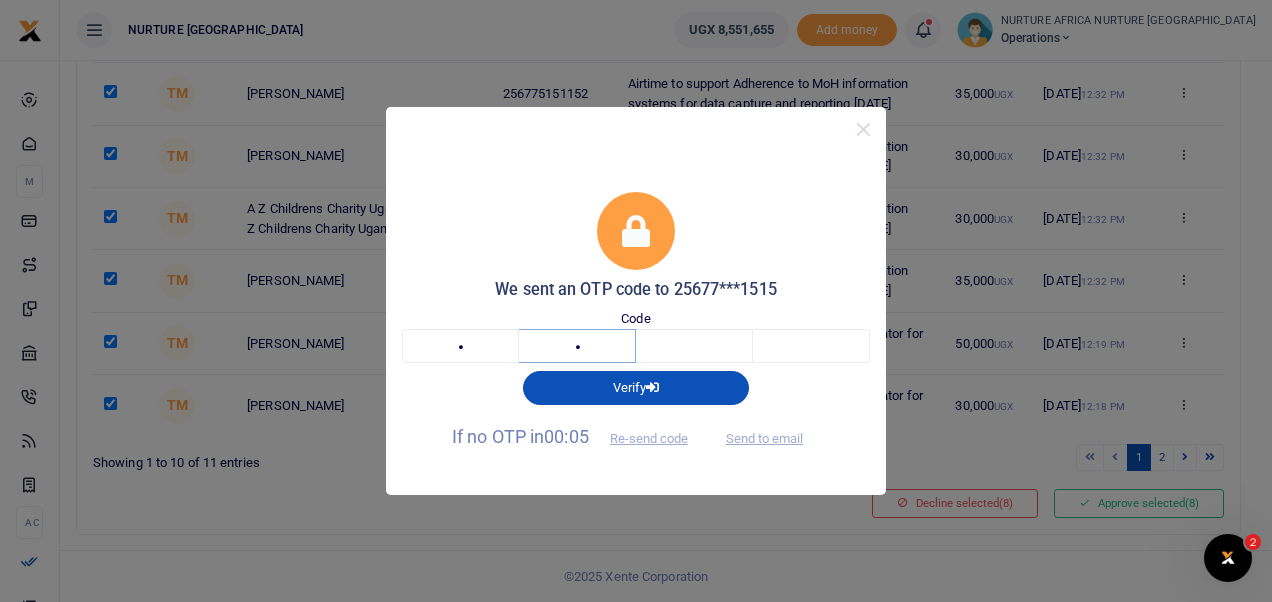 type on "4" 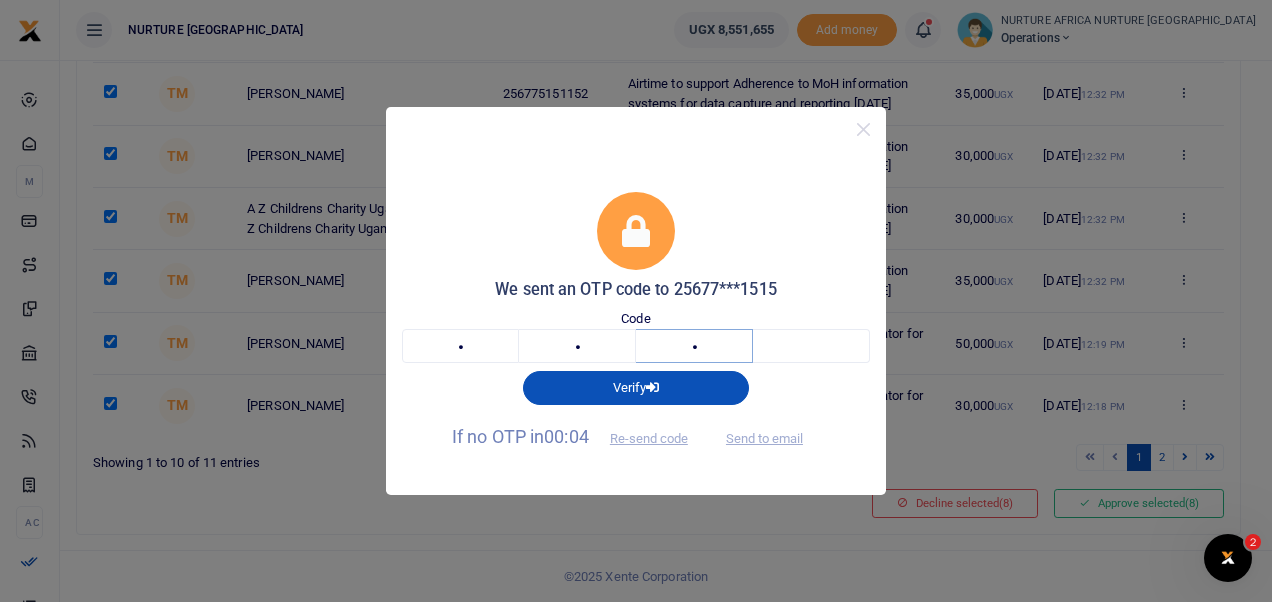 type on "5" 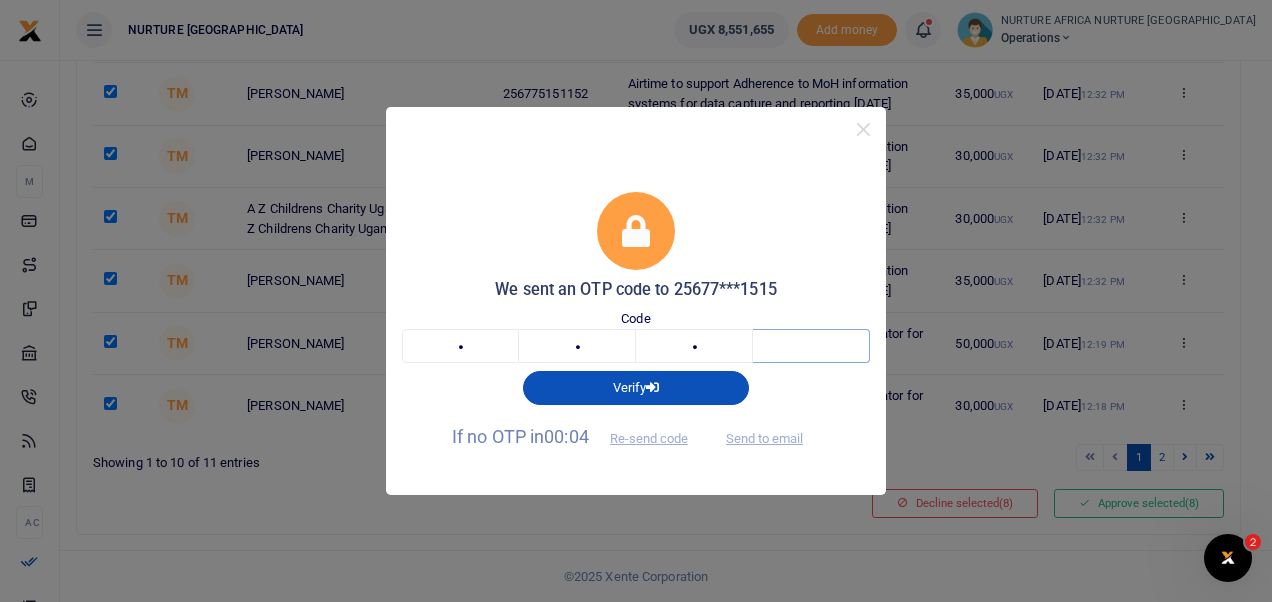 type on "8" 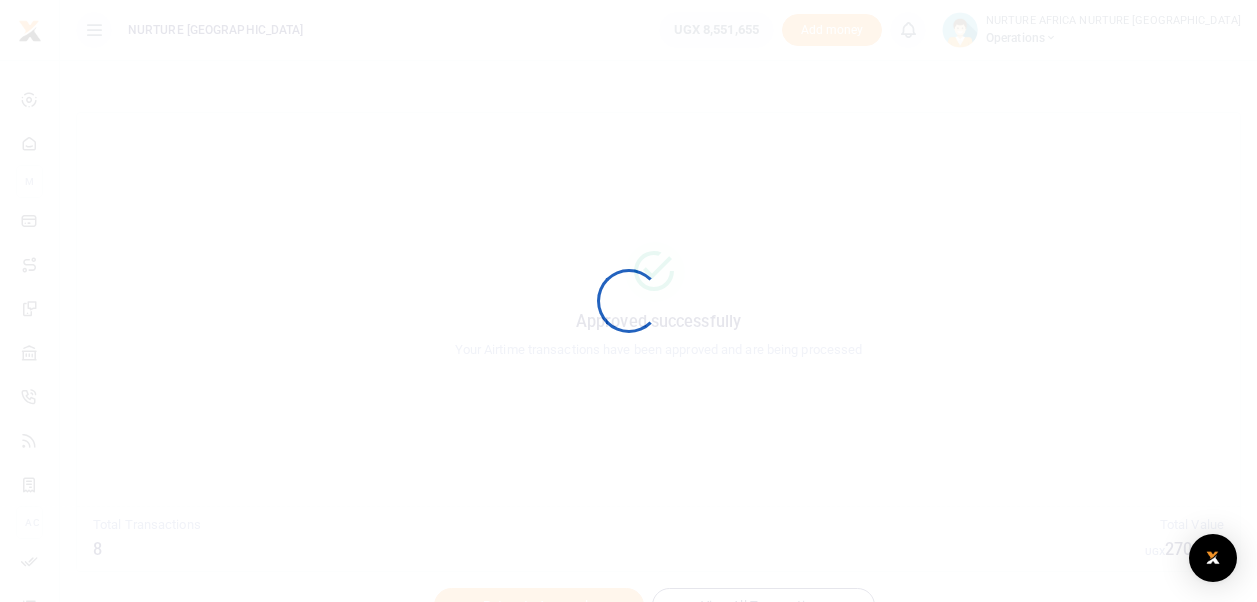 scroll, scrollTop: 0, scrollLeft: 0, axis: both 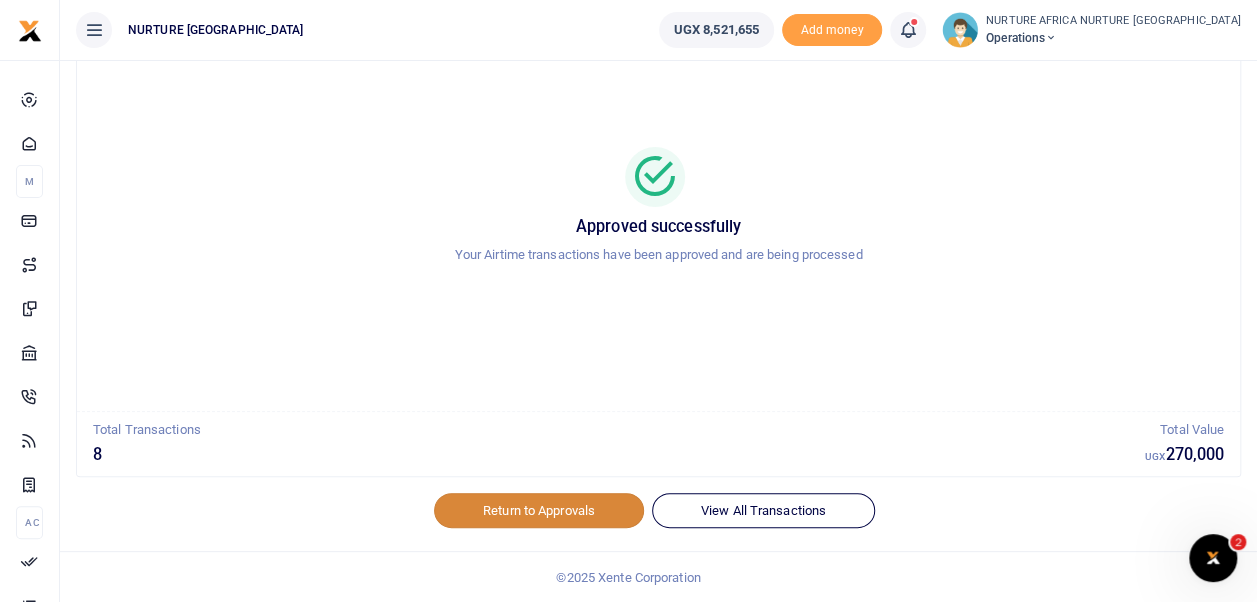 click on "Return to Approvals" at bounding box center [539, 510] 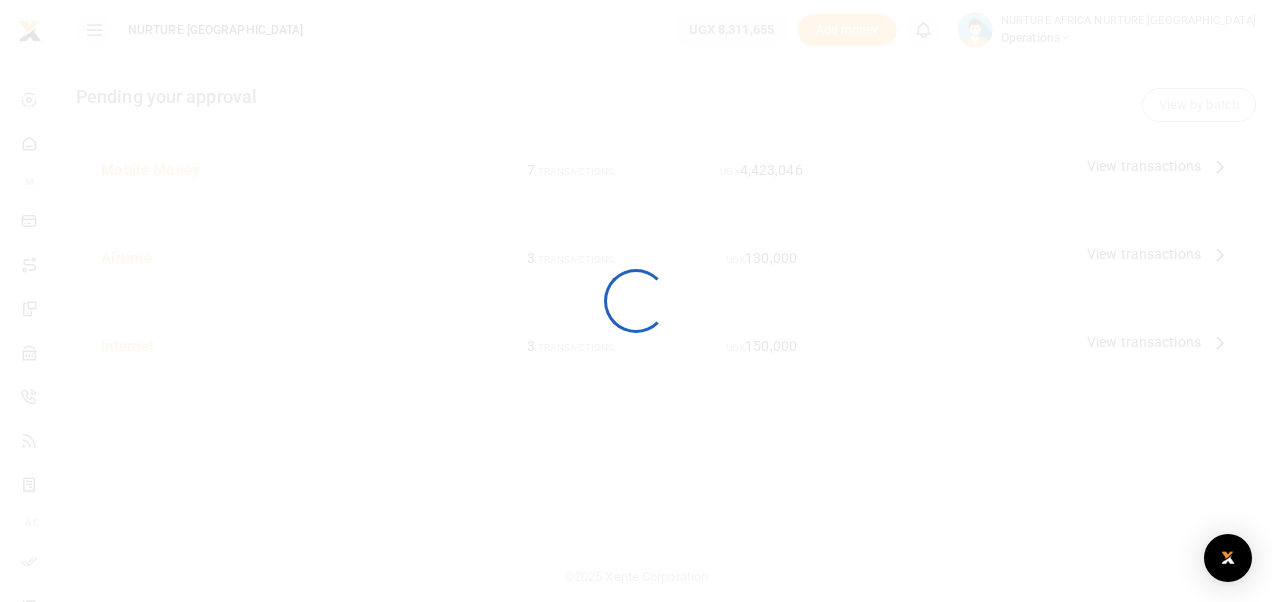 scroll, scrollTop: 0, scrollLeft: 0, axis: both 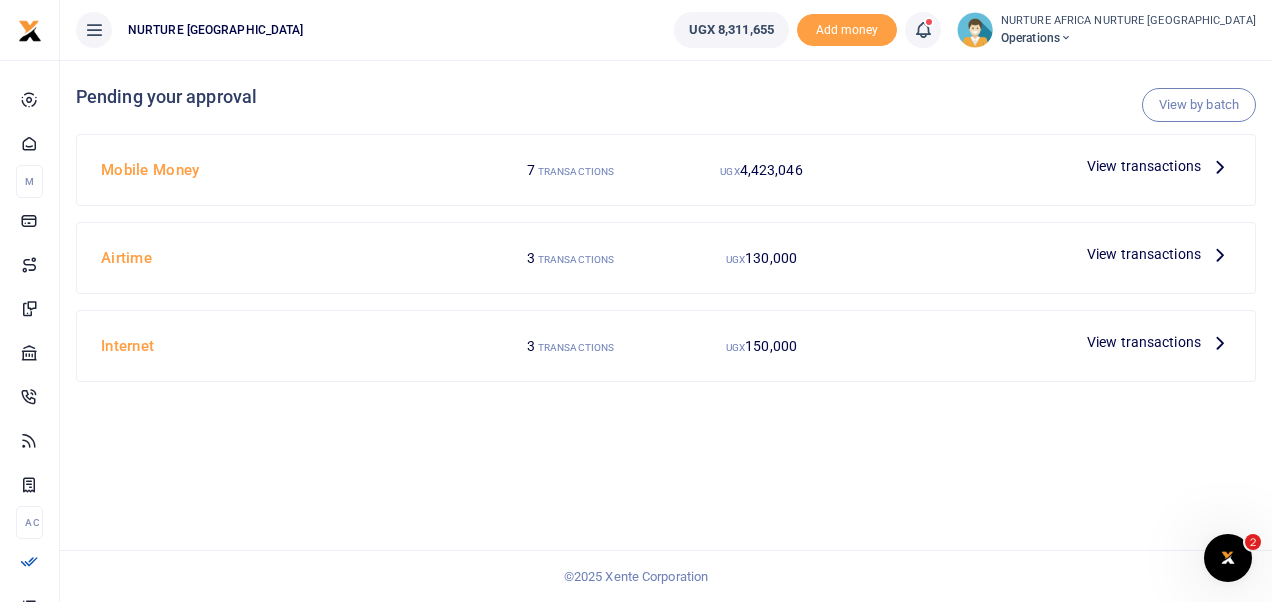 click on "View transactions" at bounding box center (1144, 254) 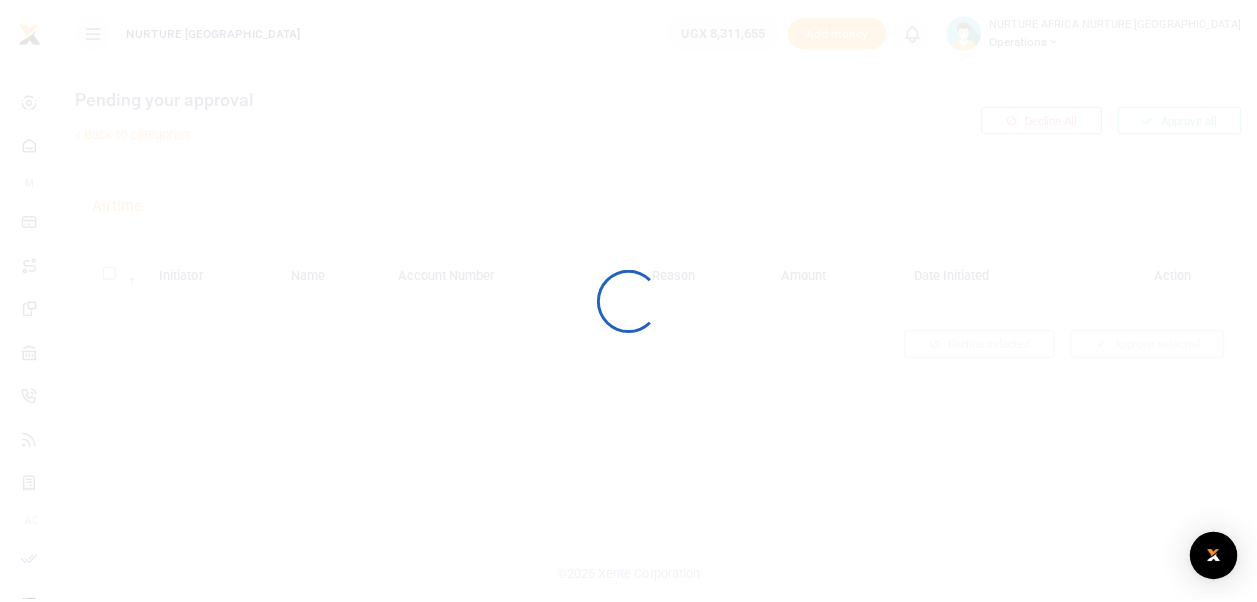 scroll, scrollTop: 0, scrollLeft: 0, axis: both 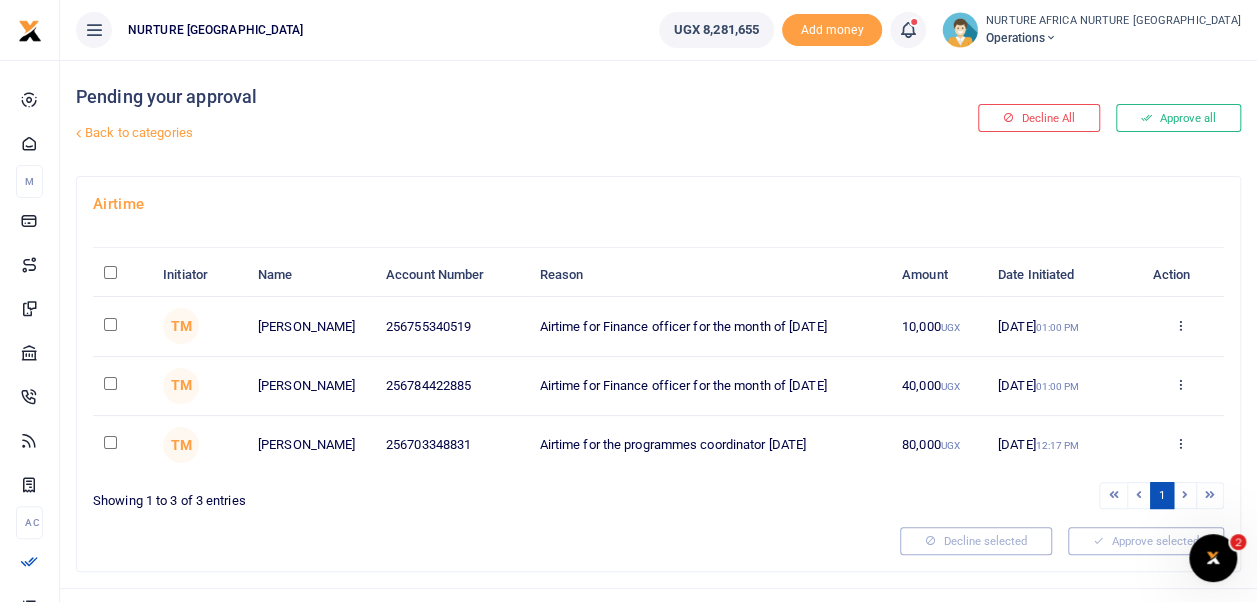 click at bounding box center (110, 442) 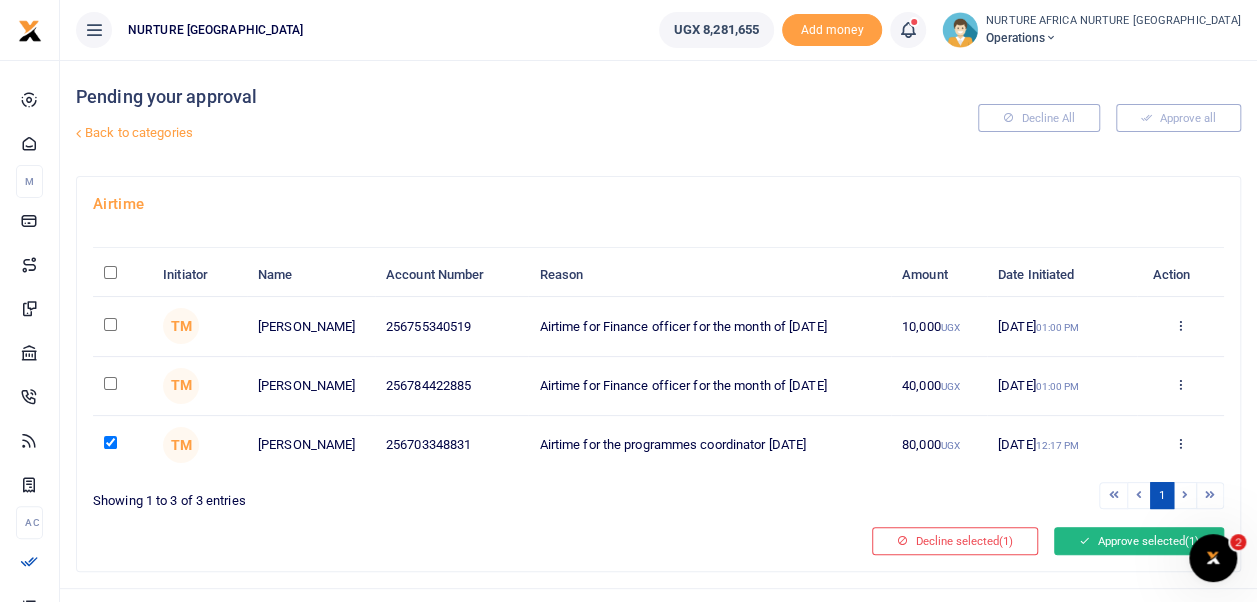 click on "Approve selected  (1)" at bounding box center (1139, 541) 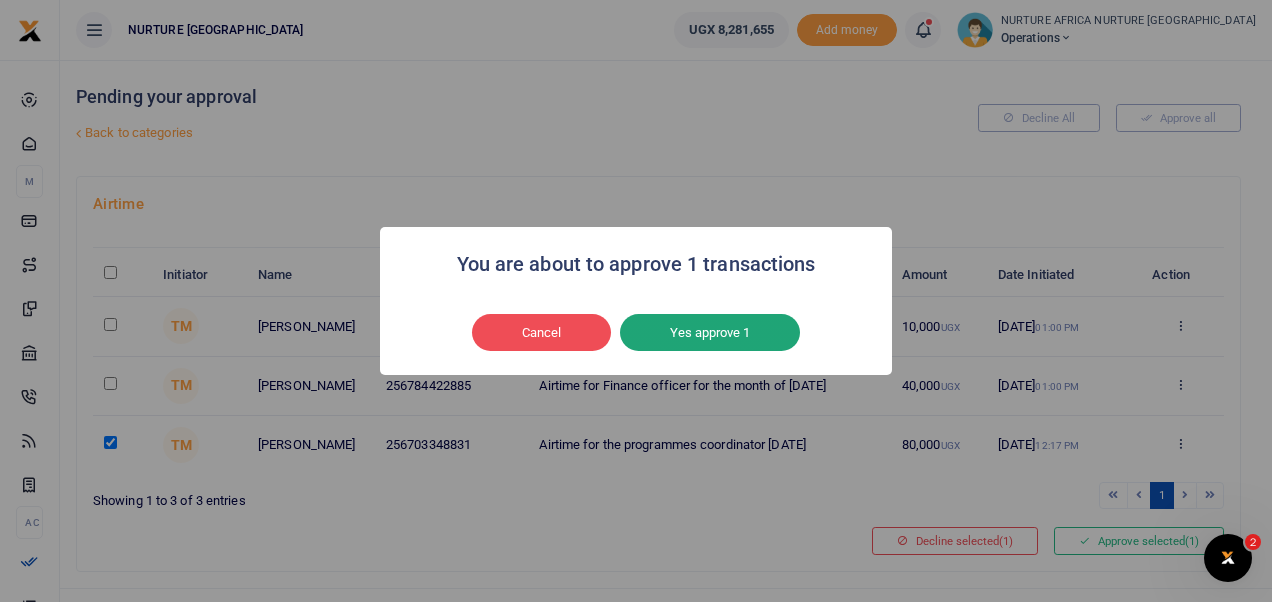 click on "Yes approve 1" at bounding box center (710, 333) 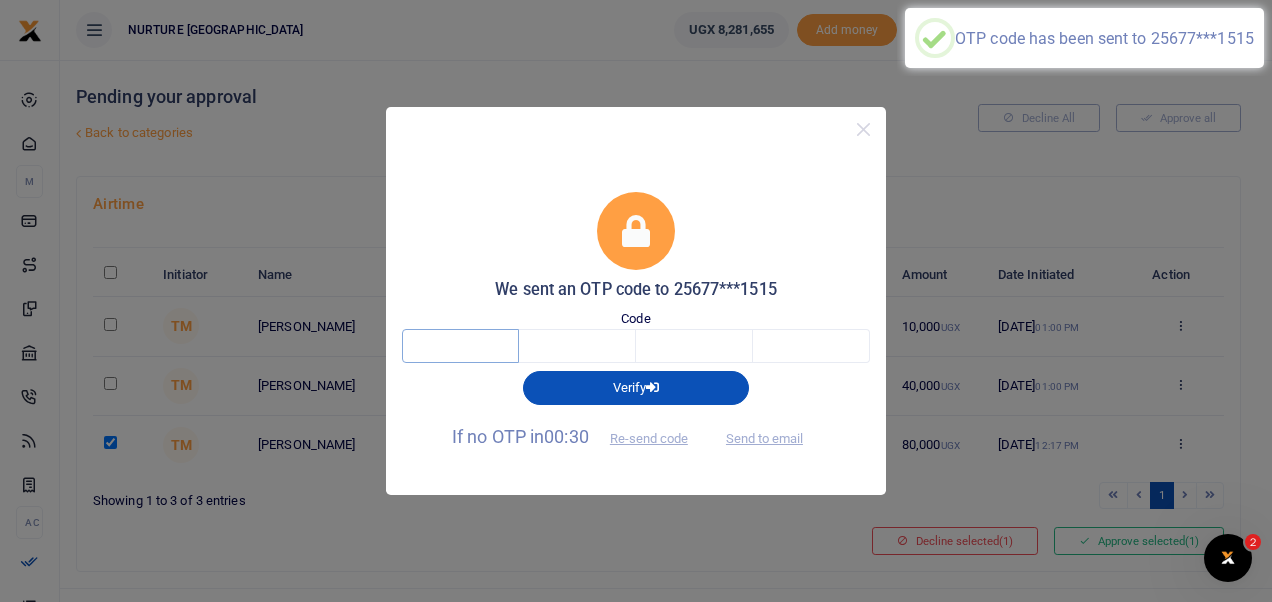 click at bounding box center [460, 346] 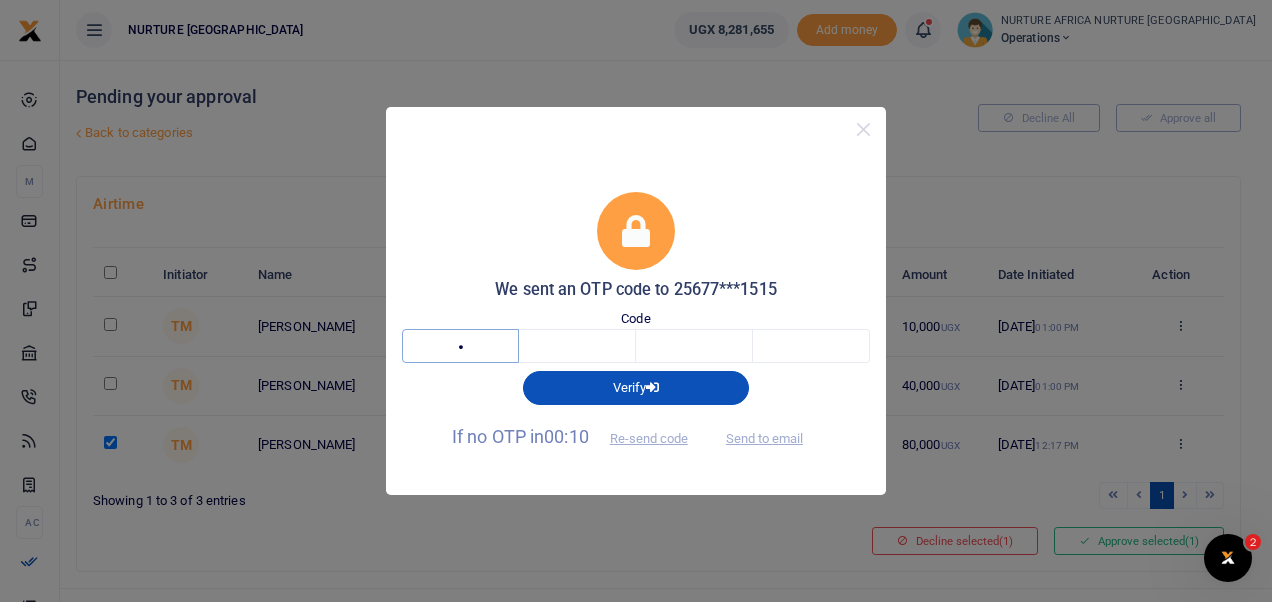 type on "7" 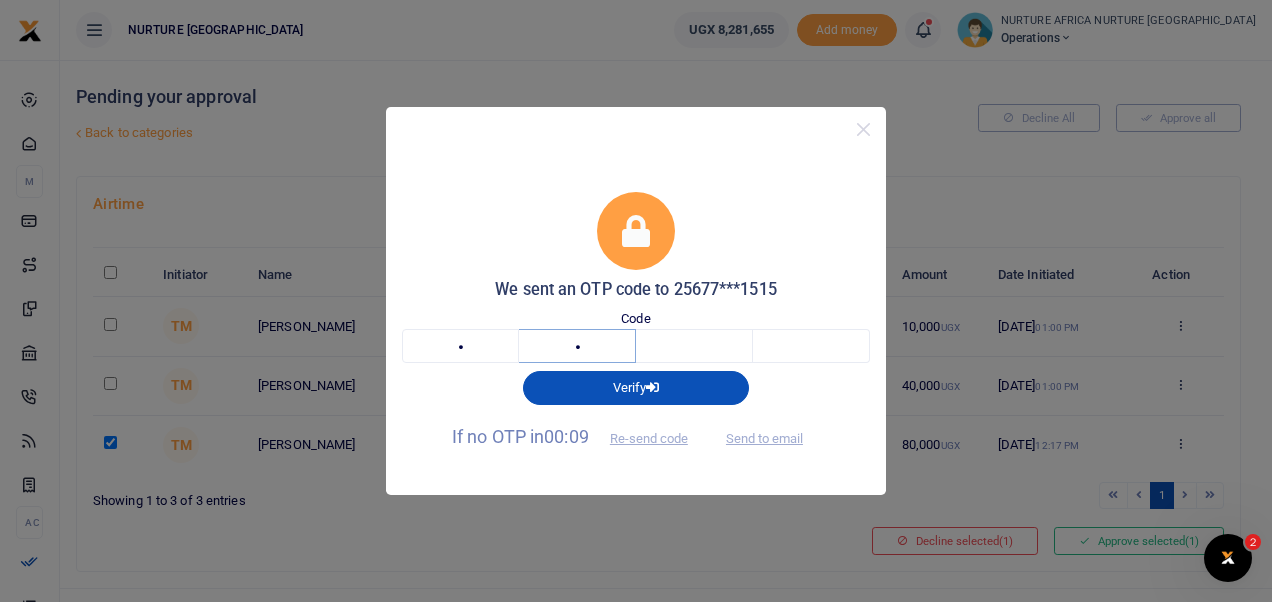 type on "5" 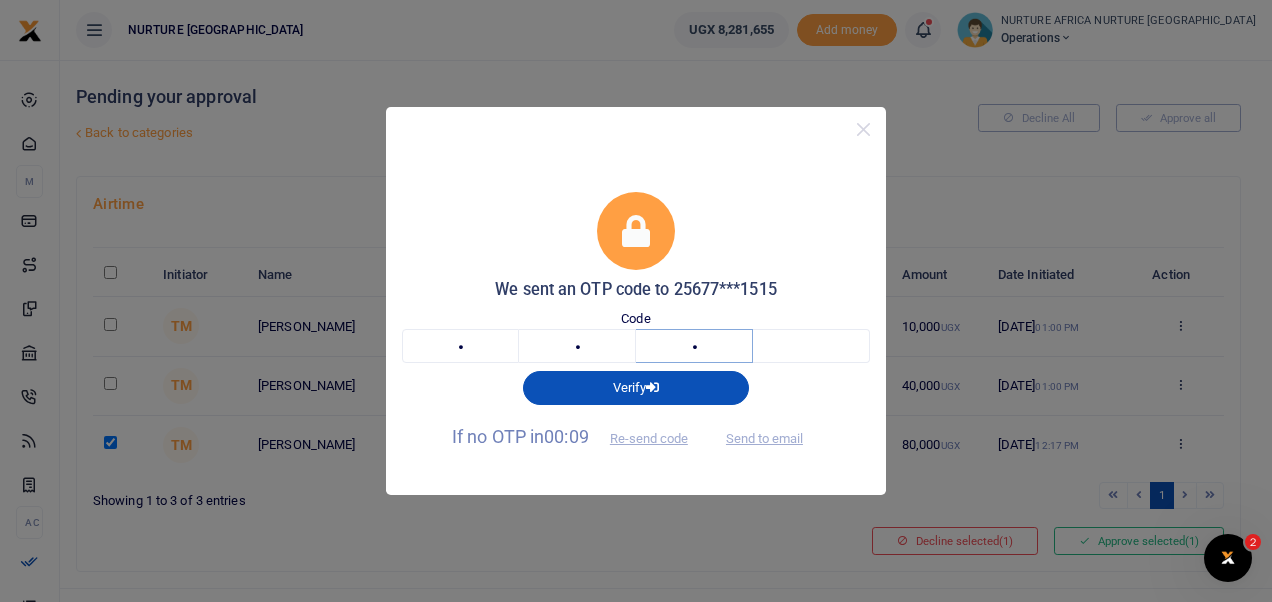 type on "7" 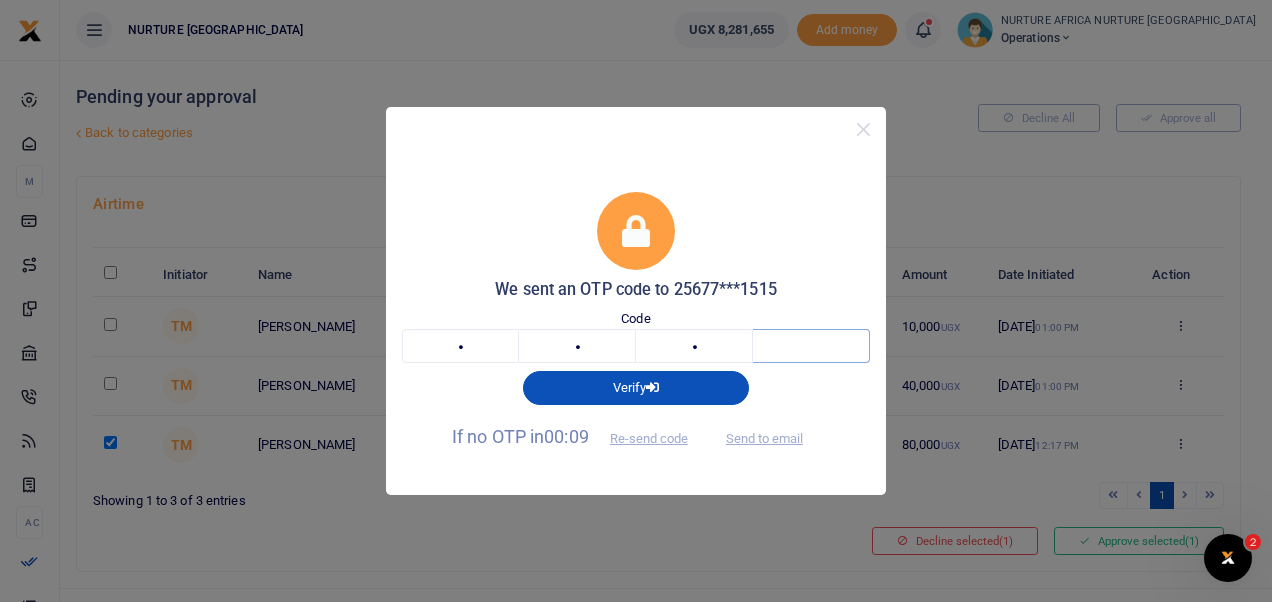 type on "8" 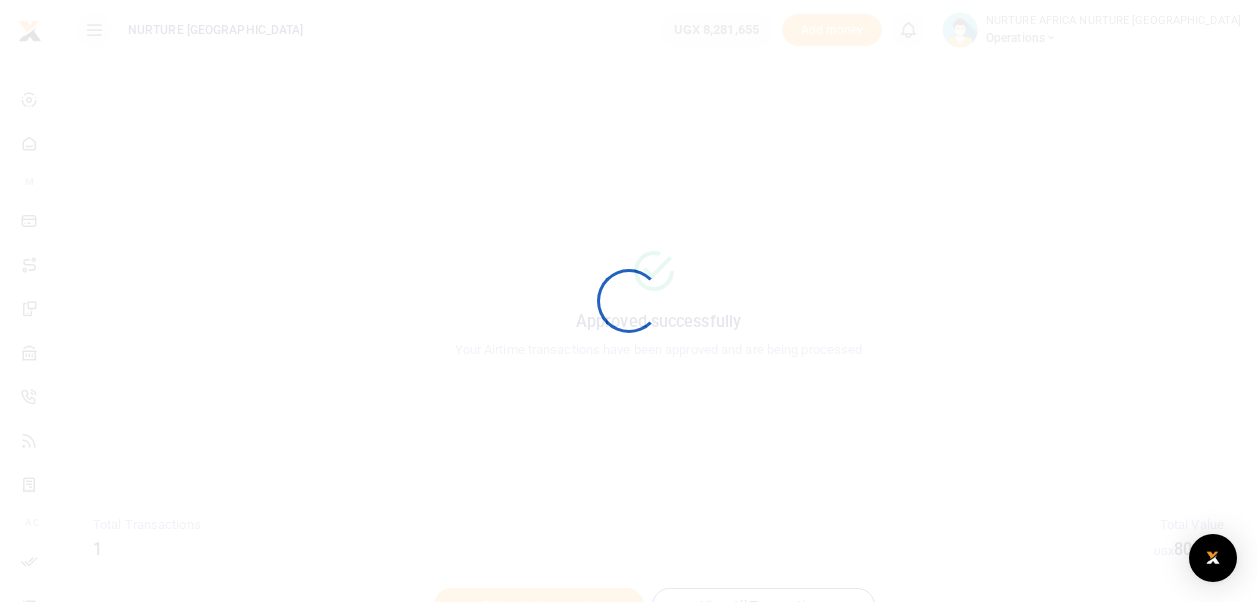 scroll, scrollTop: 0, scrollLeft: 0, axis: both 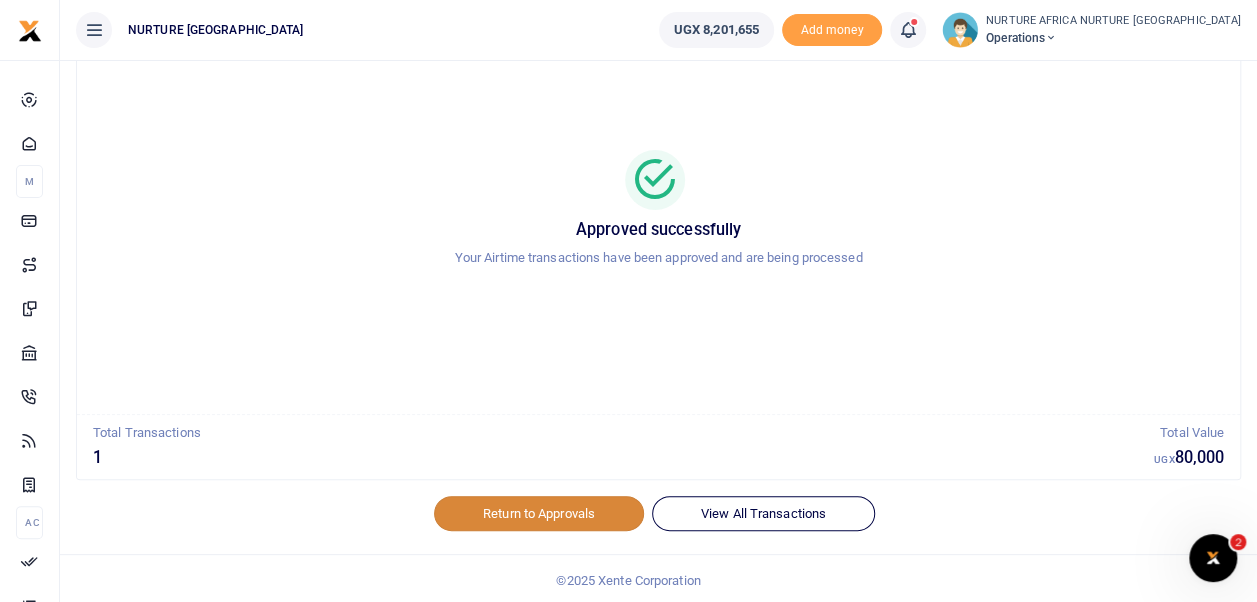 click on "Return to Approvals" at bounding box center [539, 513] 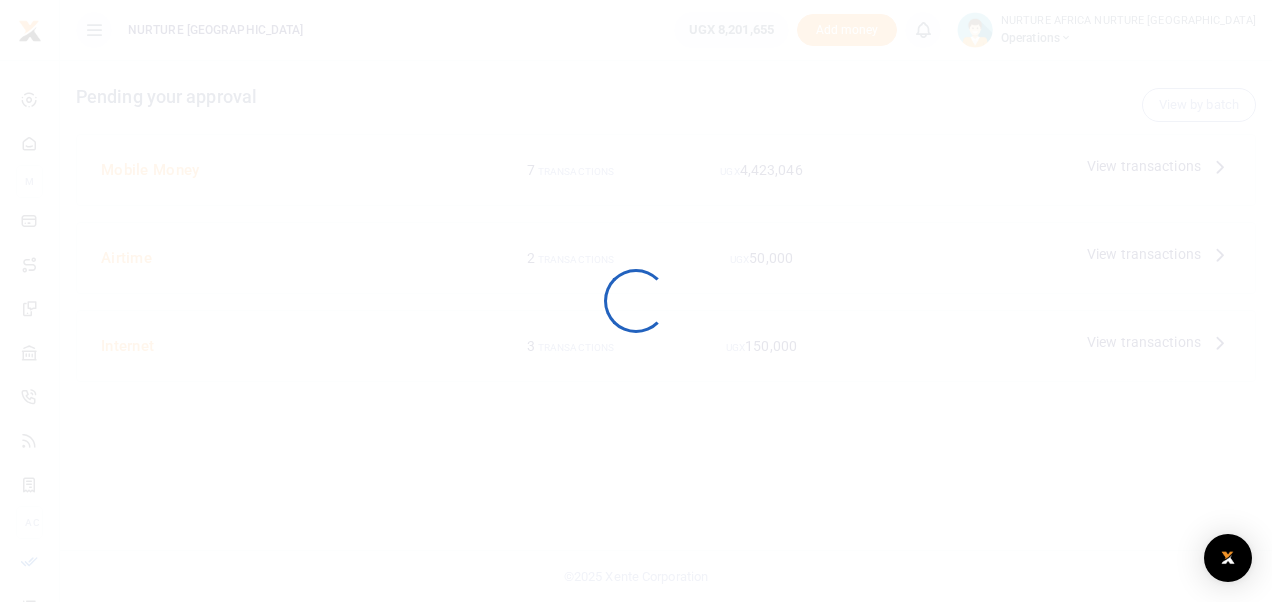 scroll, scrollTop: 0, scrollLeft: 0, axis: both 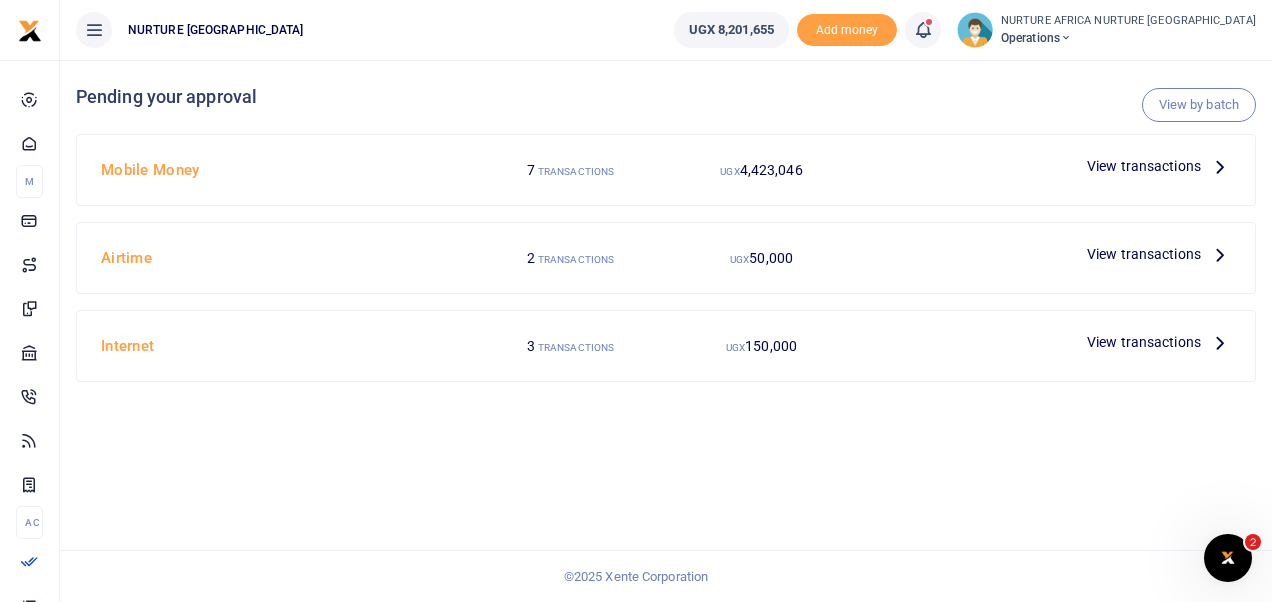 click on "Mobile Money
7   TRANSACTIONS
UGX 4,423,046
View transactions" at bounding box center (666, 170) 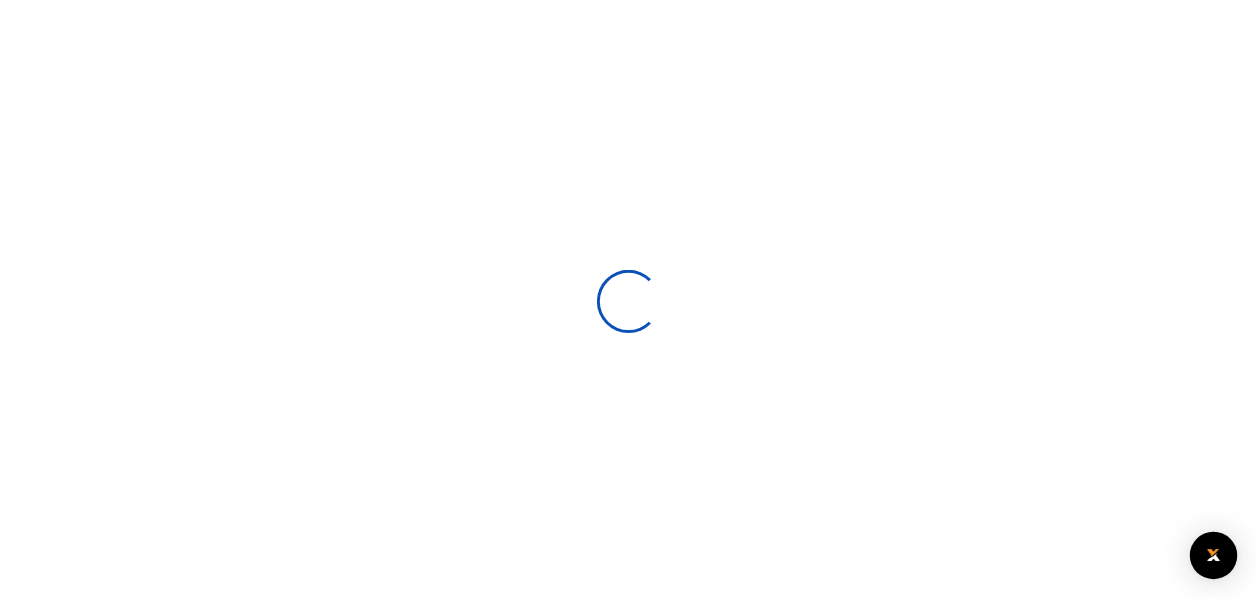 scroll, scrollTop: 0, scrollLeft: 0, axis: both 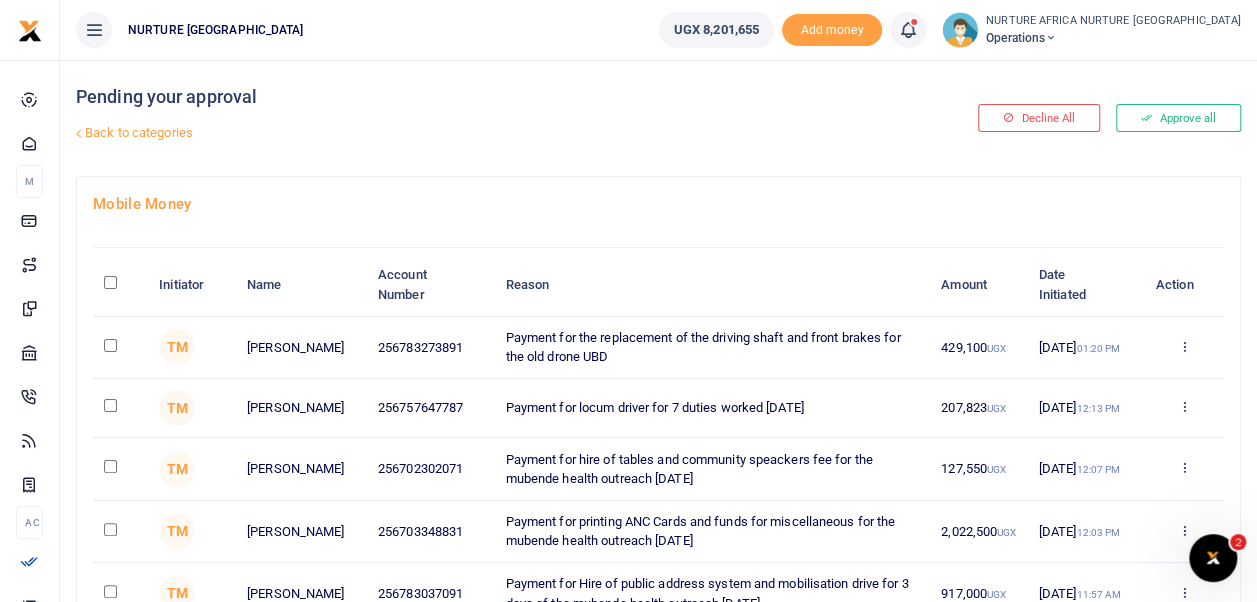 click at bounding box center (110, 405) 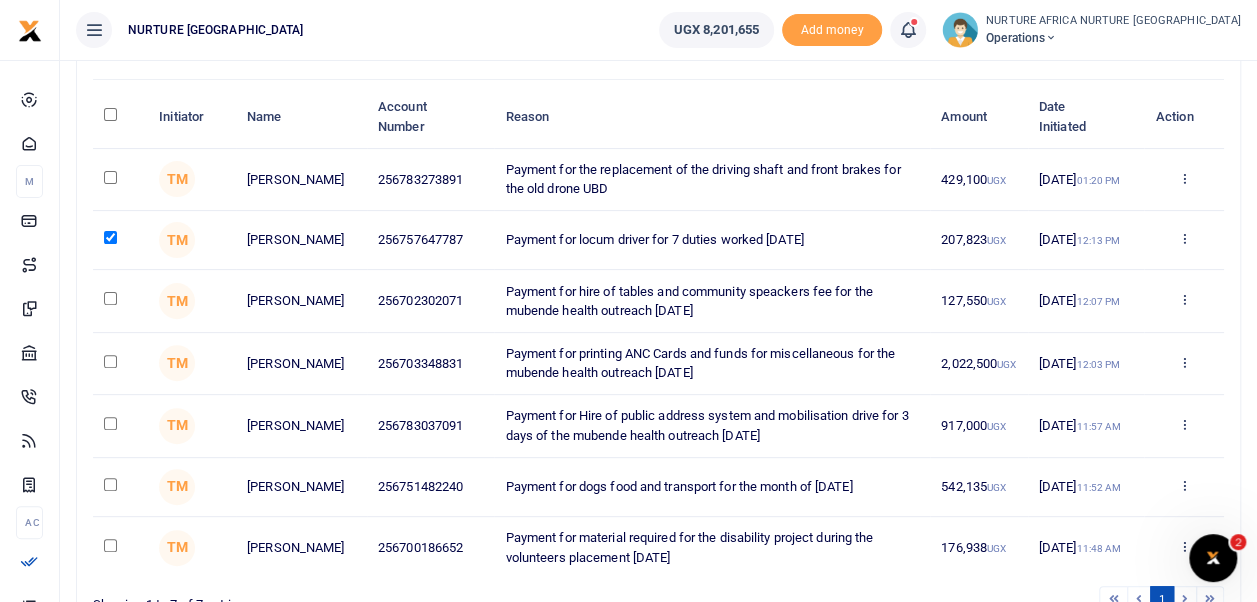 scroll, scrollTop: 171, scrollLeft: 0, axis: vertical 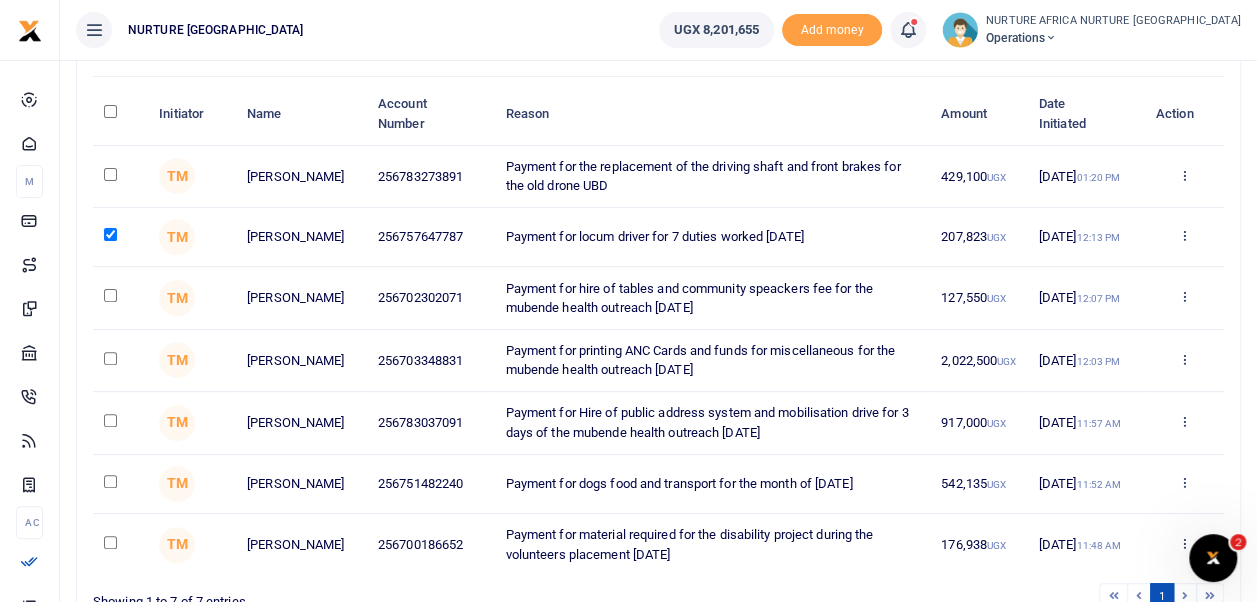 click at bounding box center [110, 481] 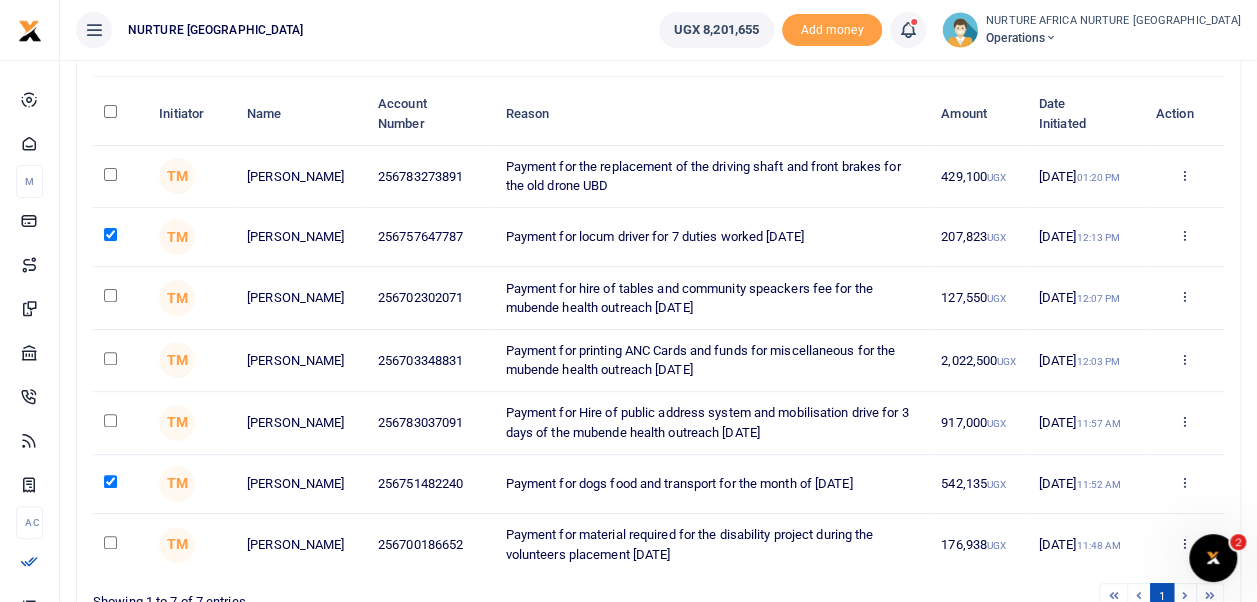 click at bounding box center [110, 542] 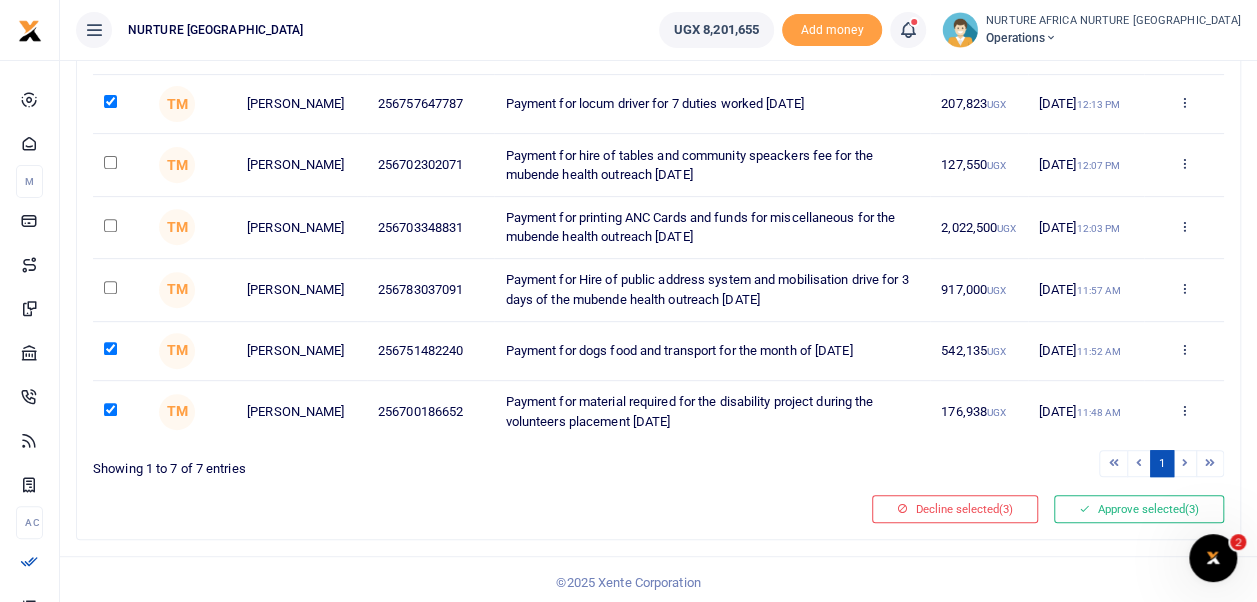 scroll, scrollTop: 311, scrollLeft: 0, axis: vertical 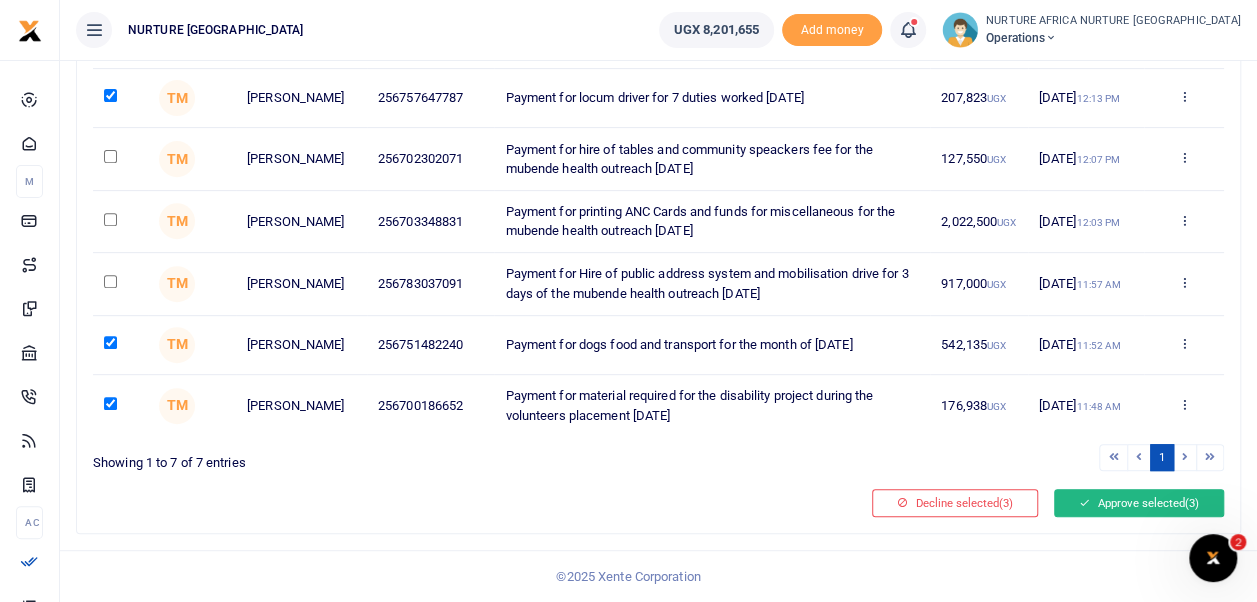 click on "Approve selected  (3)" at bounding box center [1139, 503] 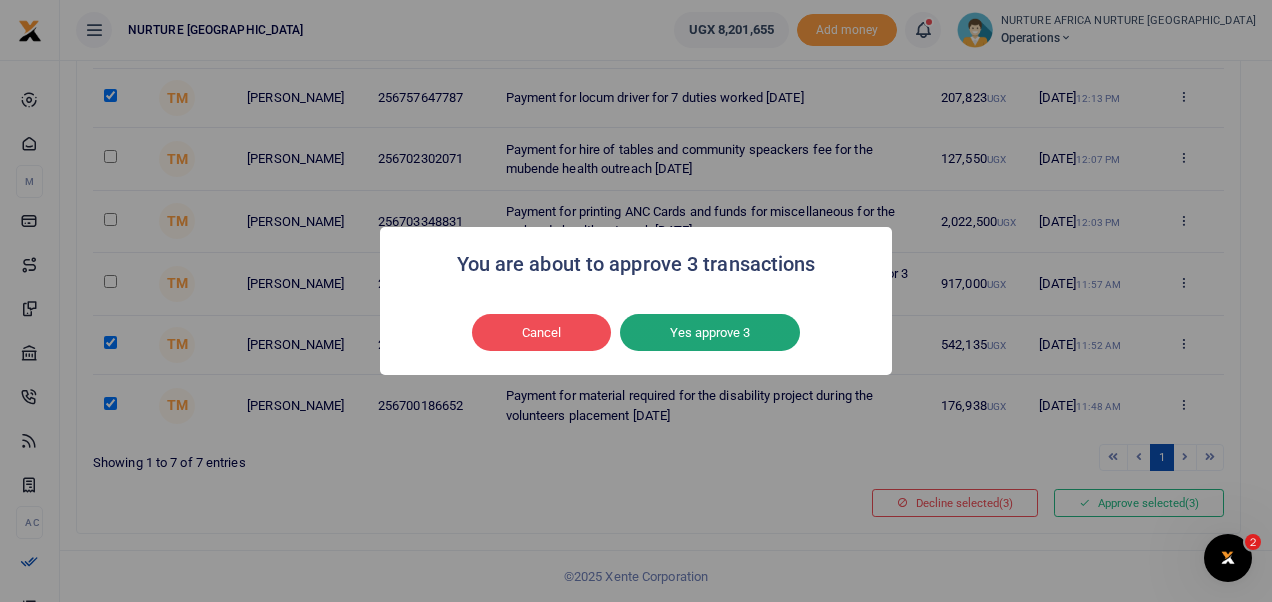 click on "Yes approve 3" at bounding box center (710, 333) 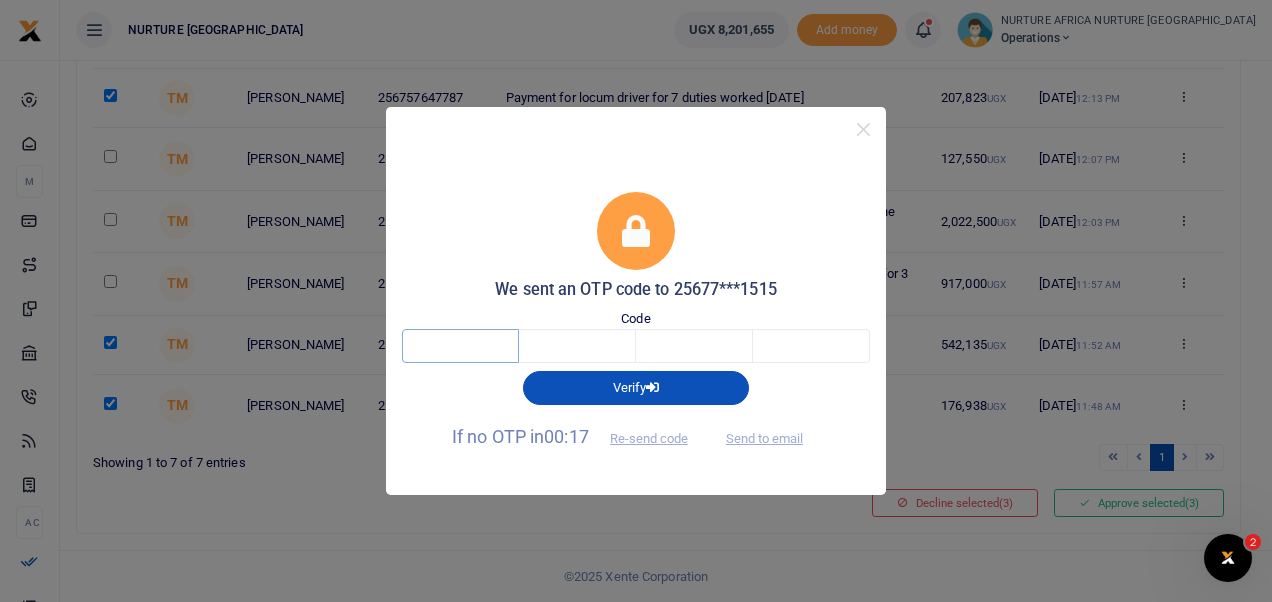 click at bounding box center [460, 346] 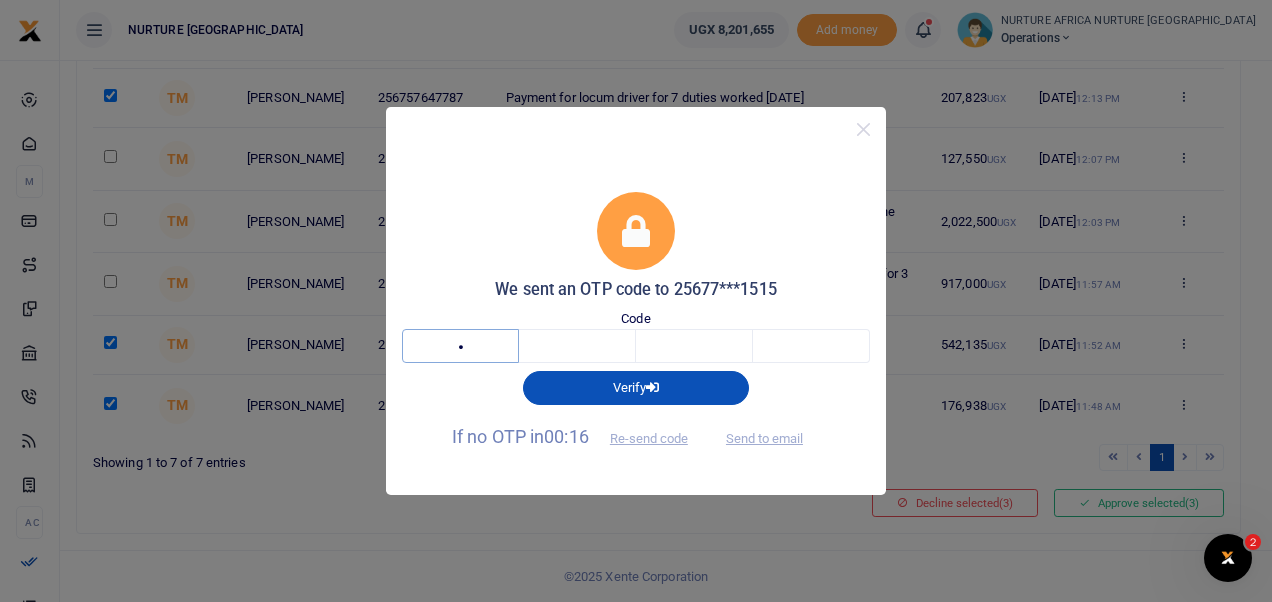 type on "1" 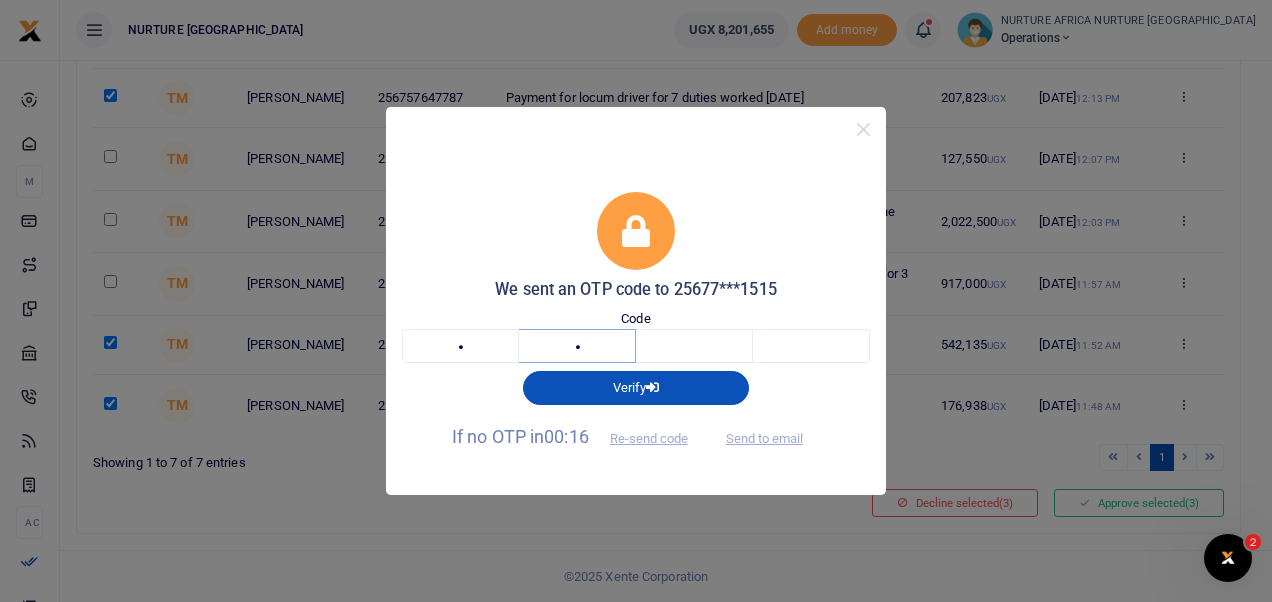 type on "1" 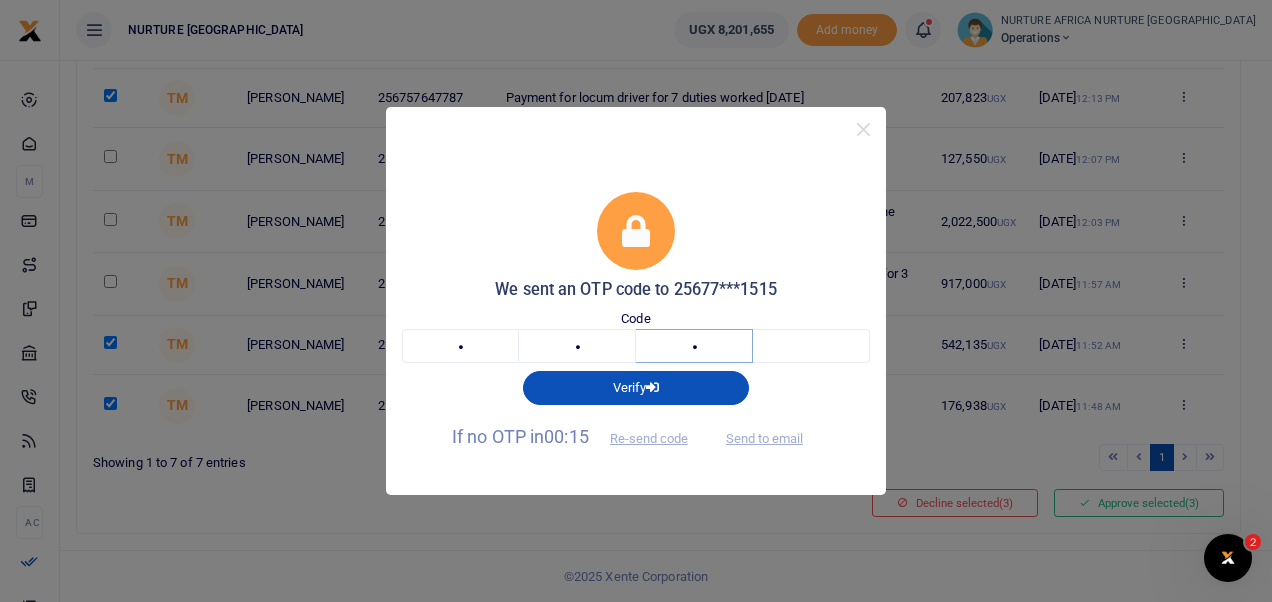 type on "0" 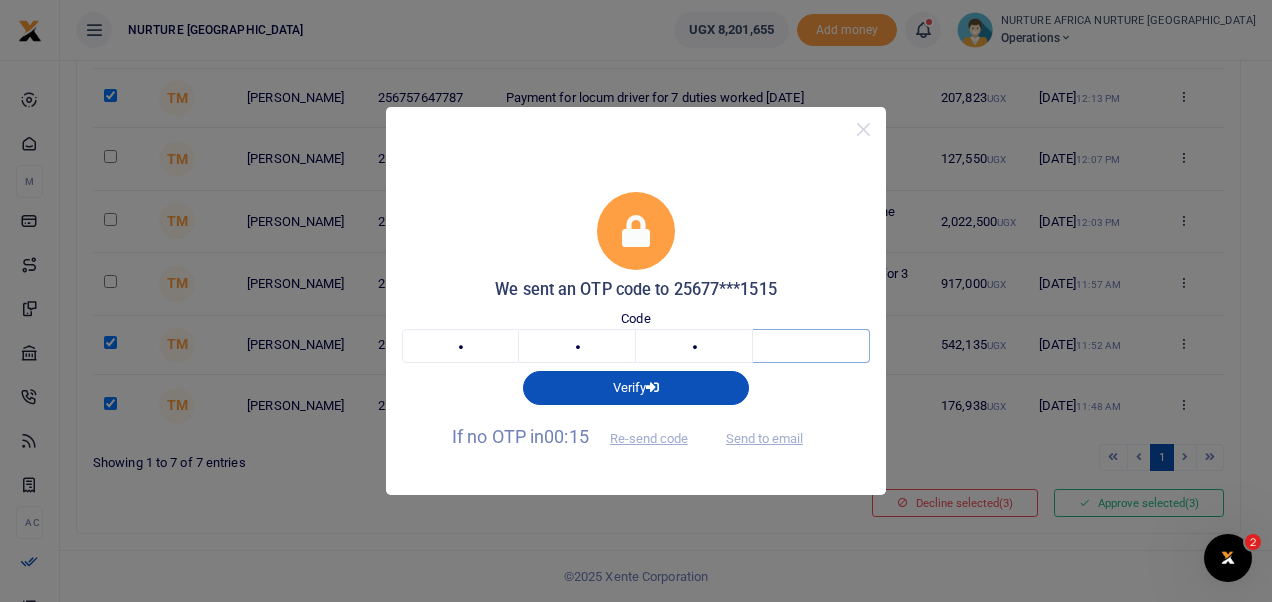 type on "0" 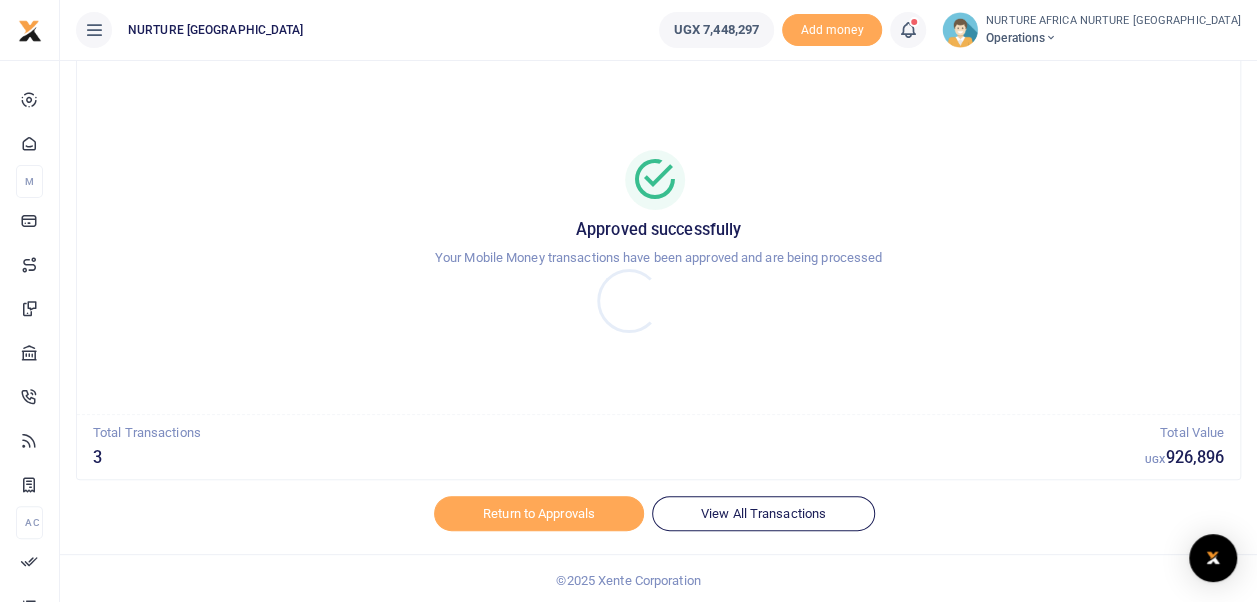 scroll, scrollTop: 94, scrollLeft: 0, axis: vertical 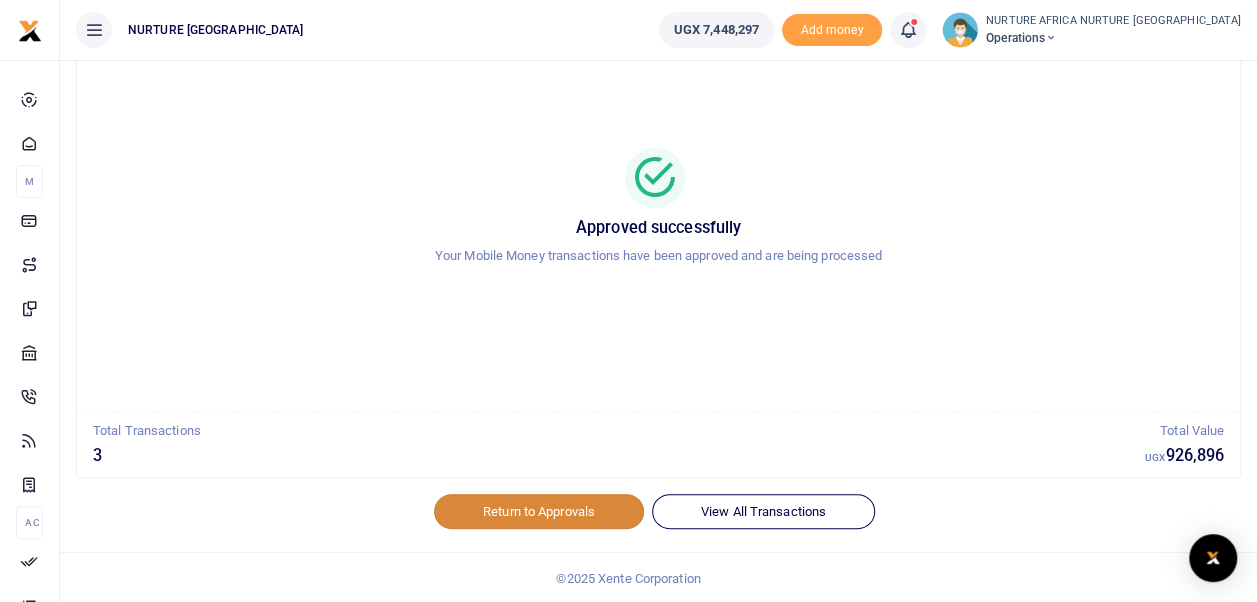 click on "Return to Approvals" at bounding box center (539, 511) 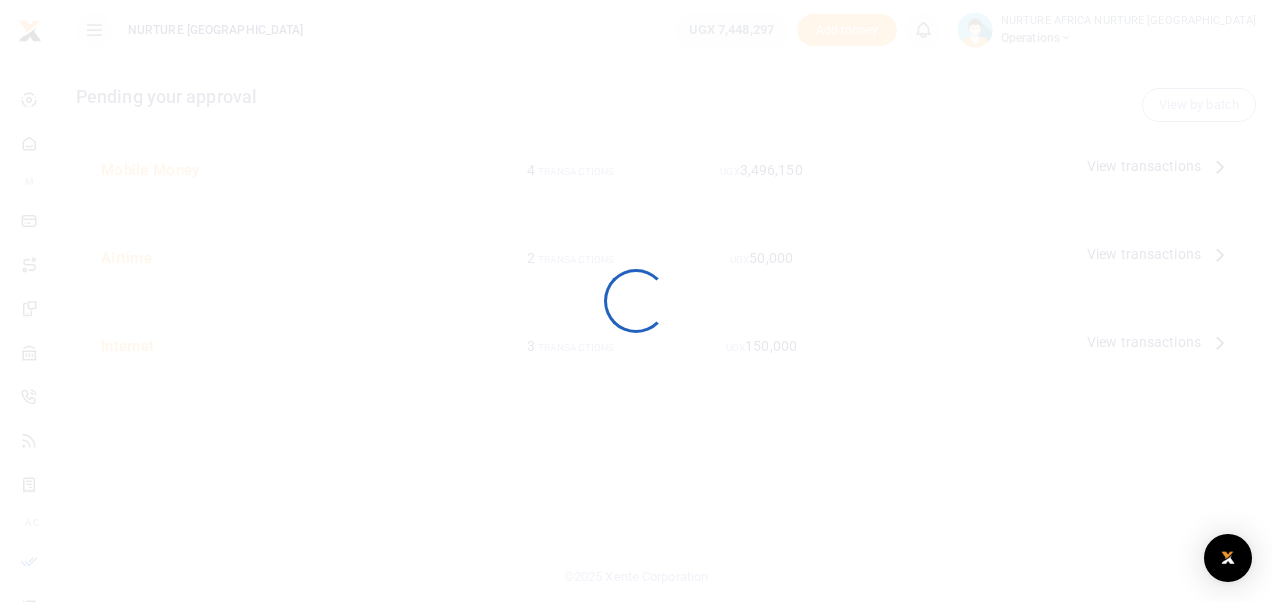 scroll, scrollTop: 0, scrollLeft: 0, axis: both 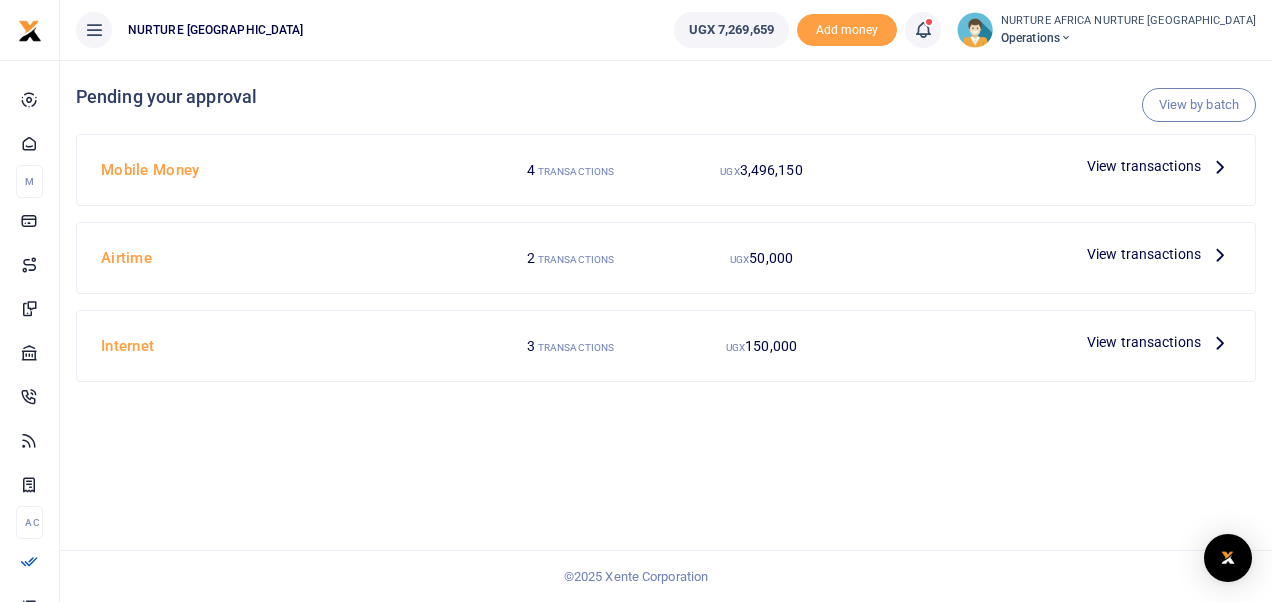 click on "View transactions" at bounding box center [1144, 166] 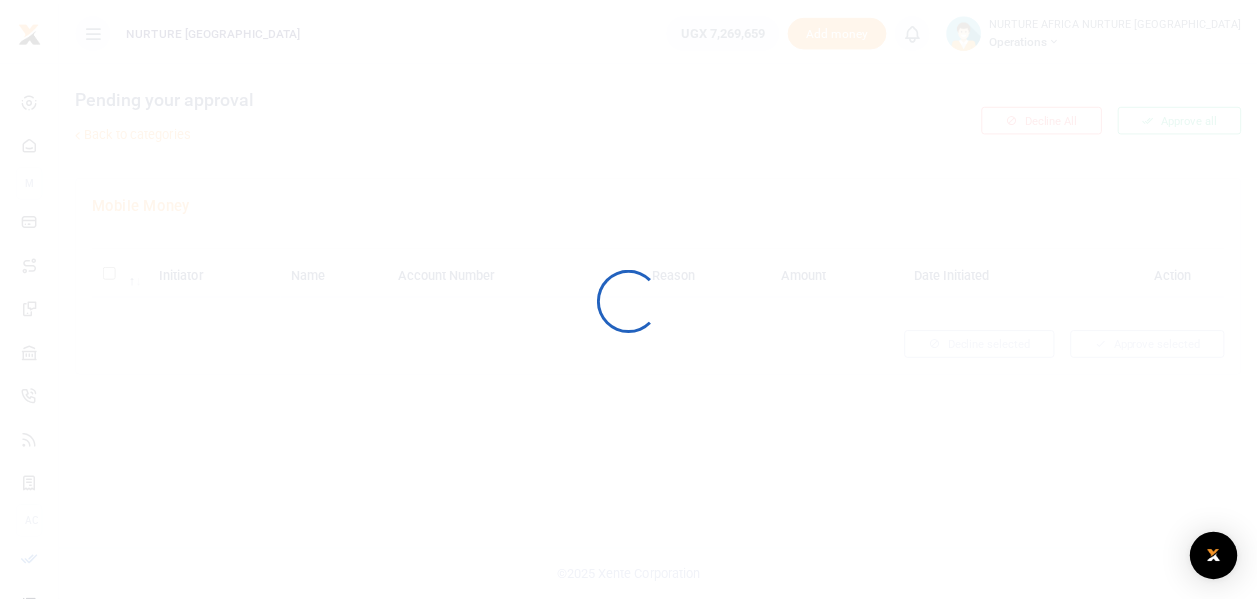 scroll, scrollTop: 0, scrollLeft: 0, axis: both 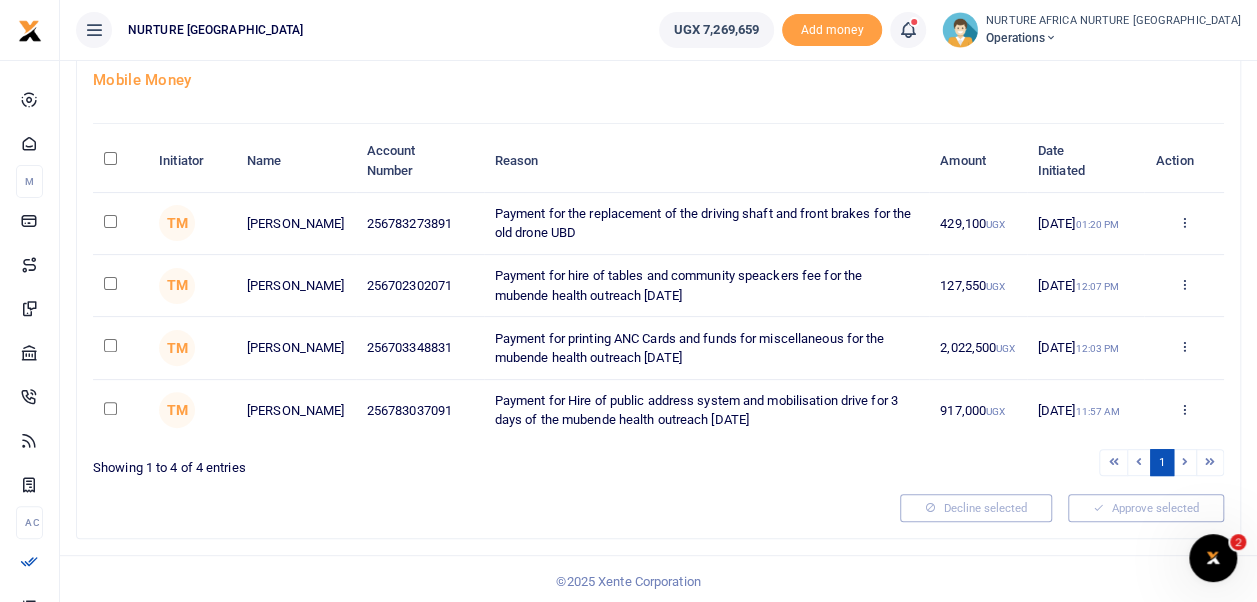 click at bounding box center (110, 408) 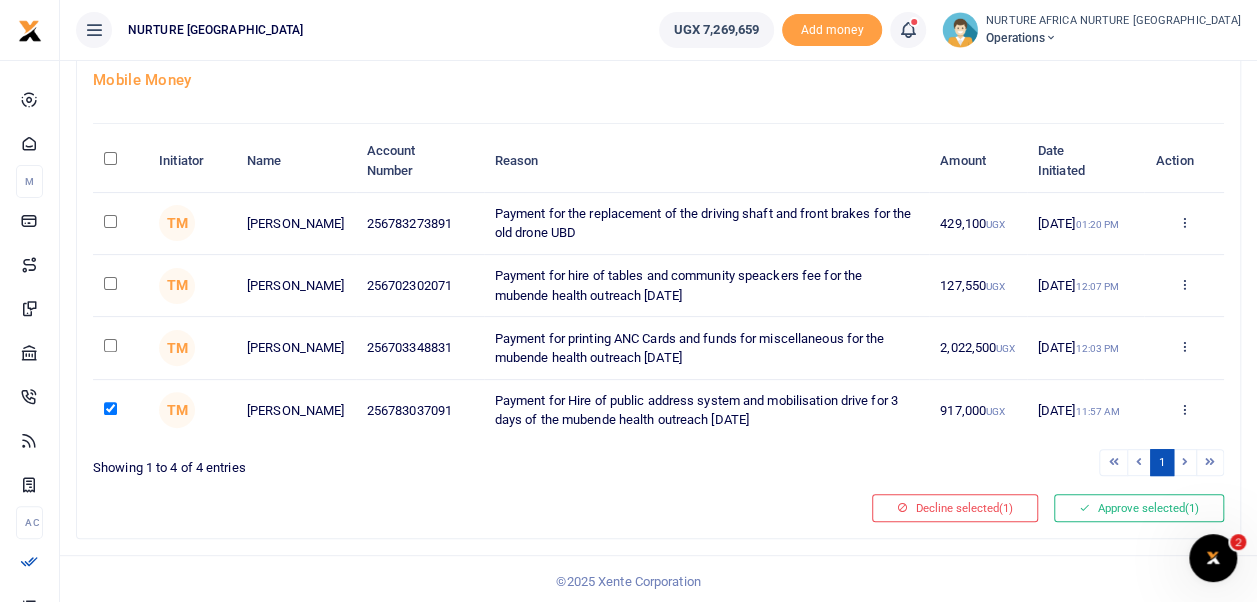 click at bounding box center (110, 283) 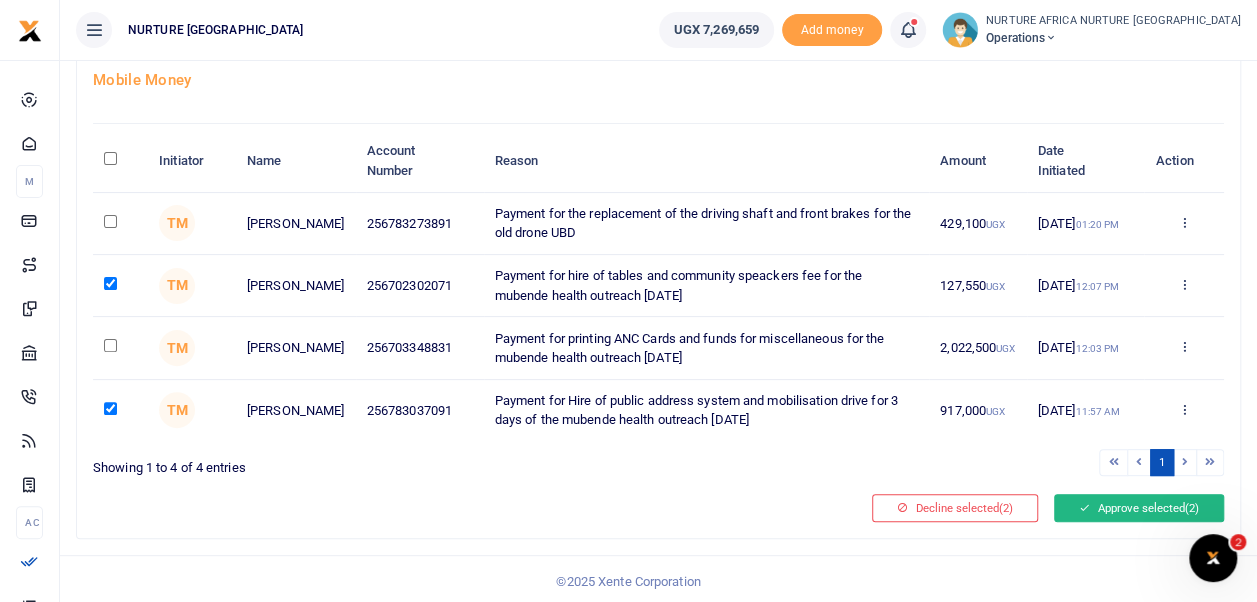 click at bounding box center (1084, 508) 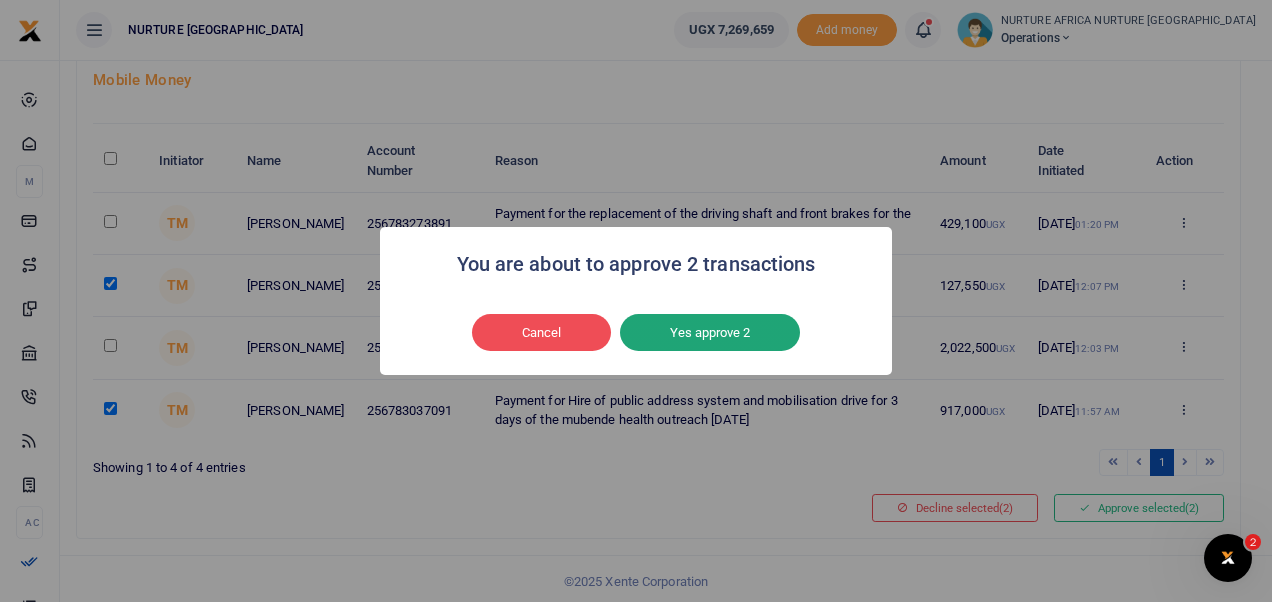 click on "Yes approve 2" at bounding box center (710, 333) 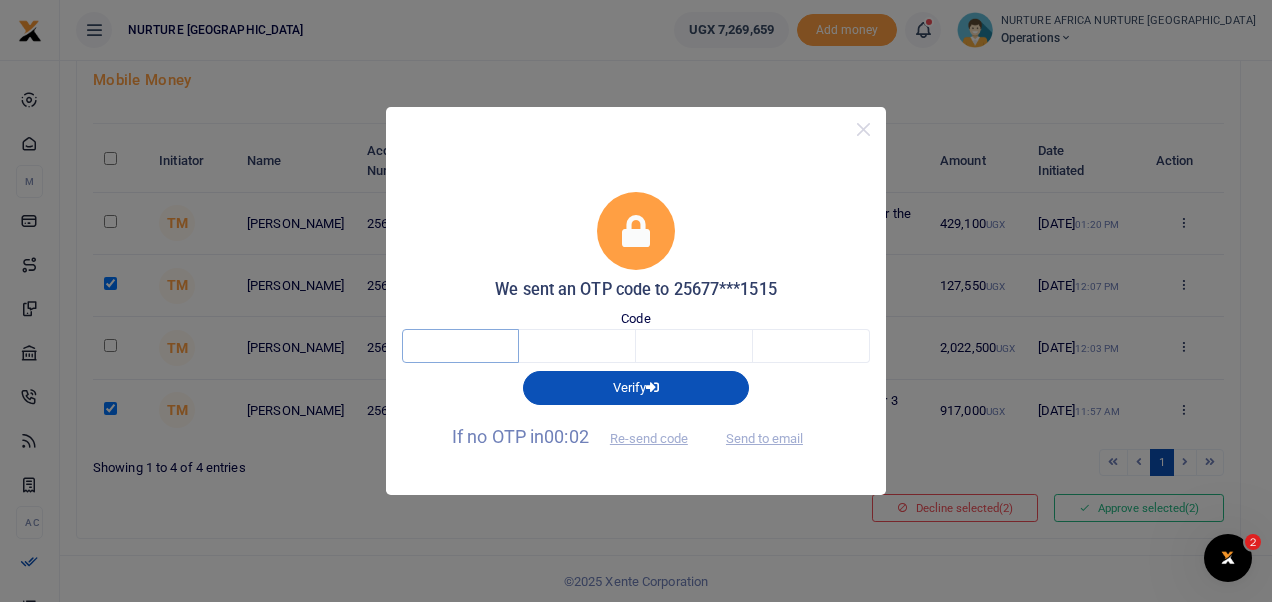click at bounding box center (460, 346) 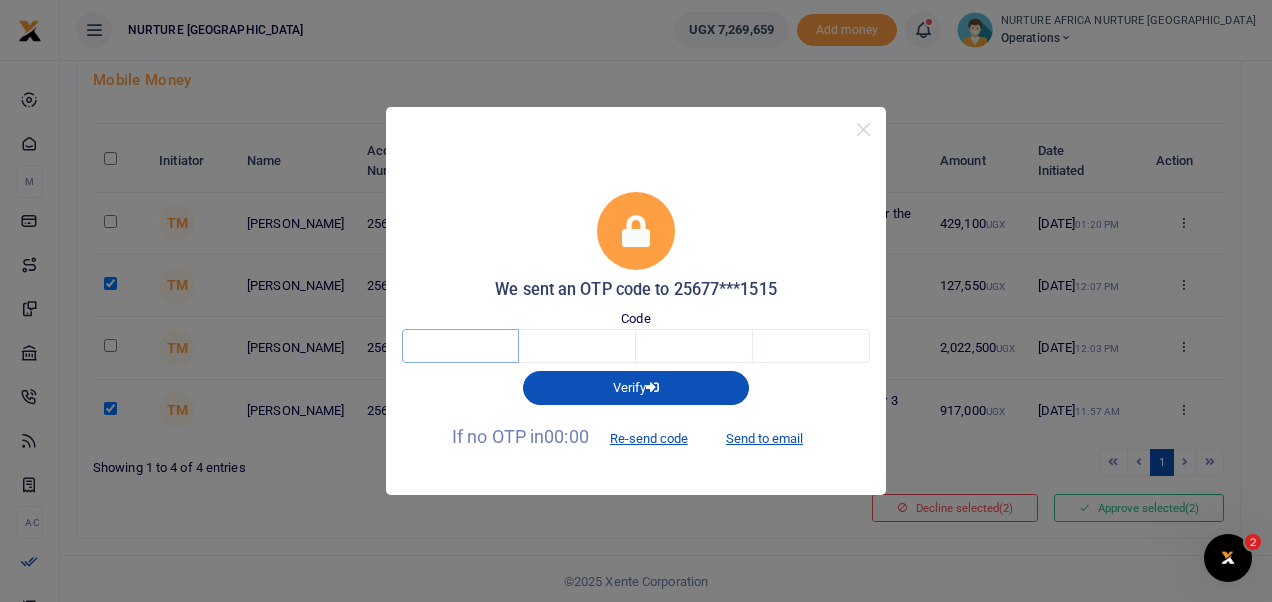 type on "3" 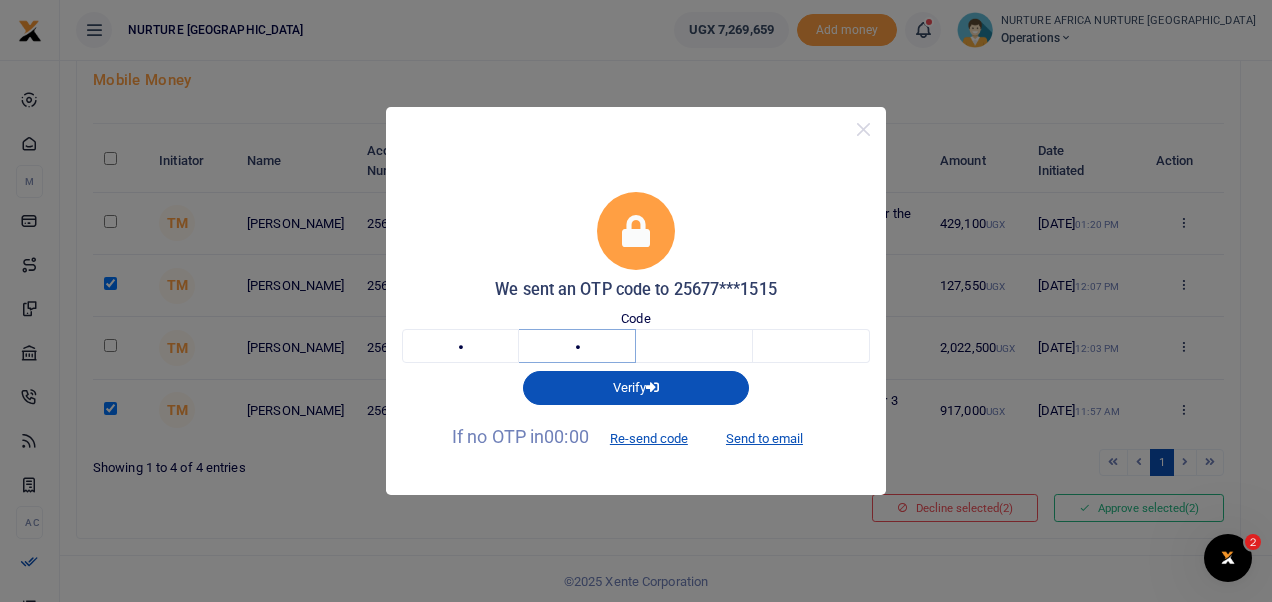 type on "7" 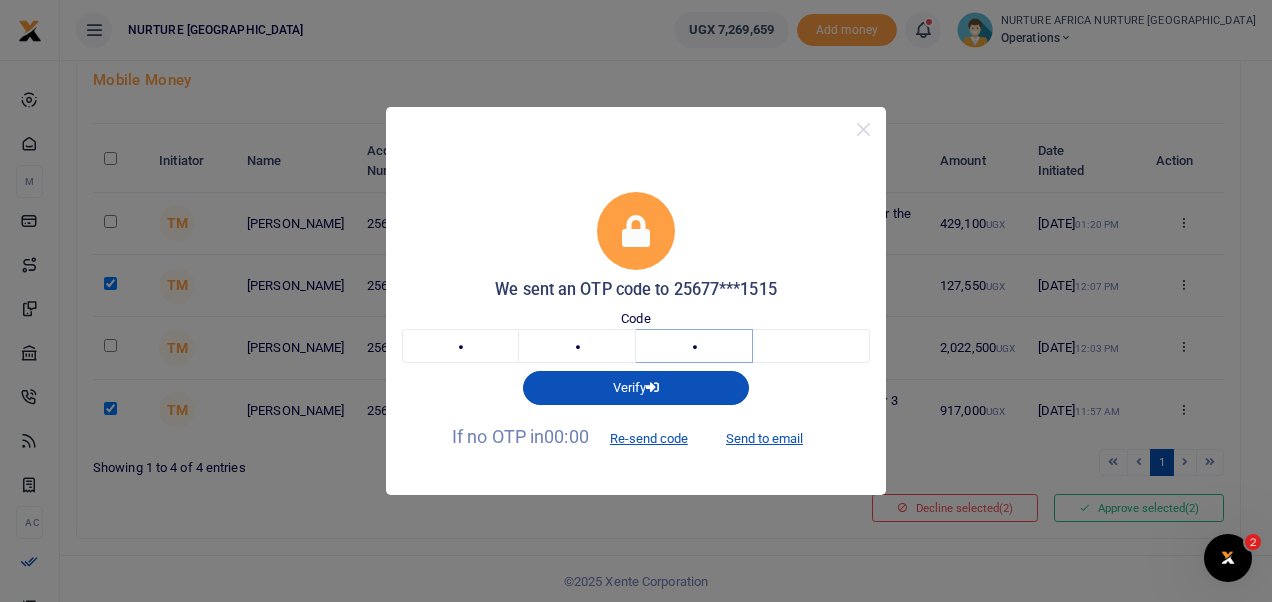 type on "5" 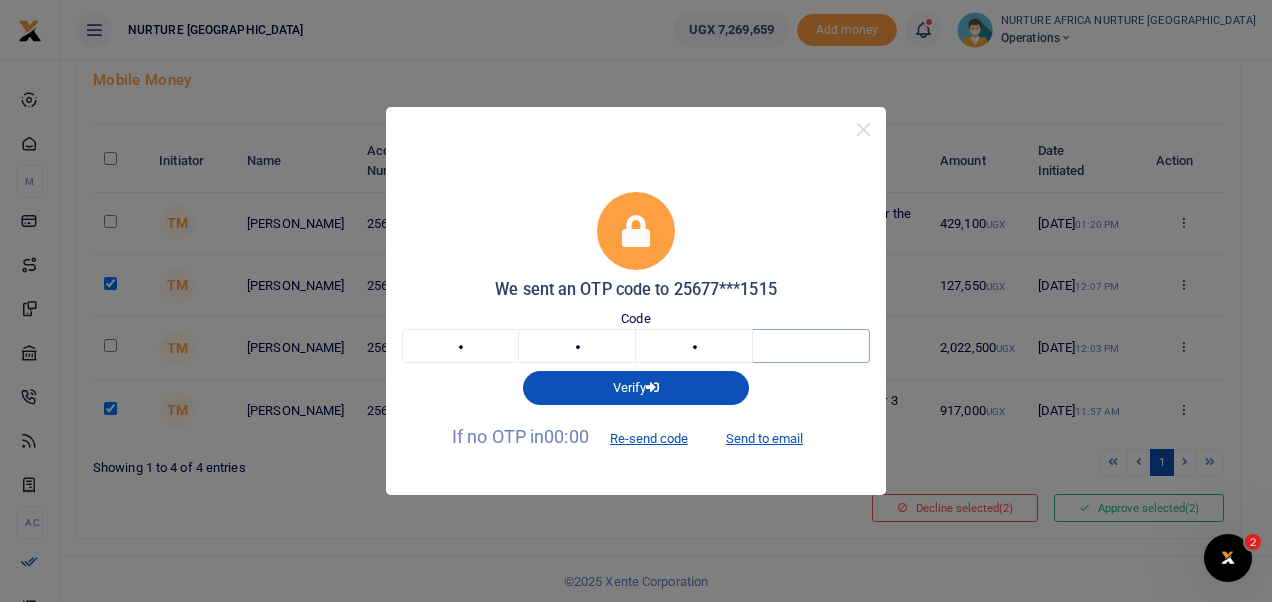 type on "0" 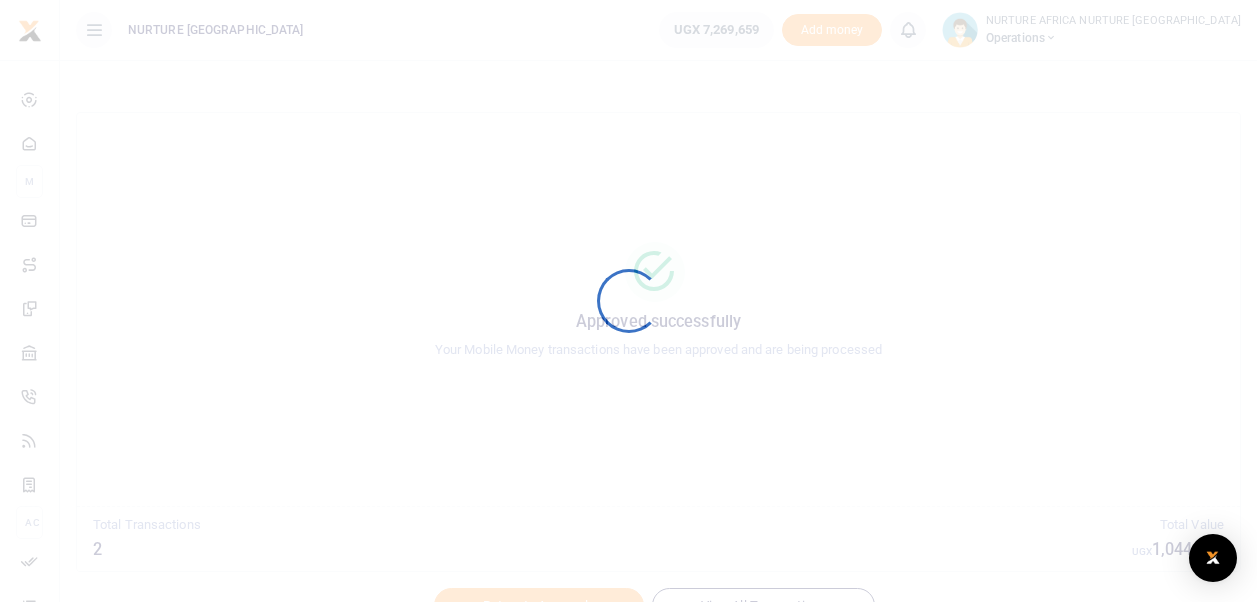 scroll, scrollTop: 0, scrollLeft: 0, axis: both 